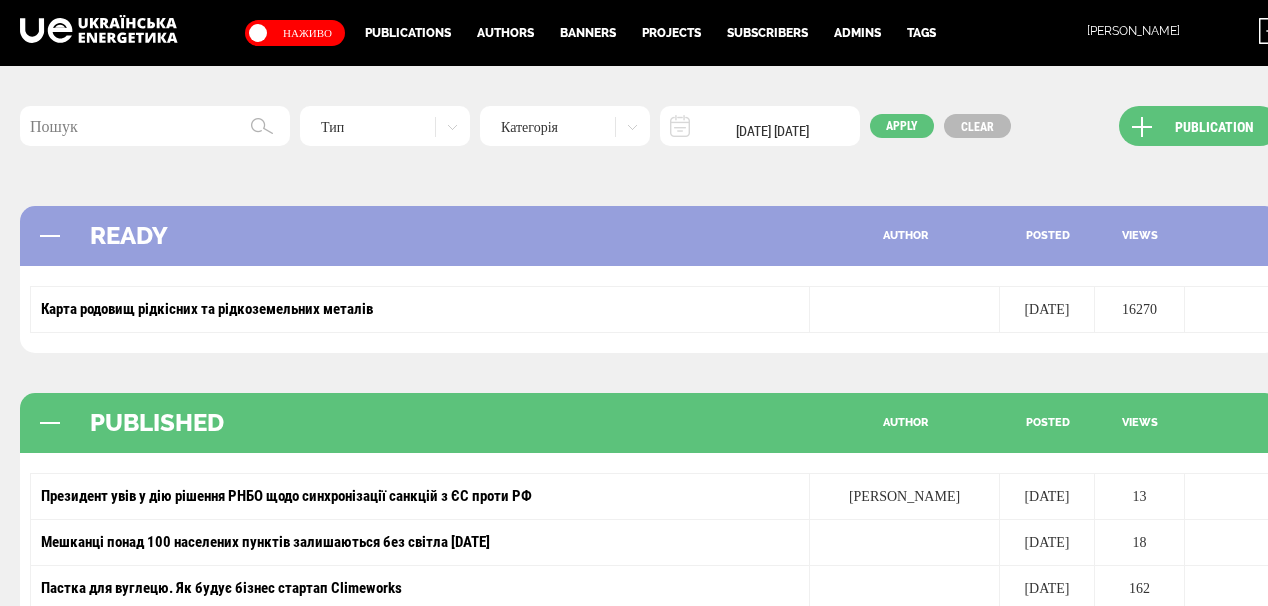 scroll, scrollTop: 80, scrollLeft: 0, axis: vertical 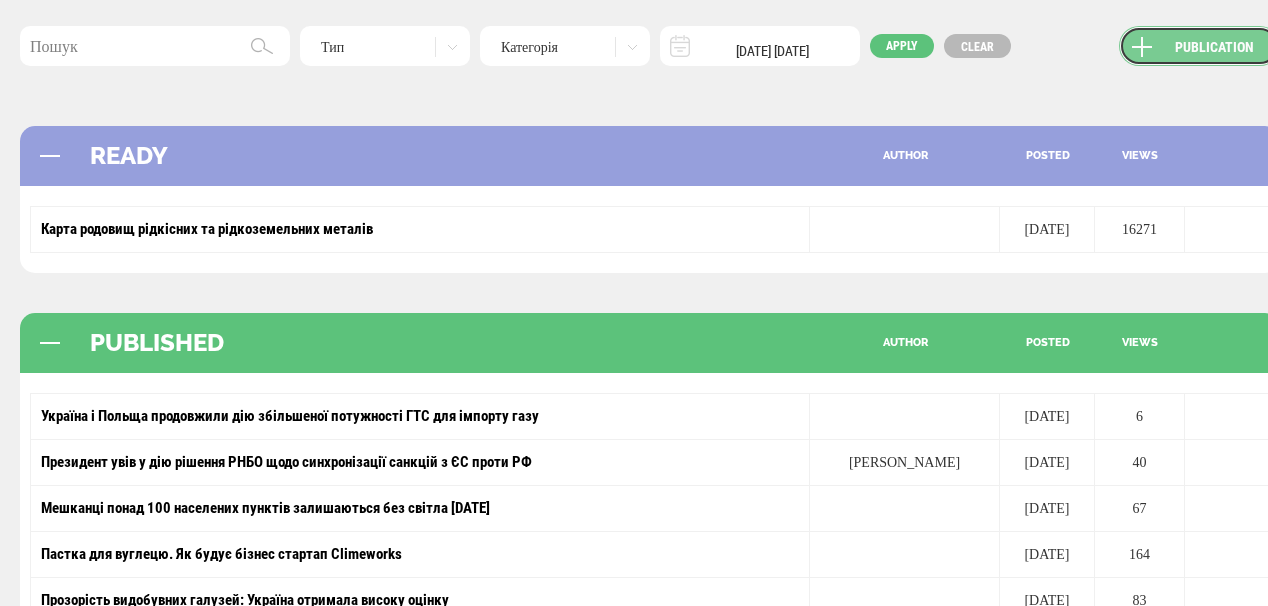 click on "Publication" at bounding box center [1199, 46] 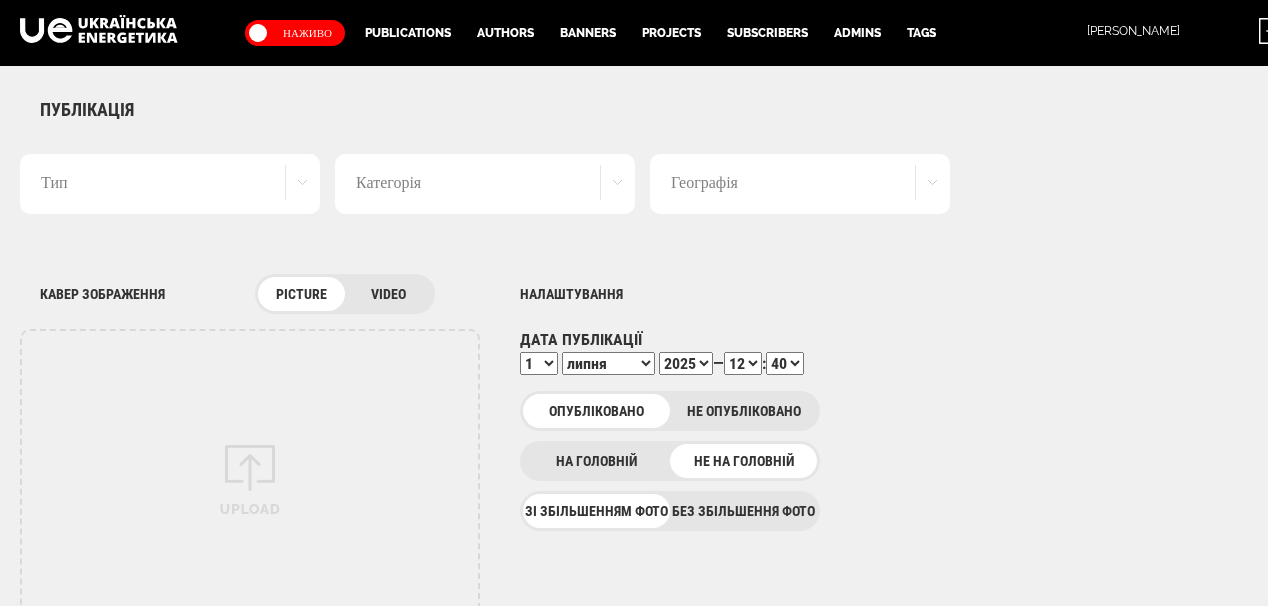 click on "Тип" at bounding box center (170, 184) 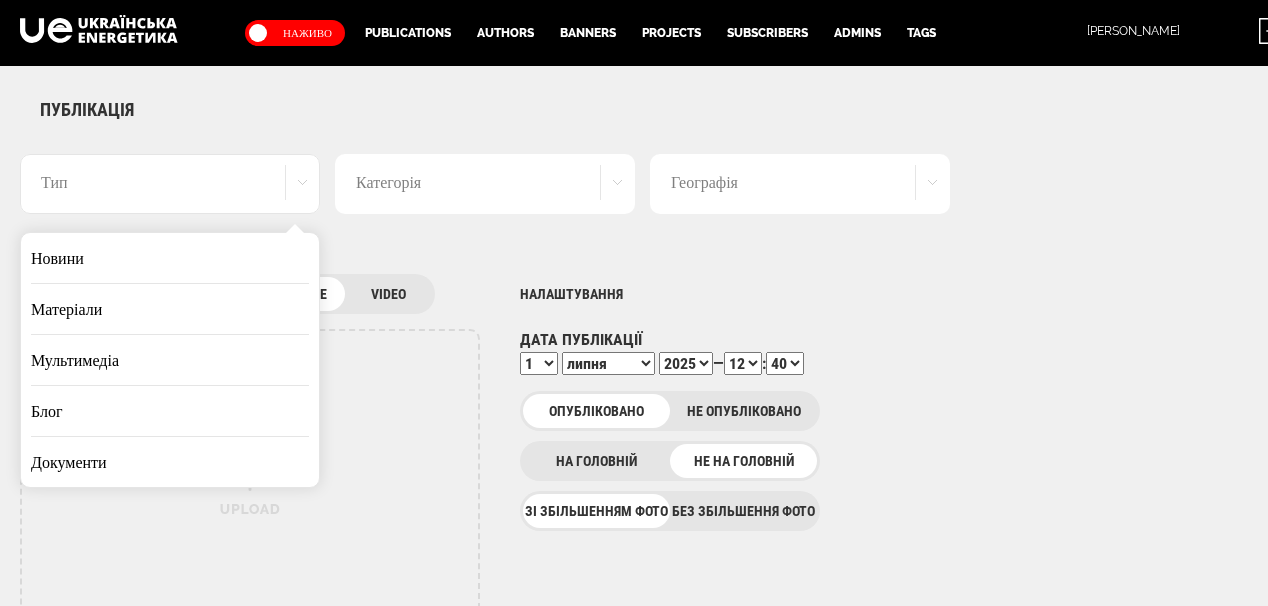 scroll, scrollTop: 0, scrollLeft: 0, axis: both 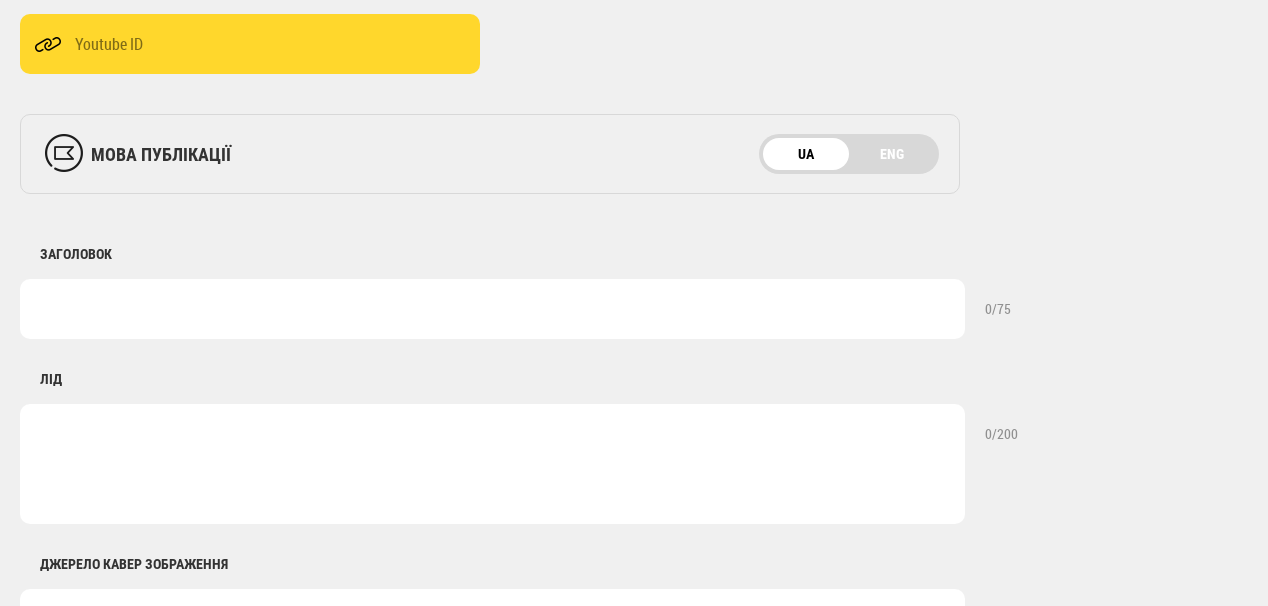 click at bounding box center (492, 309) 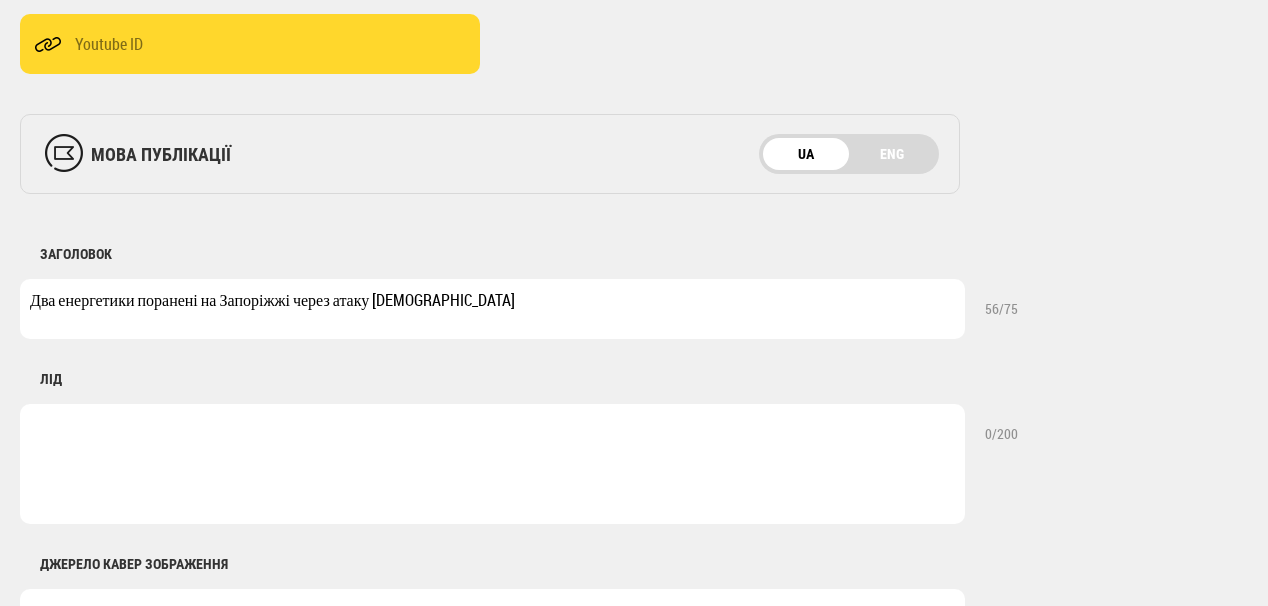 type on "Два енергетики поранені на Запоріжжі через атаку росіян" 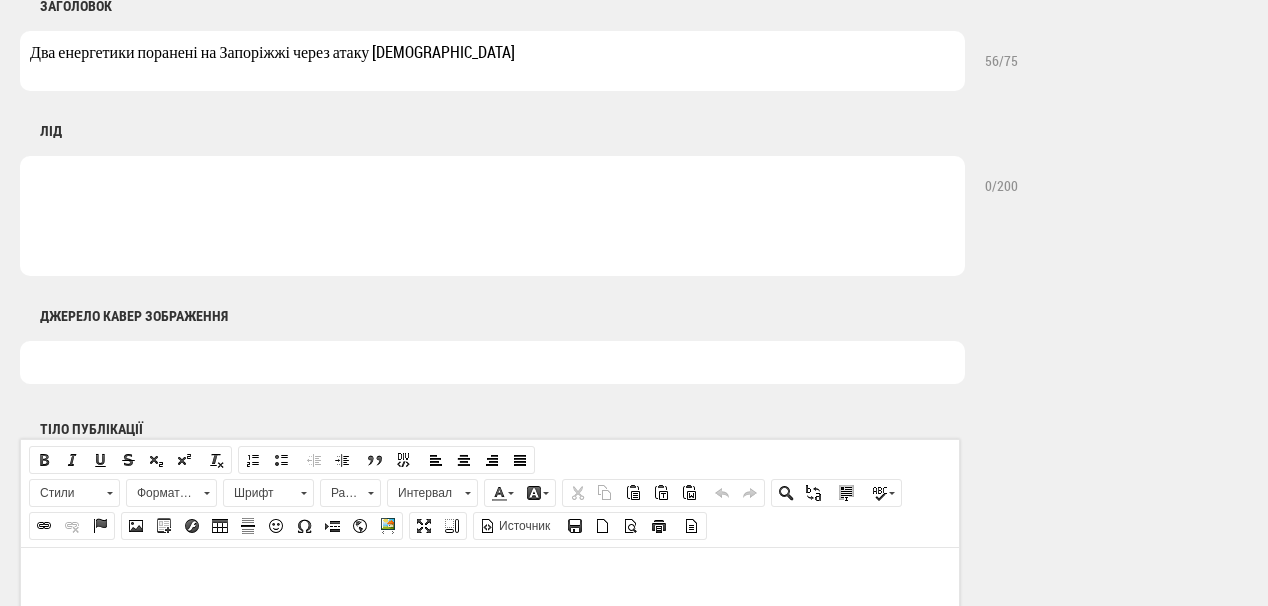 scroll, scrollTop: 880, scrollLeft: 0, axis: vertical 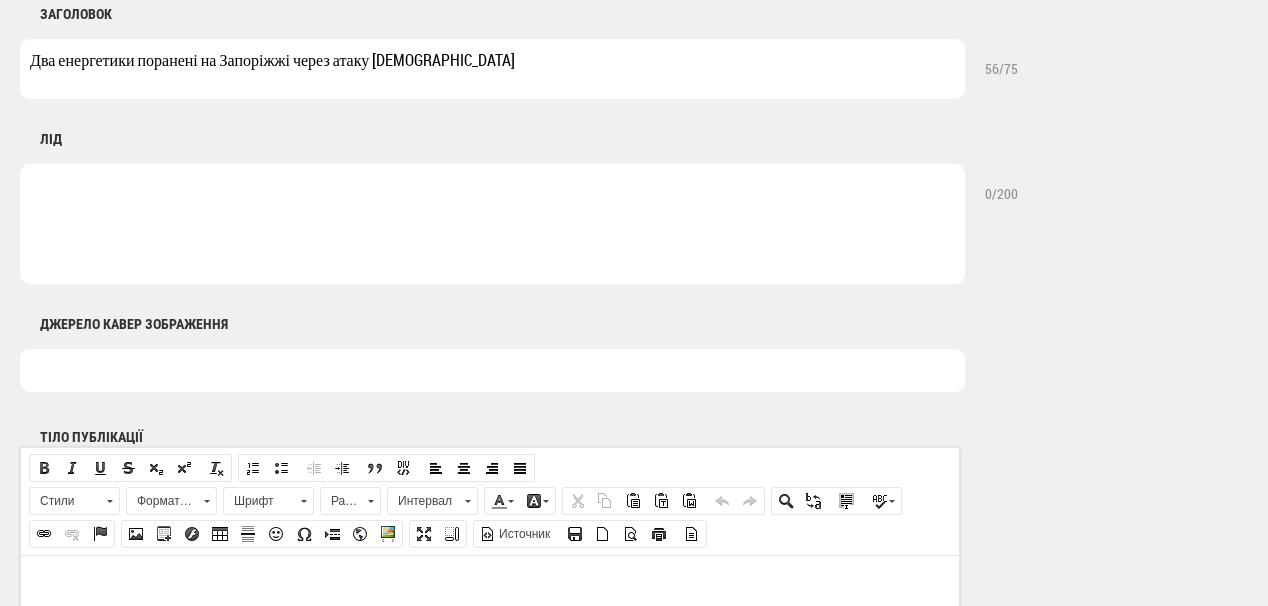 click at bounding box center (492, 224) 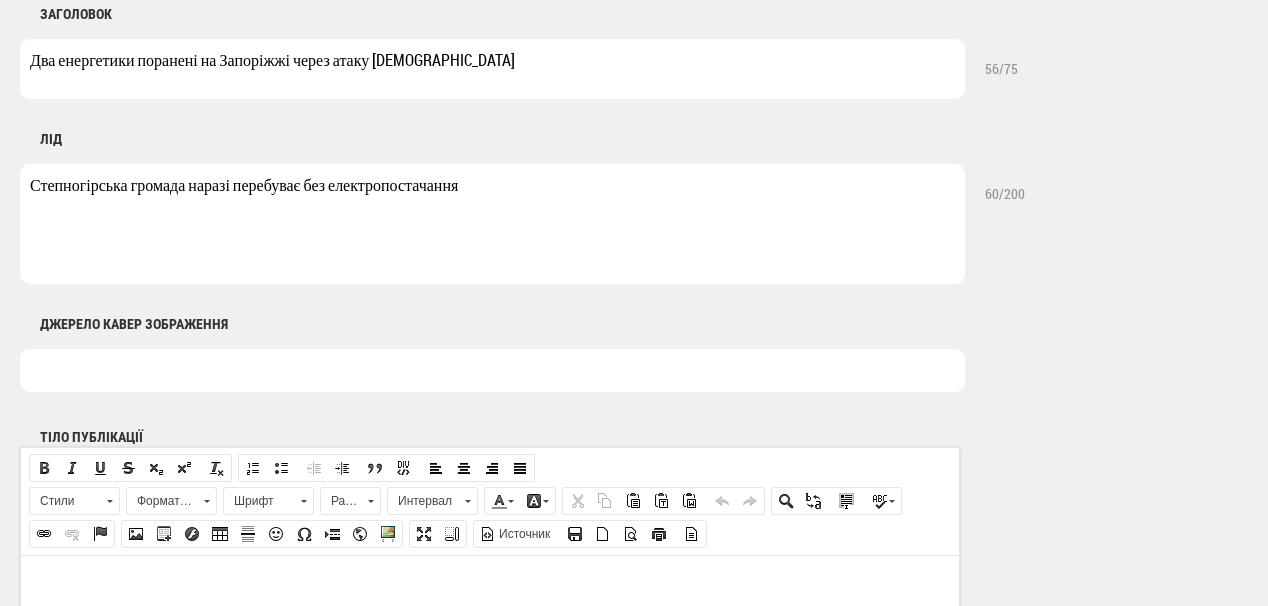 click on "Степногірська громада наразі перебуває без електропостачання" at bounding box center (492, 224) 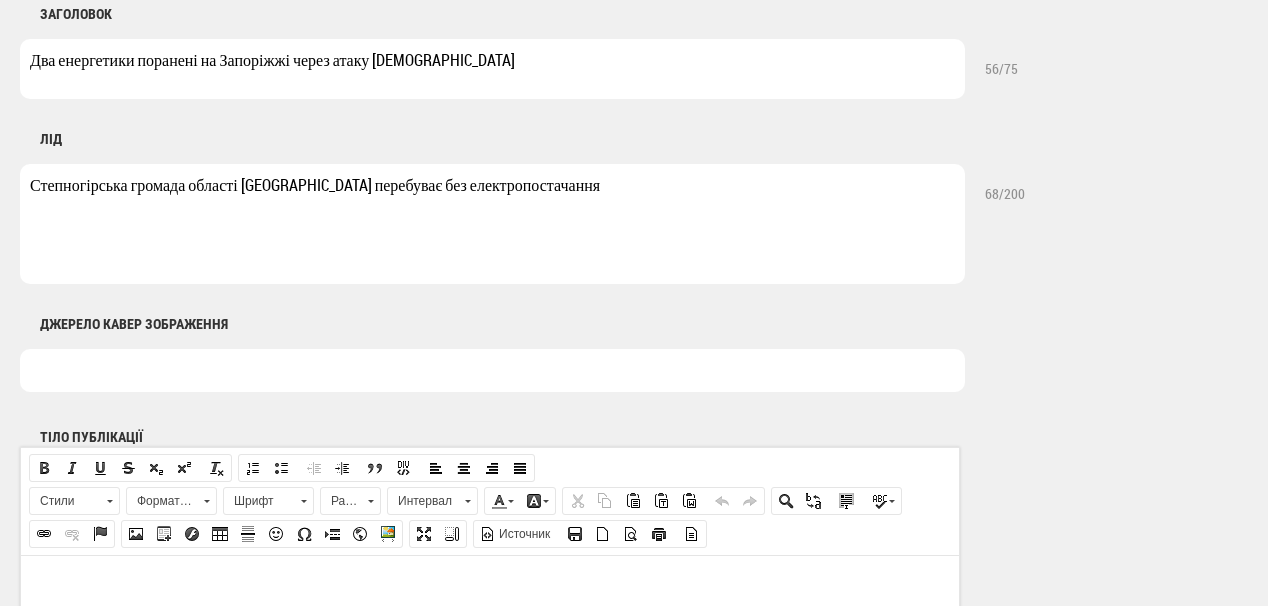 type on "Степногірська громада області наразі перебуває без електропостачання" 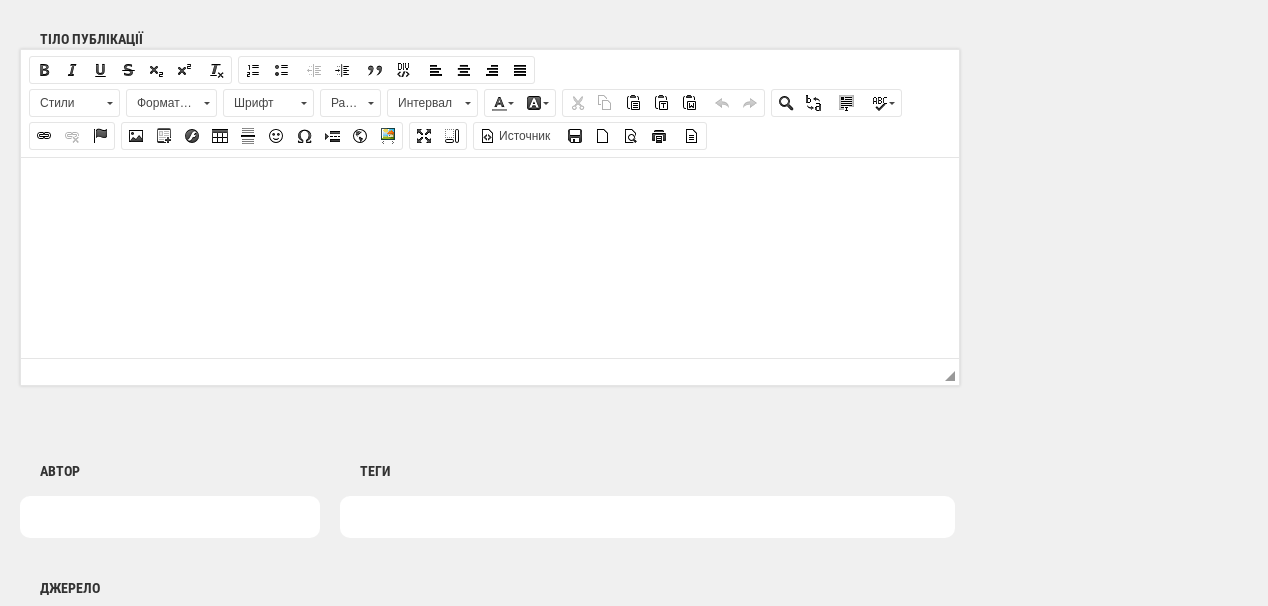 scroll, scrollTop: 1280, scrollLeft: 0, axis: vertical 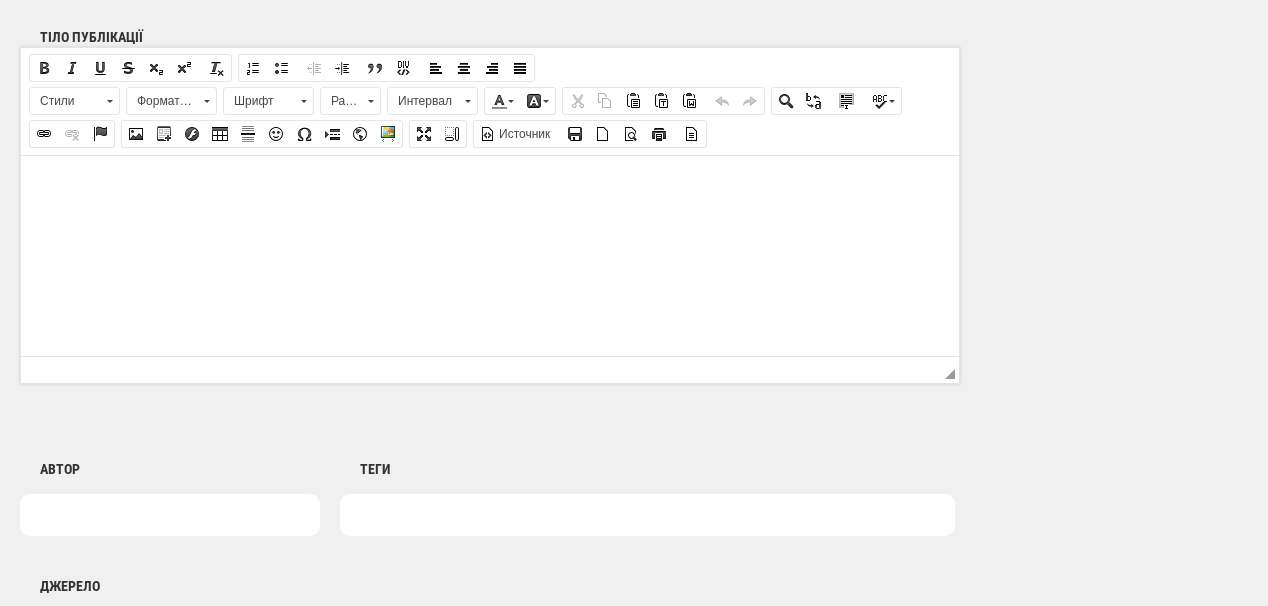 click at bounding box center [490, 185] 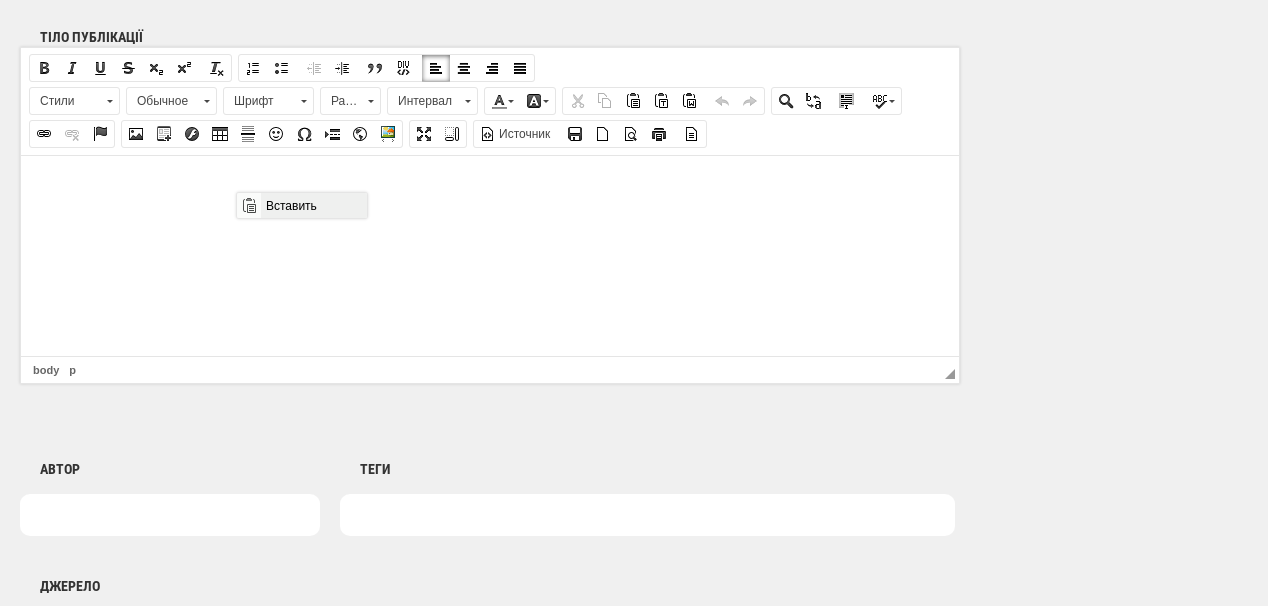 scroll, scrollTop: 0, scrollLeft: 0, axis: both 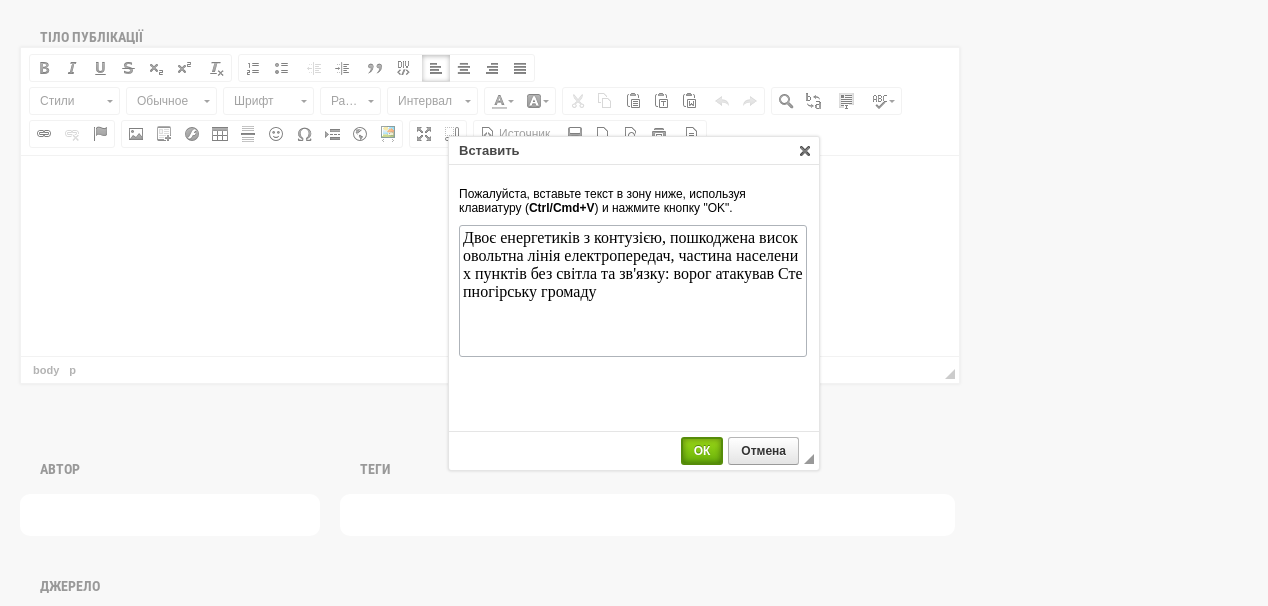 drag, startPoint x: 708, startPoint y: 456, endPoint x: 575, endPoint y: 384, distance: 151.23822 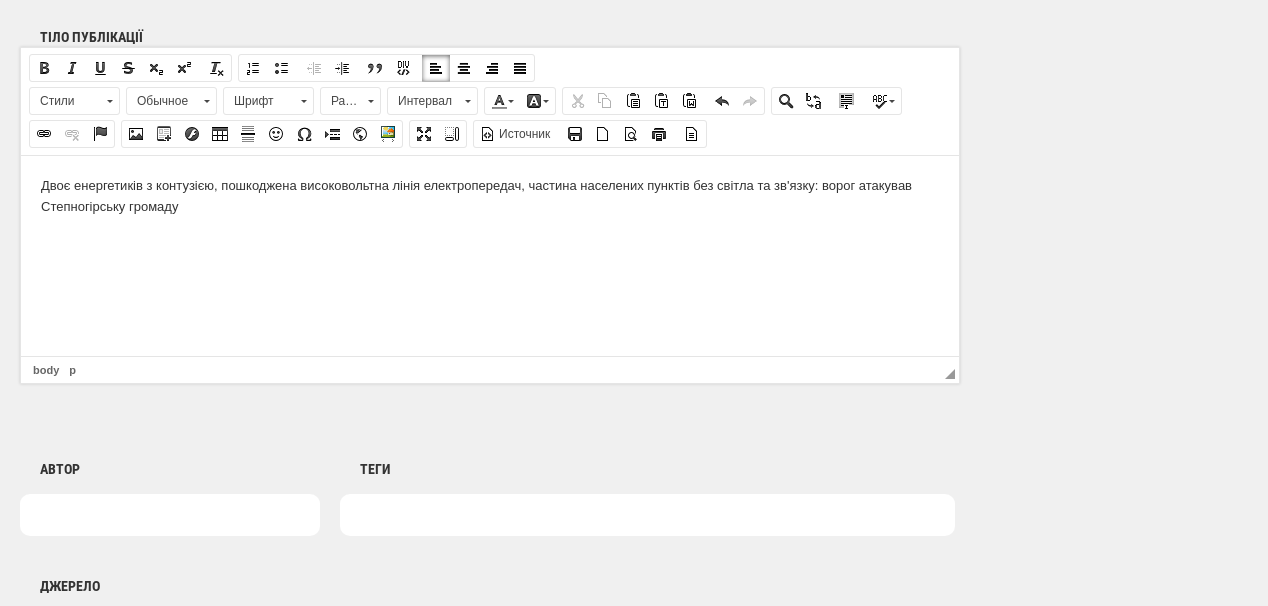 click on "Двоє енергетиків з контузією, пошкоджена високовольтна лінія електропередач, частина населених пунктів без світла та зв'язку: ворог атакував Степногірську громаду" at bounding box center [490, 196] 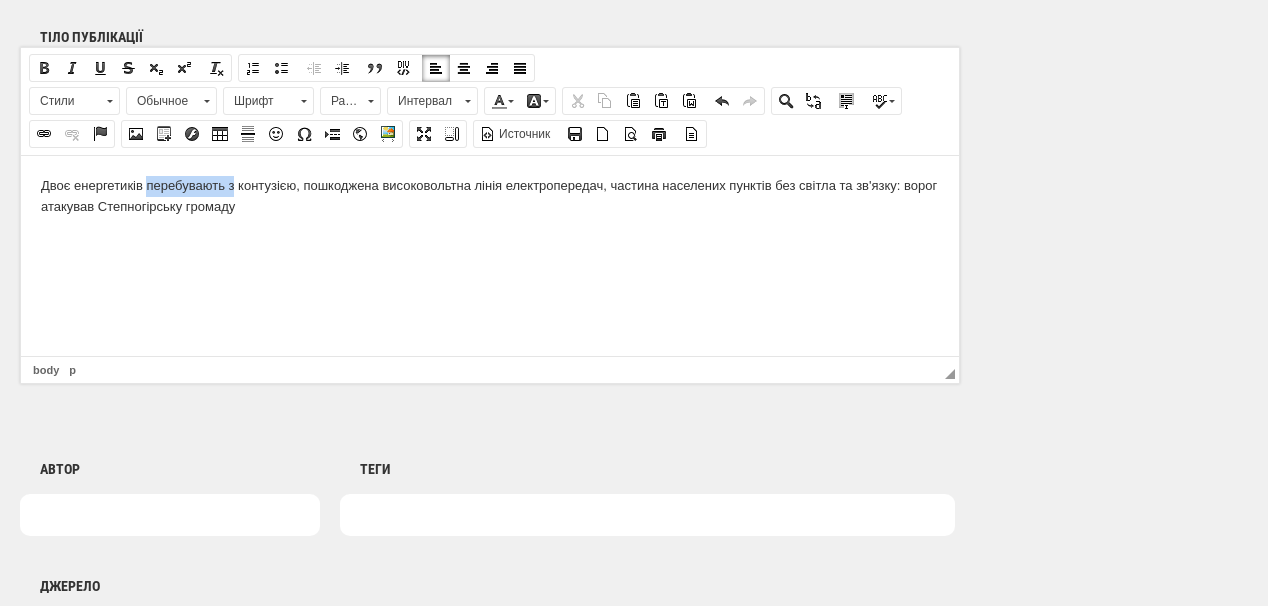 drag, startPoint x: 149, startPoint y: 181, endPoint x: 235, endPoint y: 181, distance: 86 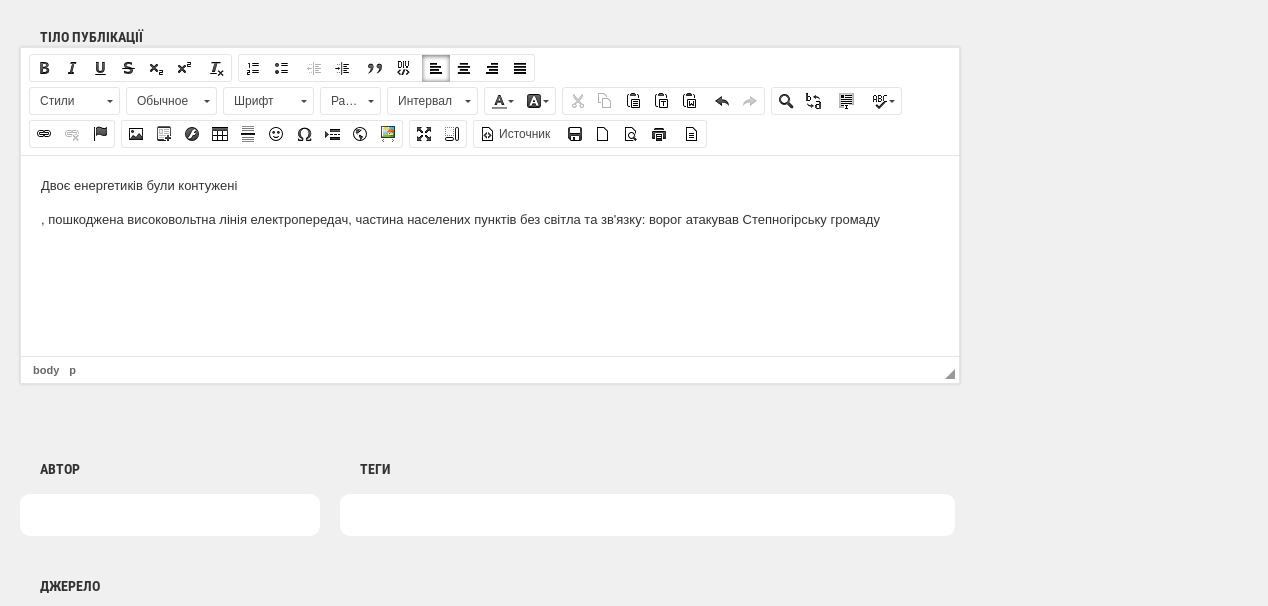 click on "Двоє енергетиків були контужені , пошкоджена високовольтна лінія електропередач, частина населених пунктів без світла та зв'язку: ворог атакував Степногірську громаду" at bounding box center (490, 202) 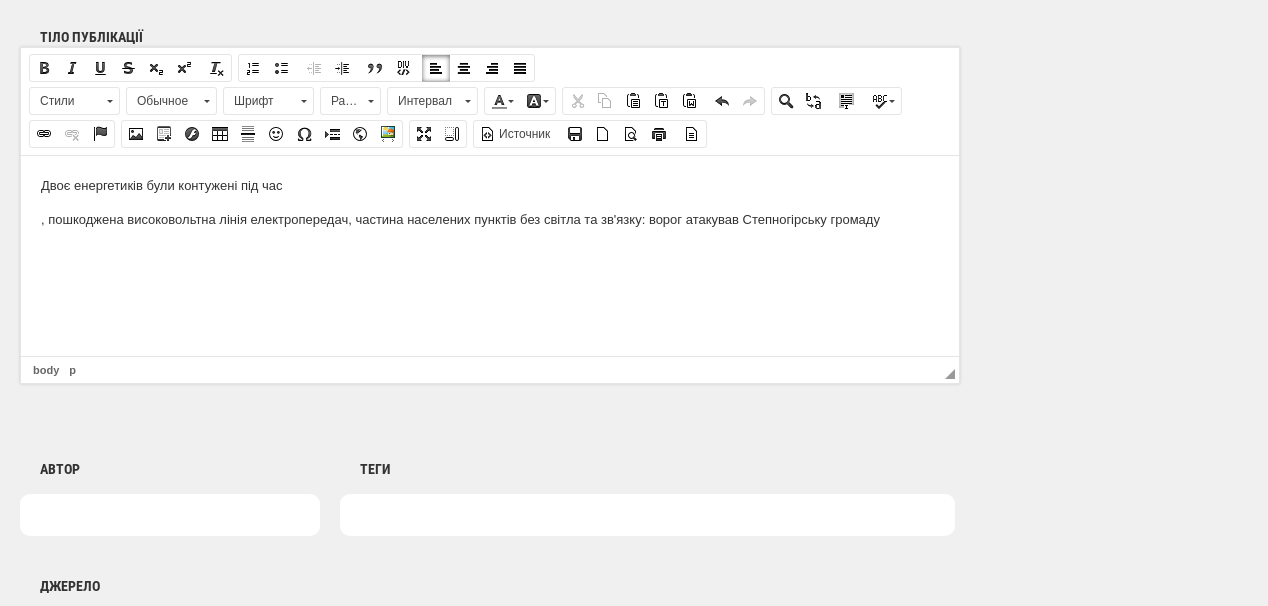 click on "Двоє енергетиків були контужені під час  , пошкоджена високовольтна лінія електропередач, частина населених пунктів без світла та зв'язку: ворог атакував Степногірську громаду" at bounding box center (490, 202) 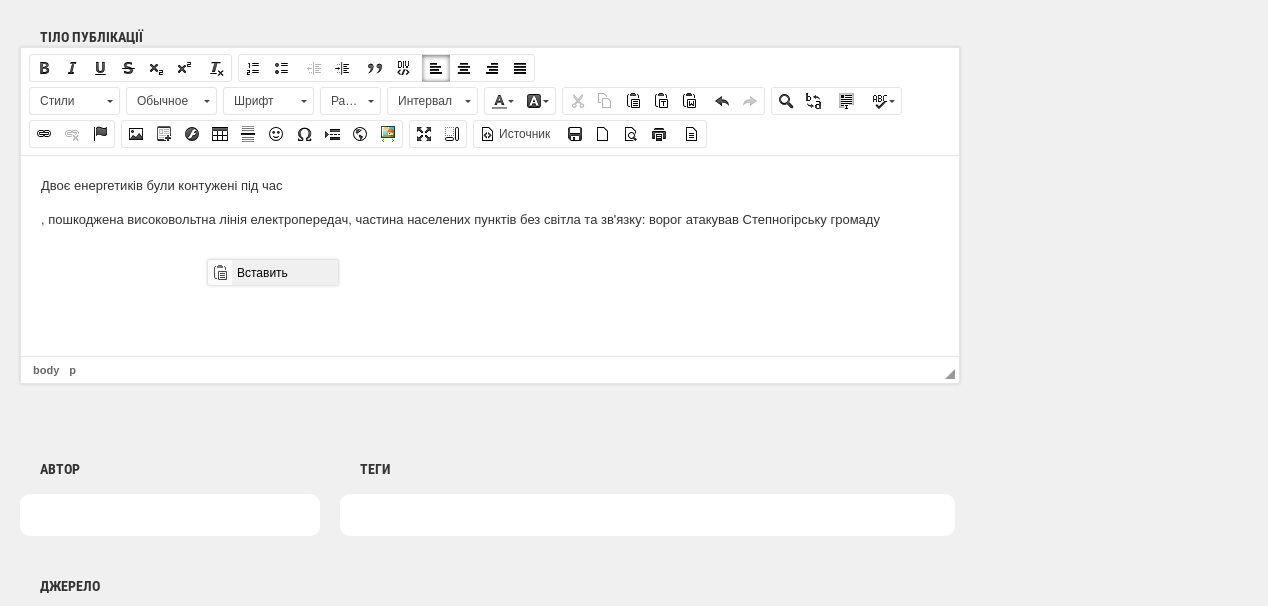 click on "Вставить" at bounding box center [284, 272] 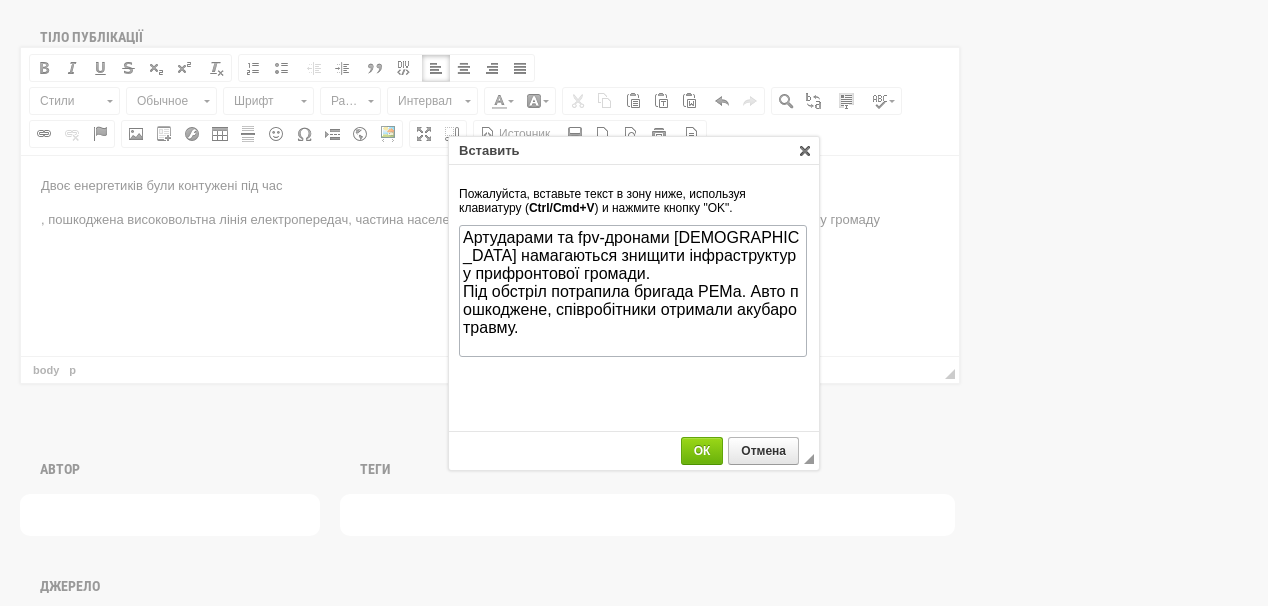 scroll, scrollTop: 37, scrollLeft: 0, axis: vertical 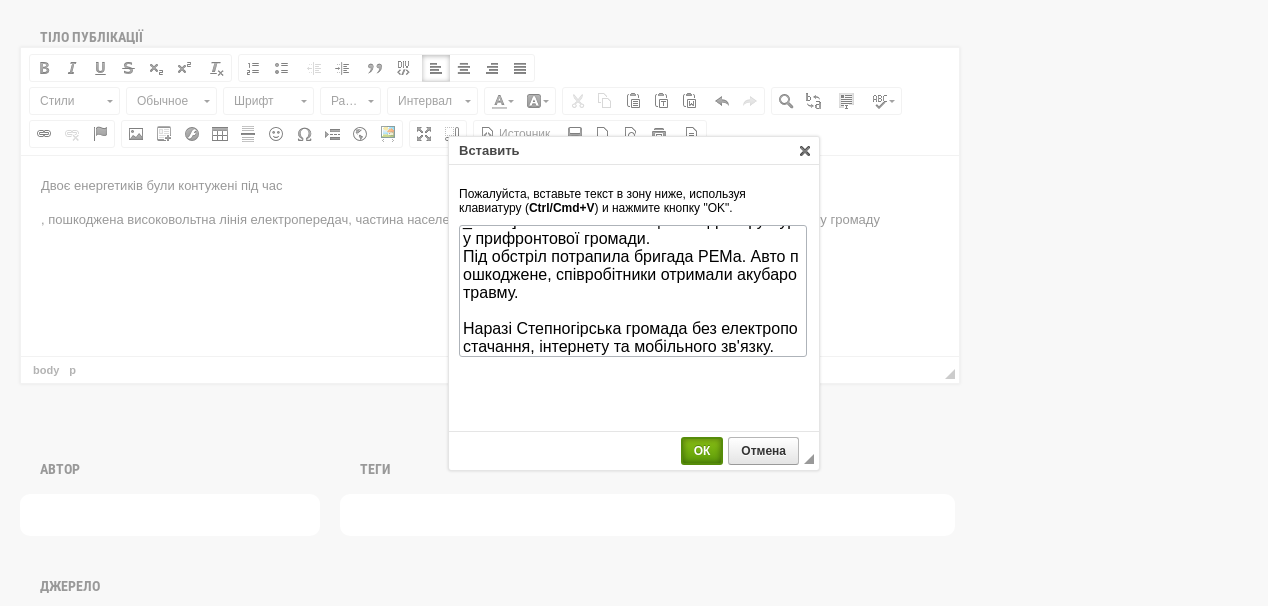 click on "ОК" at bounding box center [702, 451] 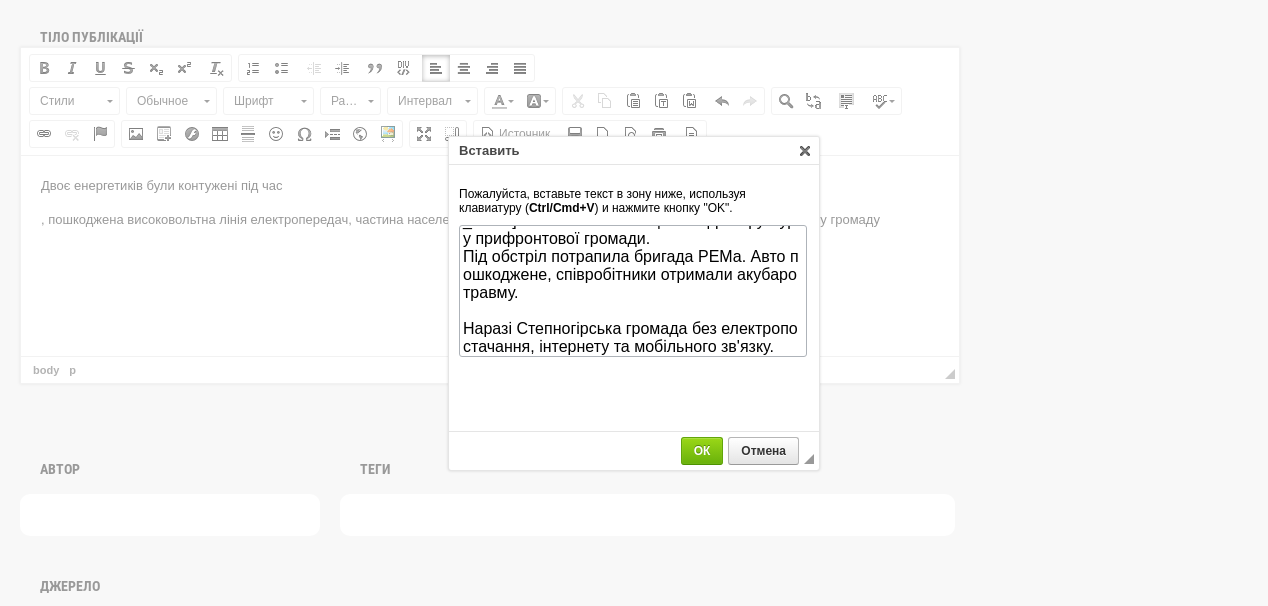 scroll, scrollTop: 0, scrollLeft: 0, axis: both 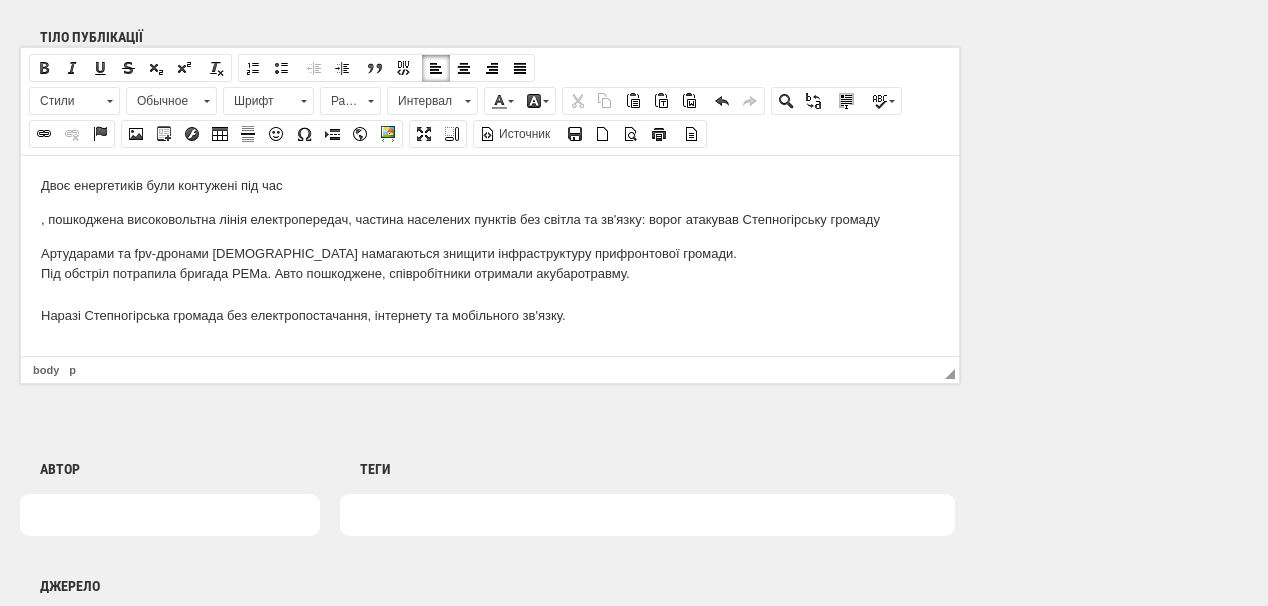 click on "Двоє енергетиків були контужені під час" at bounding box center [490, 185] 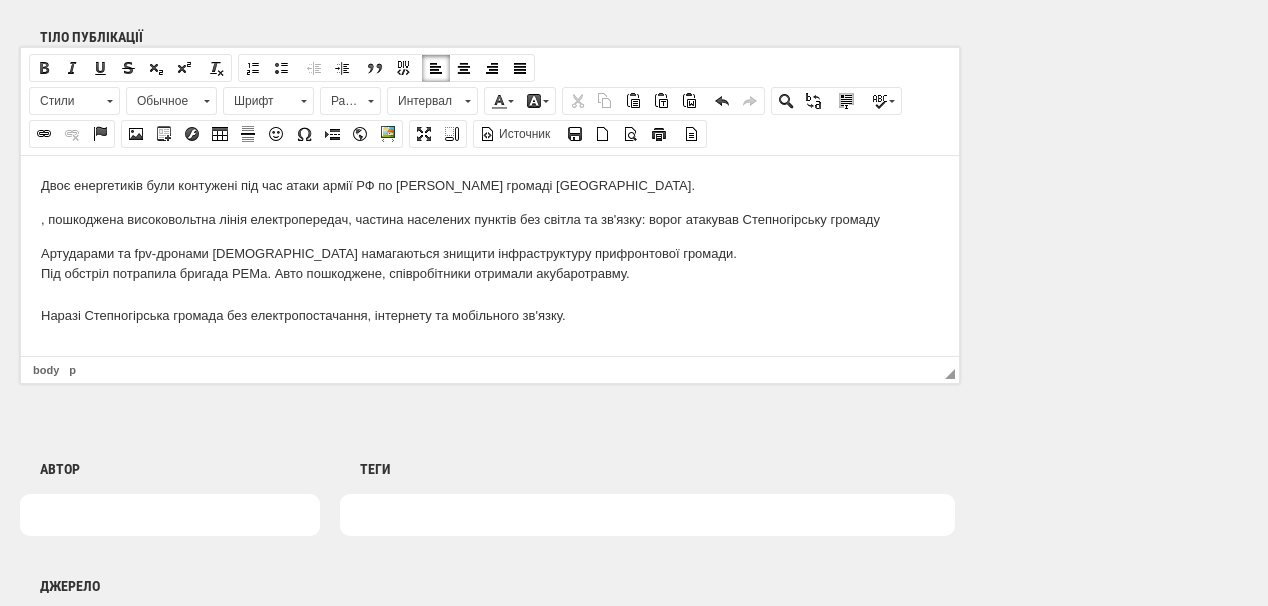 click on "Двоє енергетиків були контужені під час атаки армії РФ по Степногірській громаді Запорізької області." at bounding box center (490, 185) 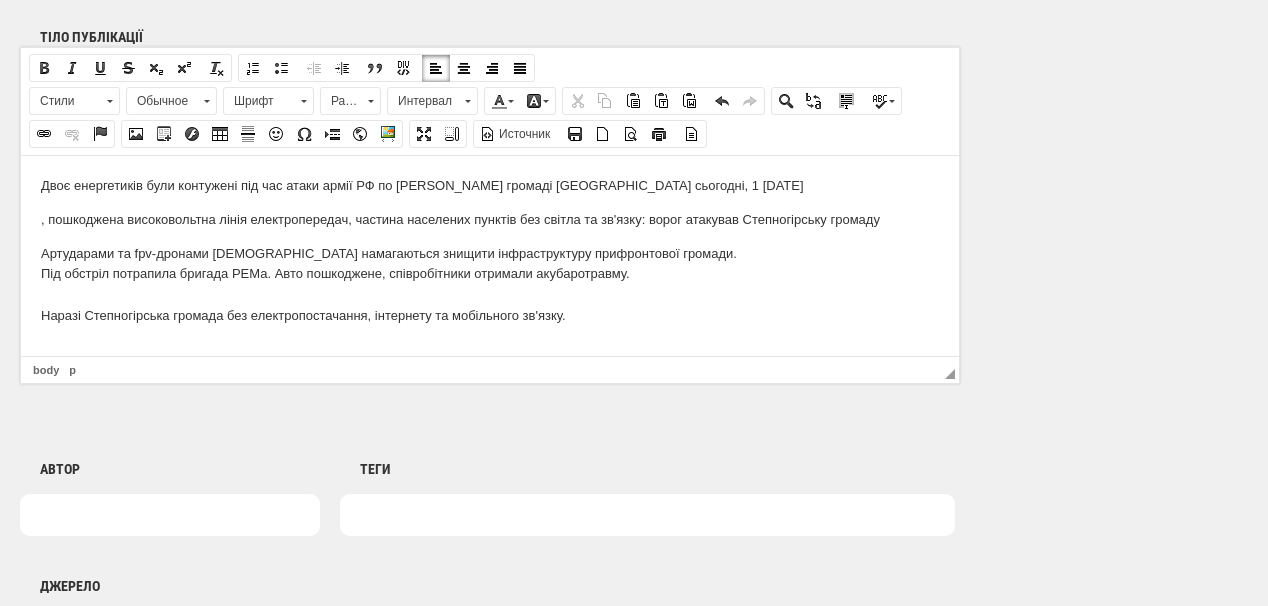 click on "Двоє енергетиків були контужені під час атаки армії РФ по Степногірській громаді Запорізької області сьогодні, 1 липня." at bounding box center [490, 185] 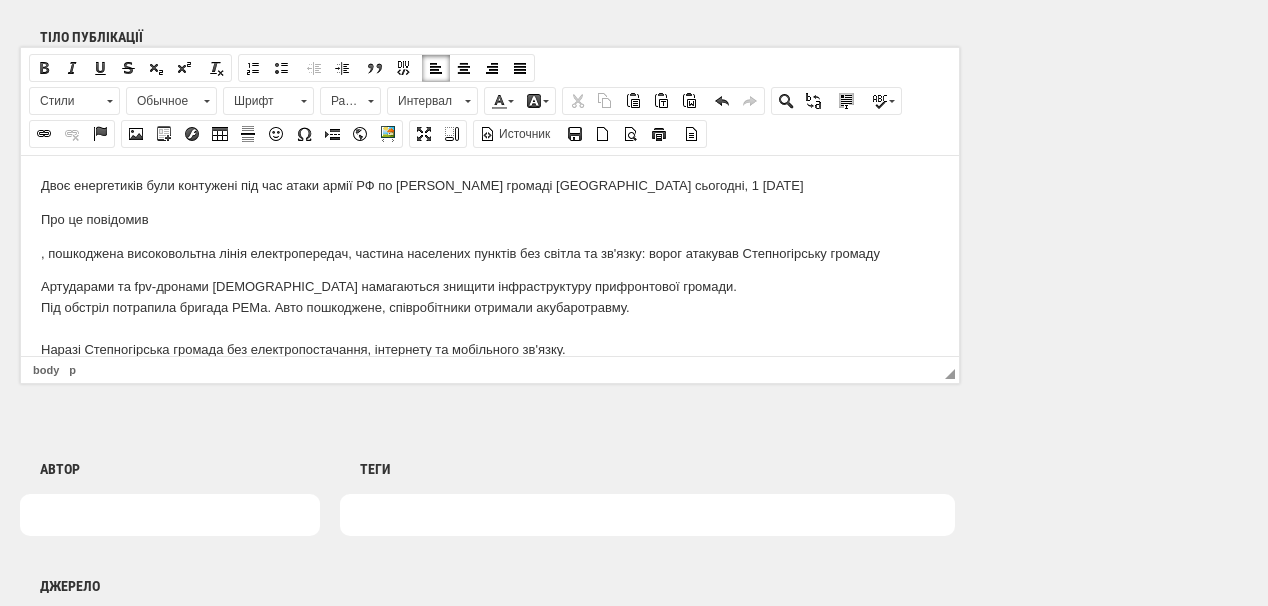click on "Про це повідомив" at bounding box center (490, 219) 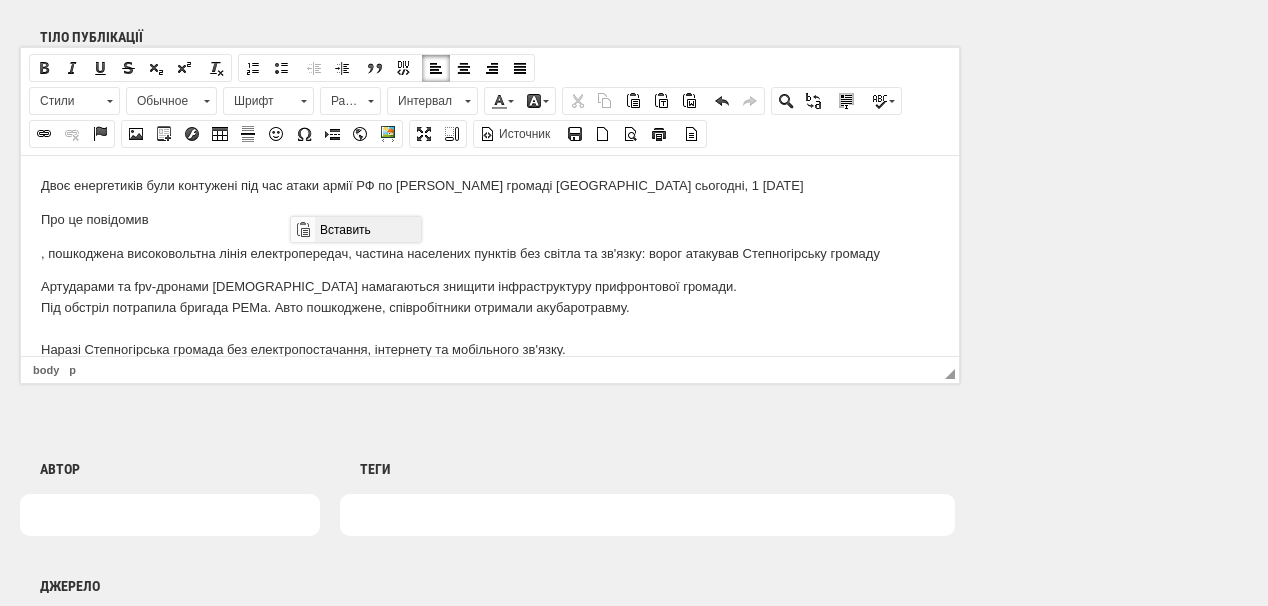 click on "Вставить" at bounding box center (367, 229) 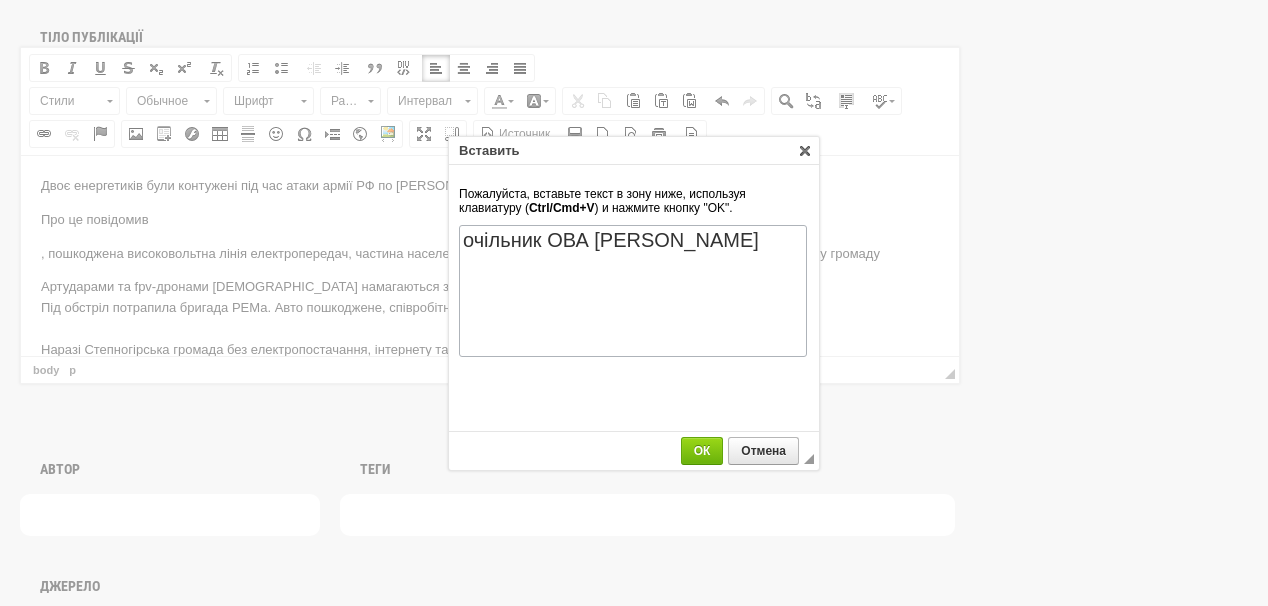 scroll, scrollTop: 0, scrollLeft: 0, axis: both 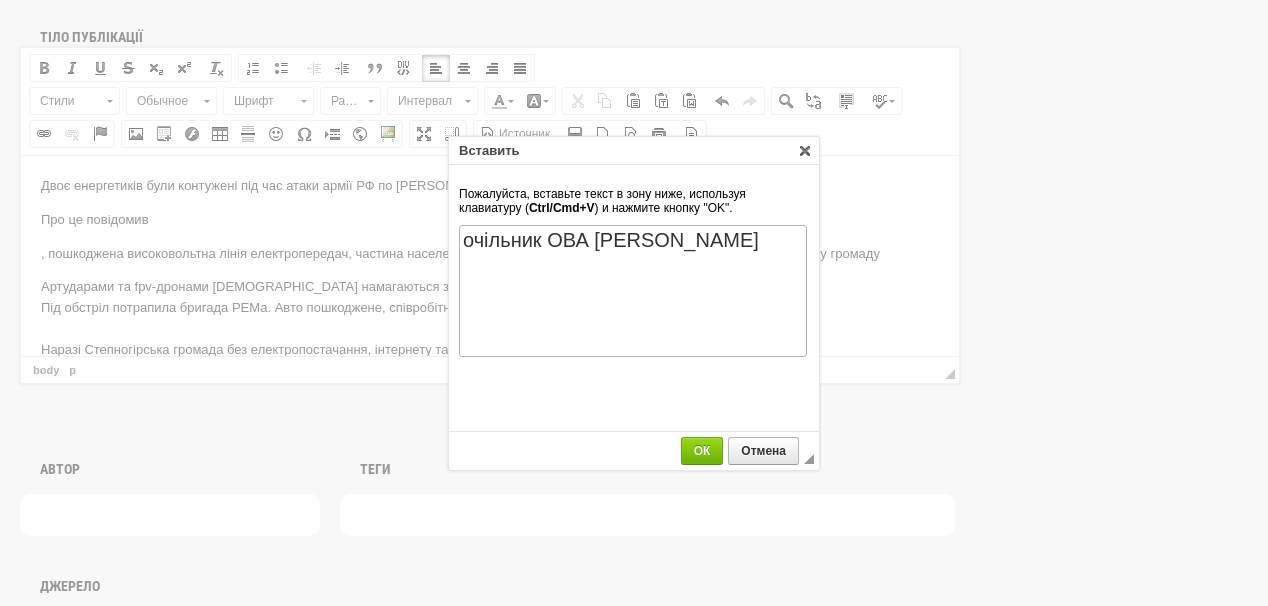 drag, startPoint x: 719, startPoint y: 456, endPoint x: 396, endPoint y: 360, distance: 336.9644 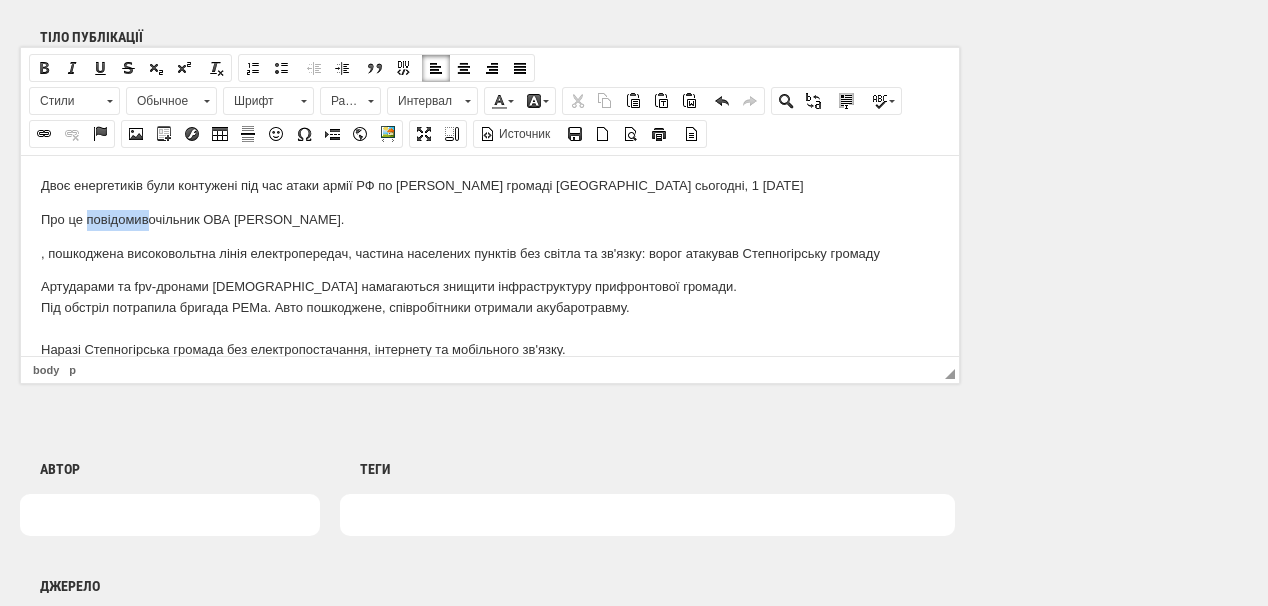 drag, startPoint x: 87, startPoint y: 218, endPoint x: 145, endPoint y: 220, distance: 58.034473 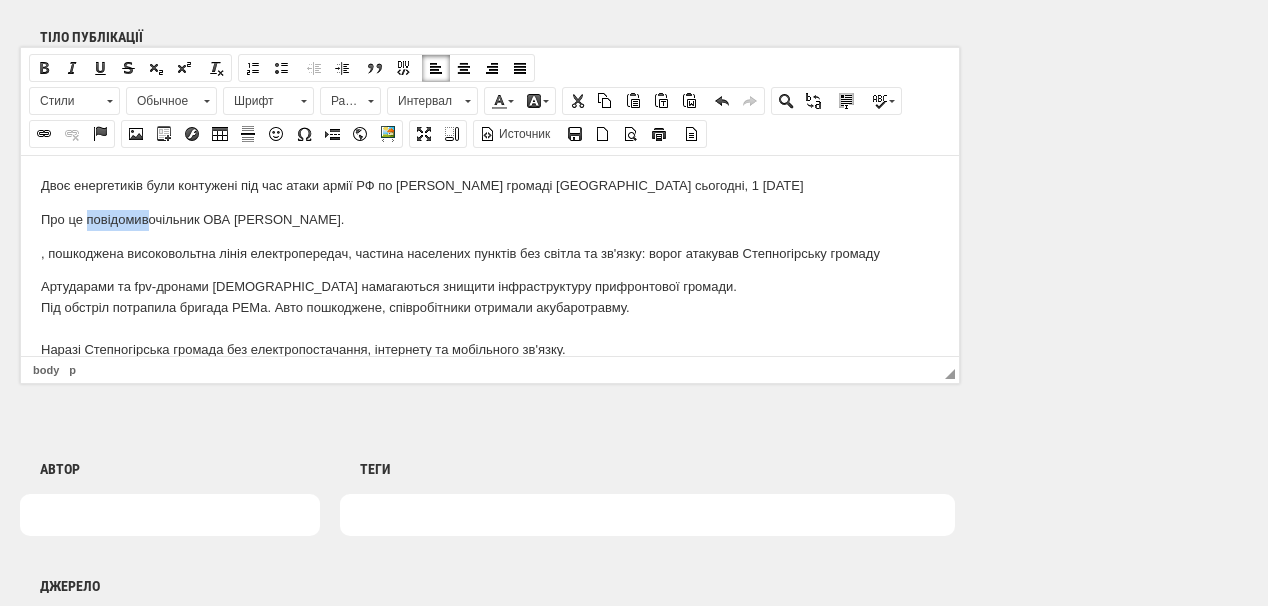 click at bounding box center [44, 134] 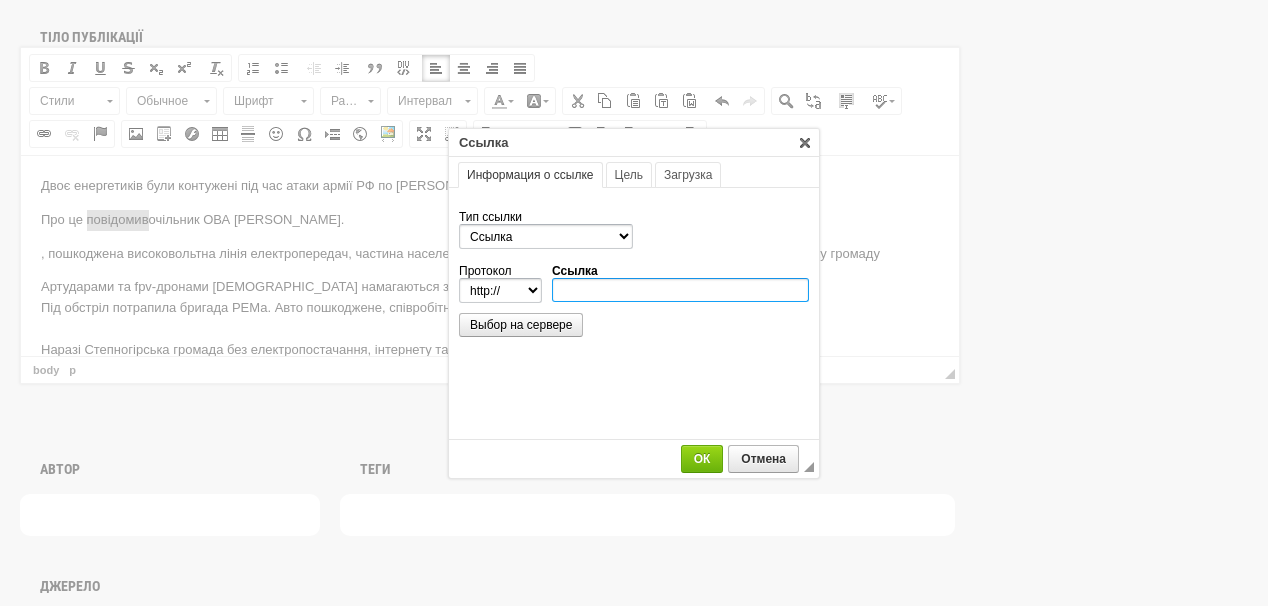 scroll, scrollTop: 0, scrollLeft: 0, axis: both 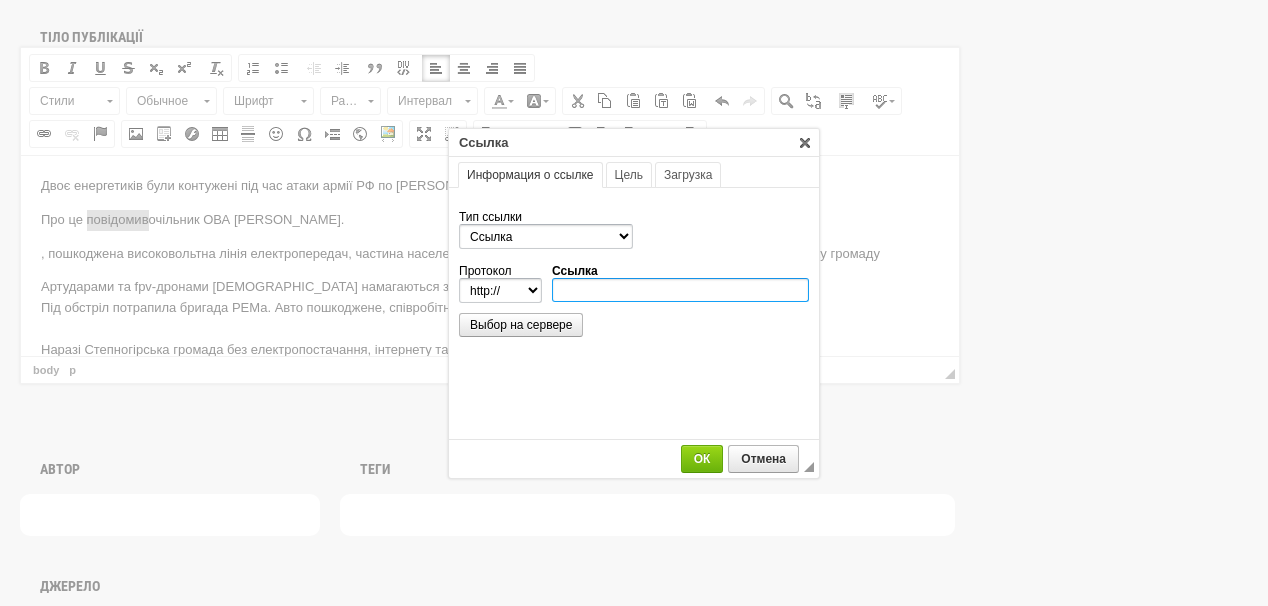 click on "Ссылка" at bounding box center [680, 290] 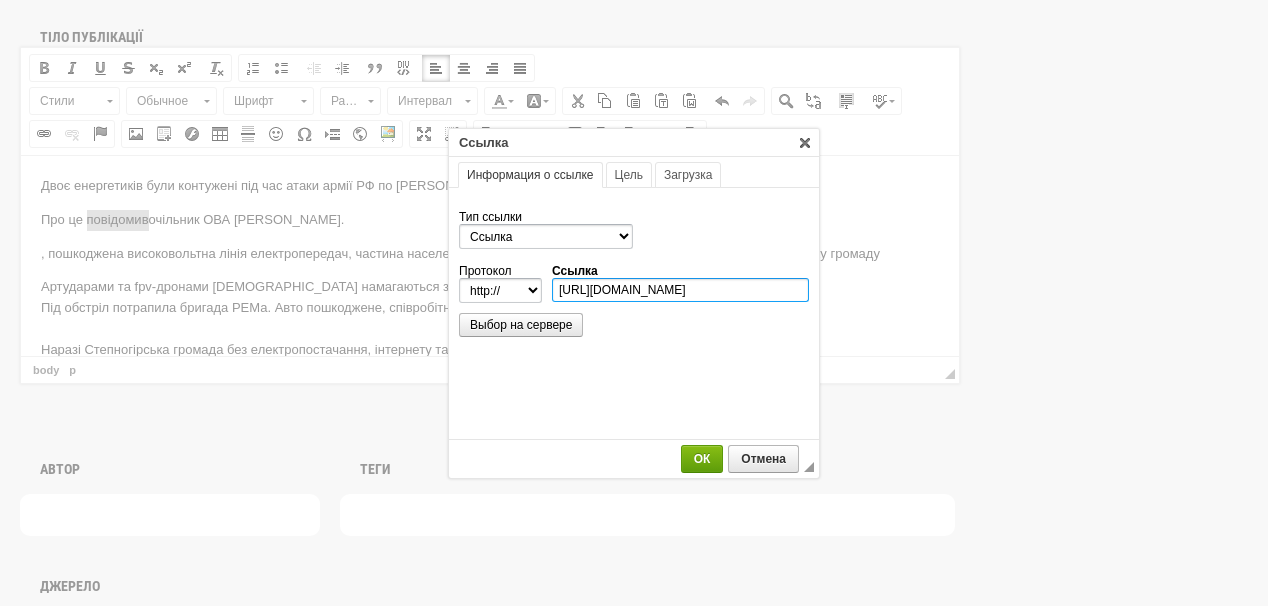 type on "https://t.me/ivan_fedorov_zp/21491" 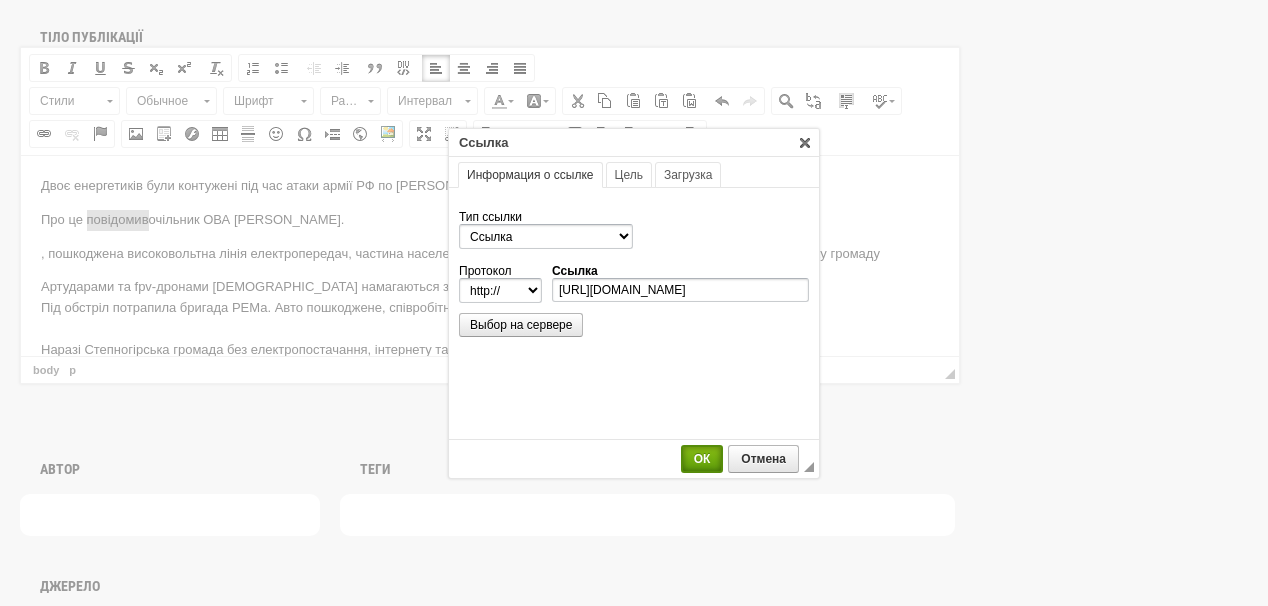 select on "https://" 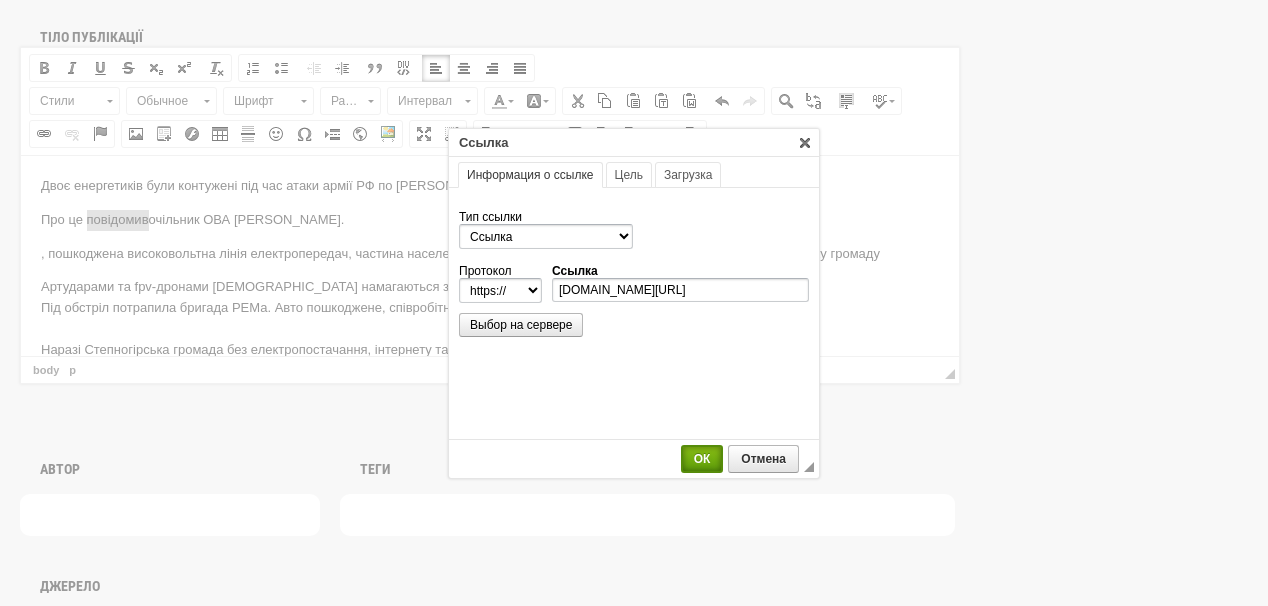 click on "ОК" at bounding box center [702, 459] 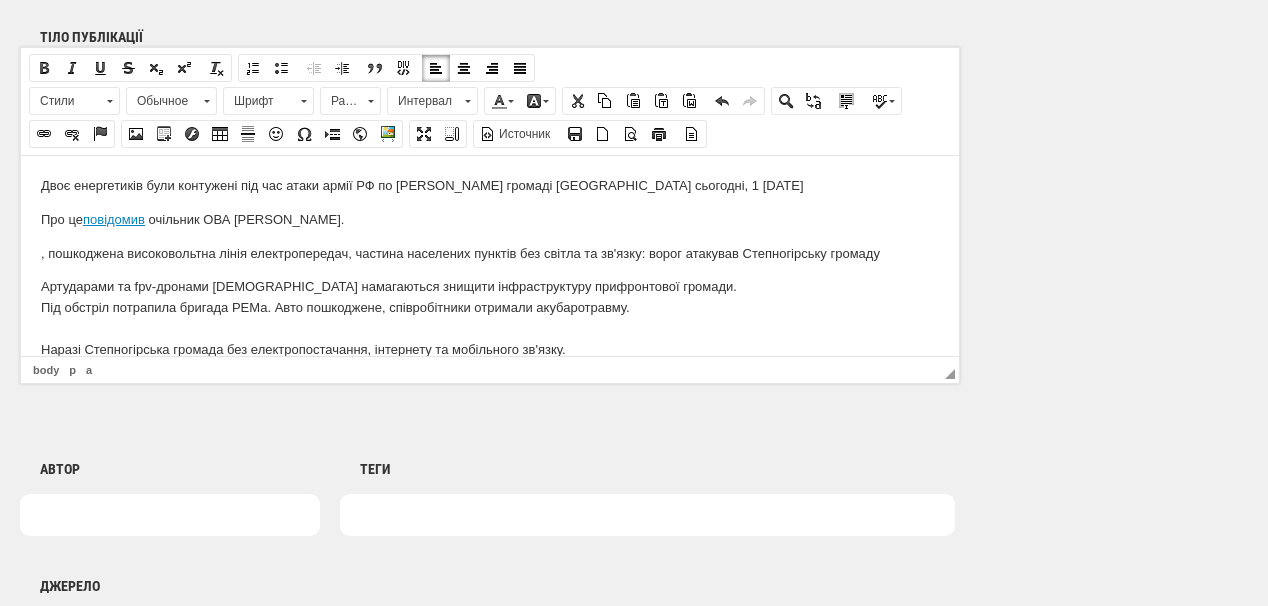 click on "Автор
Аліна Всеволодівна Червоній
Анастасія Єрмакова
Анастасія Мельникова
Анастасія Постернак
Андрій Білоус
Андрій Бойцун
Андрій Герус
Андрій Чубик
Анна Акерманн
Антон Філіппов
Богдана Болеславівна Сплюха
Борецька Віолетта Гаврилівна
Борислав Тарасович Михайлюк
Васильківський Натан
Вікторія Войціцька
Вікторія Тороп
Владлен Степанцов
Всеволод Ковальчук
Галатей Семибор Всеславович
Геннадій Кобаль
Геннадій Рябцев
Горислав Поривай
Даромир Андрухович
Денис Назаренко
Джеймс Джонов
Джон Джонов
Дмитро Сакалюк" at bounding box center [490, 519] 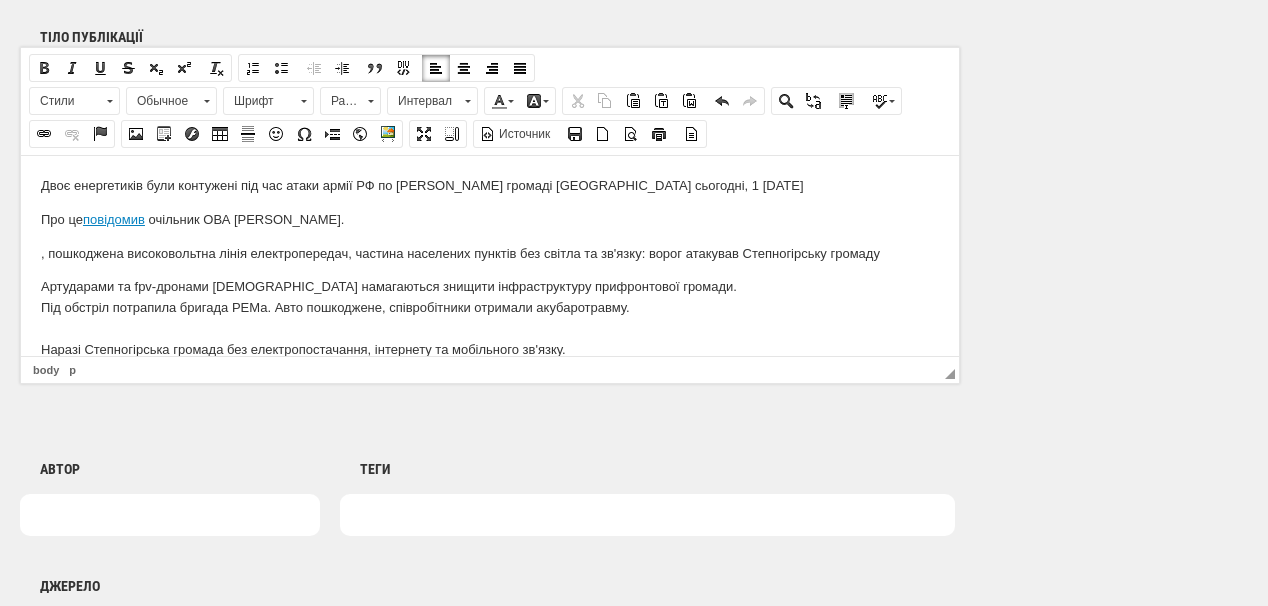 click on "Двоє енергетиків були контужені під час атаки армії РФ по Степногірській громаді Запорізької області сьогодні, 1 липня.  Про це  повідомив   очільник ОВА Іван Федоров. , пошкоджена високовольтна лінія електропередач, частина населених пунктів без світла та зв'язку: ворог атакував Степногірську громаду  Артударами та fpv-дронами росіяни намагаються знищити інфраструктуру прифронтової громади. Під обстріл потрапила бригада РЕМа. Авто пошкоджене, співробітники отримали акубаротравму." at bounding box center [490, 267] 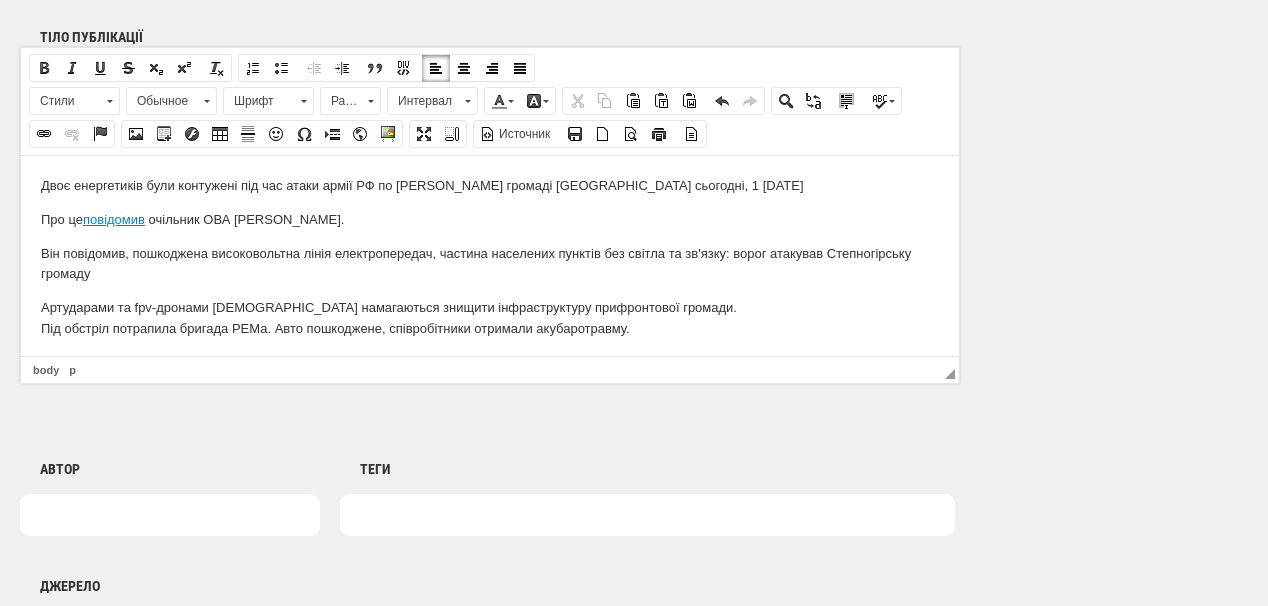 click on "Він повідомив, пошкоджена високовольтна лінія електропередач, частина населених пунктів без світла та зв'язку: ворог атакував Степногірську громаду" at bounding box center [490, 264] 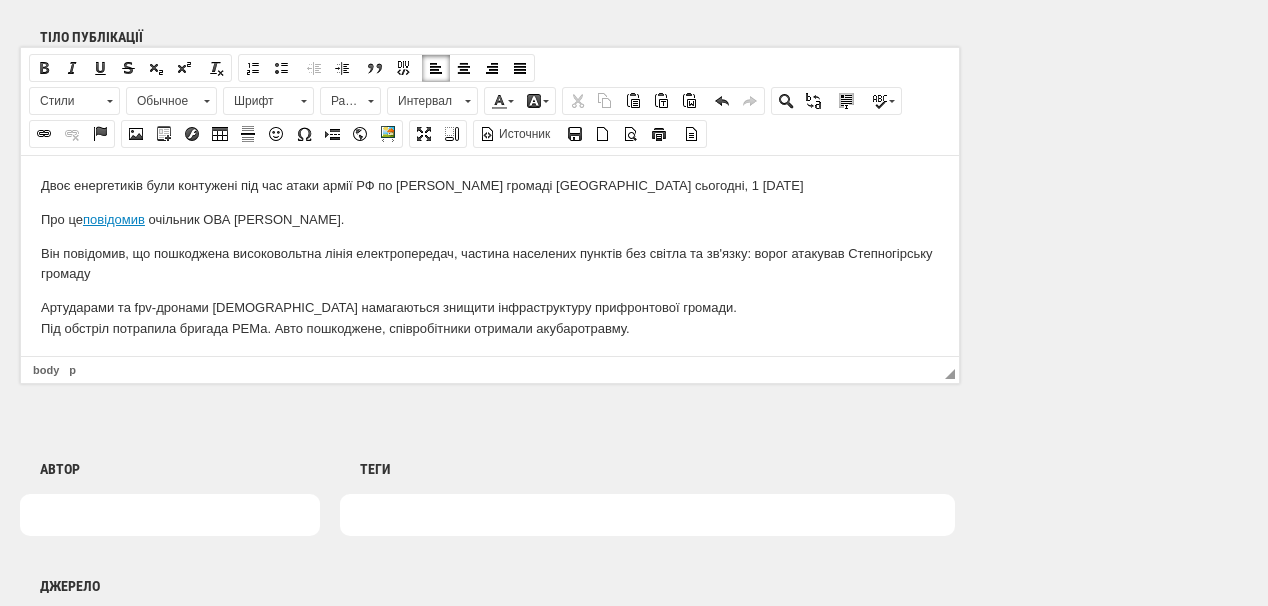 drag, startPoint x: 181, startPoint y: 272, endPoint x: 39, endPoint y: 274, distance: 142.01408 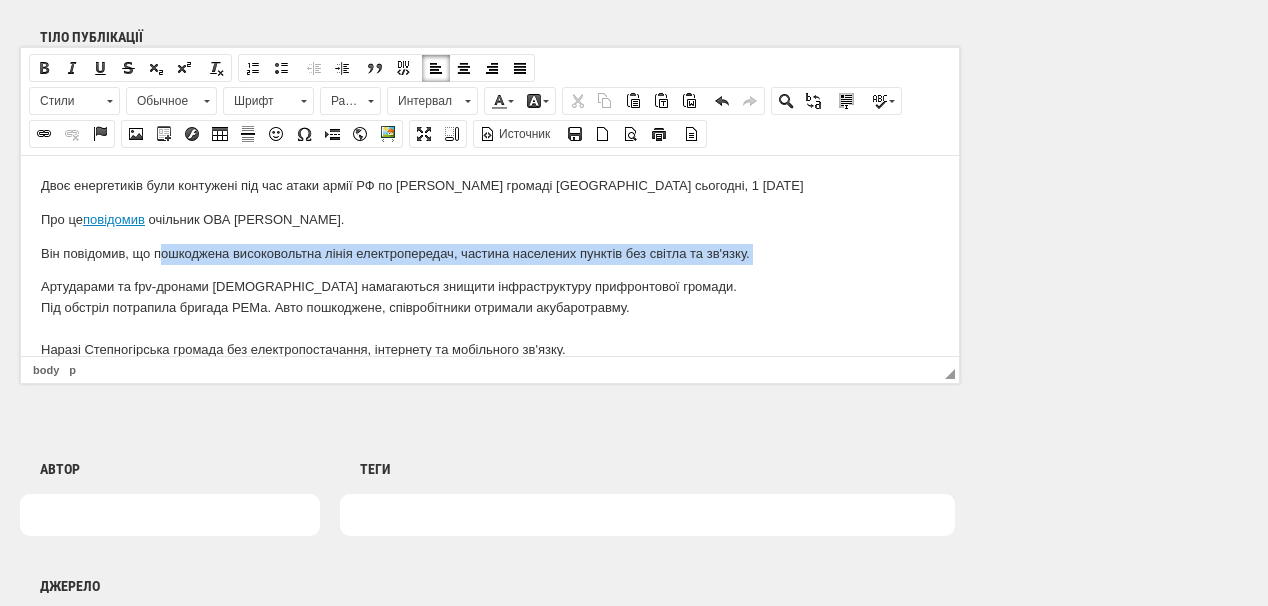 drag, startPoint x: 157, startPoint y: 251, endPoint x: 29, endPoint y: 292, distance: 134.4061 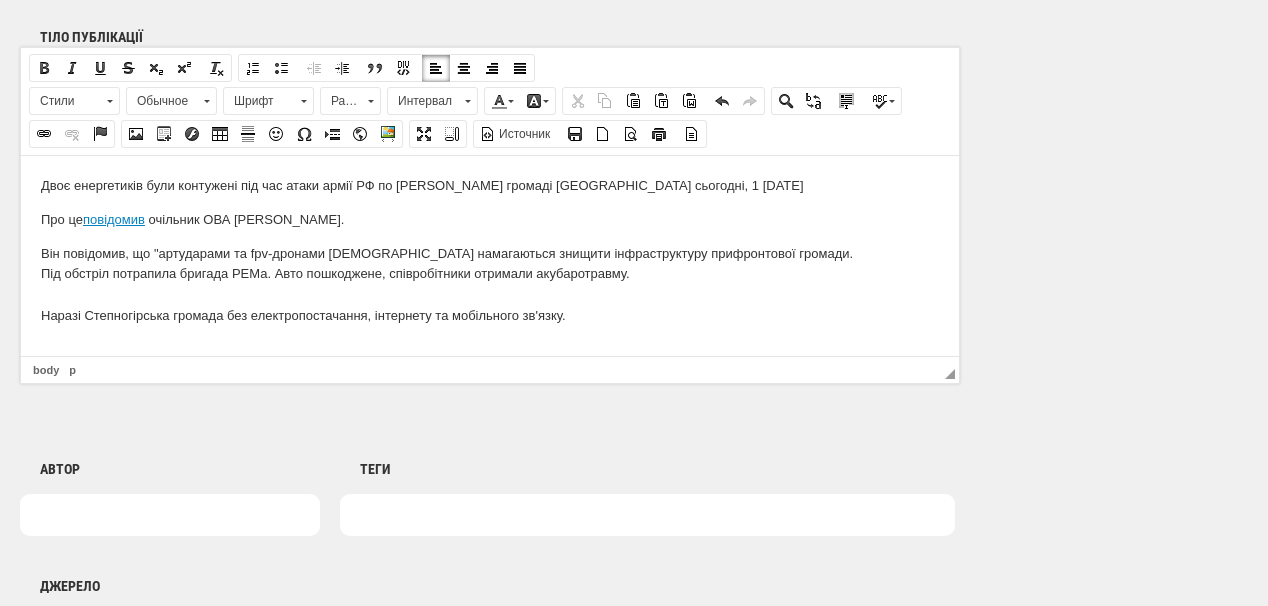 click on "Він повідомив, що "а ртударами та fpv-дронами росіяни намагаються знищити інфраструктуру прифронтової громади. Під обстріл потрапила бригада РЕМа. Авто пошкоджене, співробітники отримали акубаротравму. Наразі Степногірська громада без електропостачання, інтернету та мобільного зв'язку." at bounding box center (490, 284) 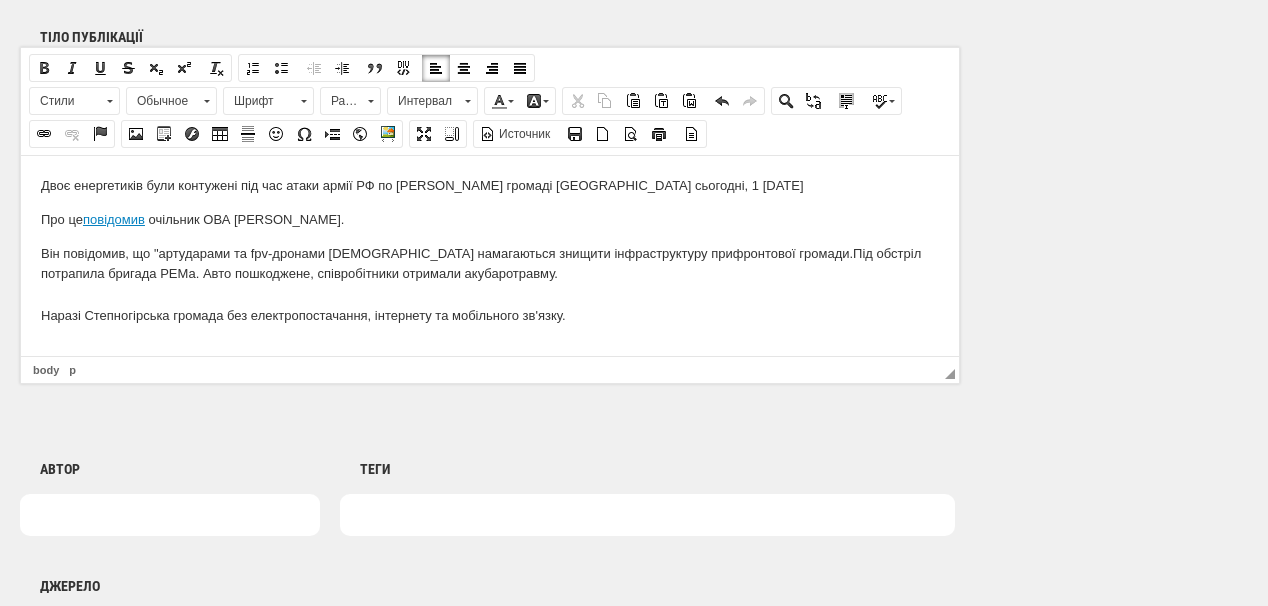 drag, startPoint x: 505, startPoint y: 273, endPoint x: 477, endPoint y: 273, distance: 28 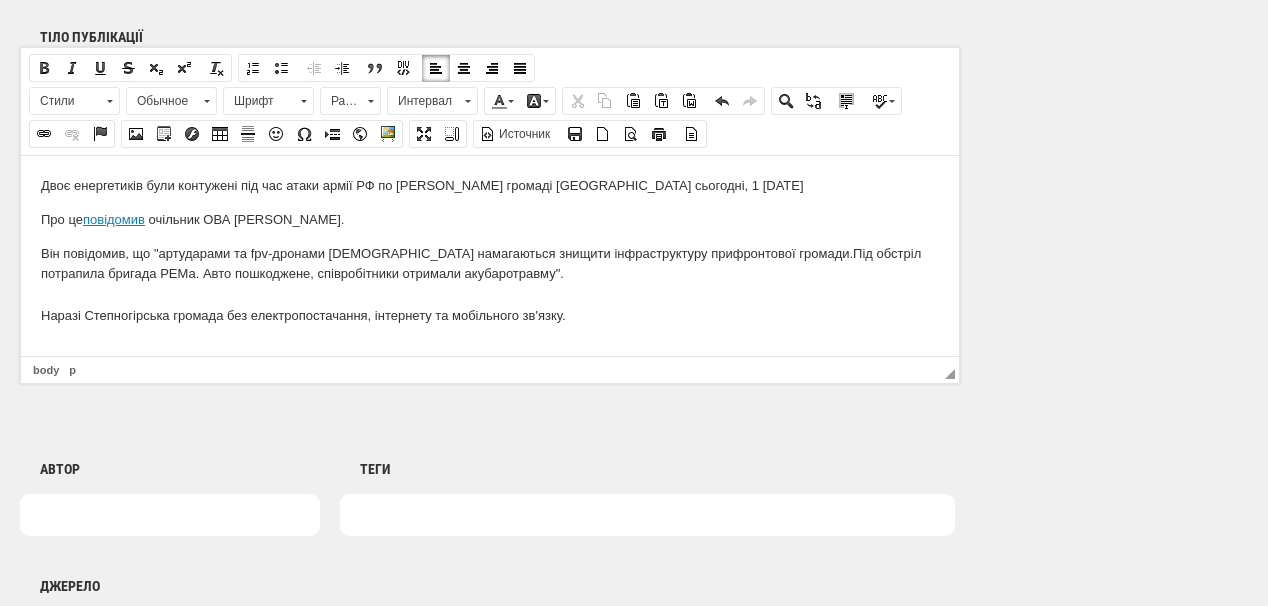 click on "Він повідомив, що "а ртударами та fpv-дронами росіяни намагаються знищити інфраструктуру прифронтової громади.  Під обстріл потрапила бригада РЕМа. Авто пошкоджене, співробітники отримали акубаротравму". Наразі Степногірська громада без електропостачання, інтернету та мобільного зв'язку." at bounding box center [490, 284] 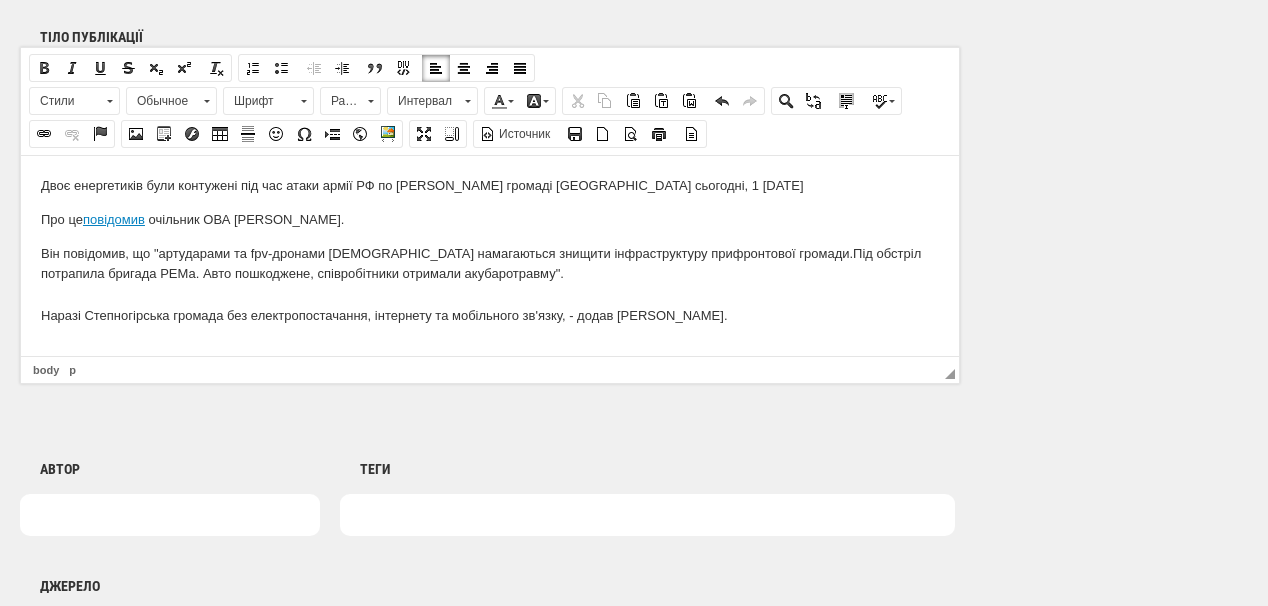 click on "Він повідомив, що "а ртударами та fpv-дронами росіяни намагаються знищити інфраструктуру прифронтової громади.  Під обстріл потрапила бригада РЕМа. Авто пошкоджене, співробітники отримали акубаротравму". Наразі Степногірська громада без електропостачання, інтернету та мобільного зв'язку, - додав Федоров." at bounding box center (490, 284) 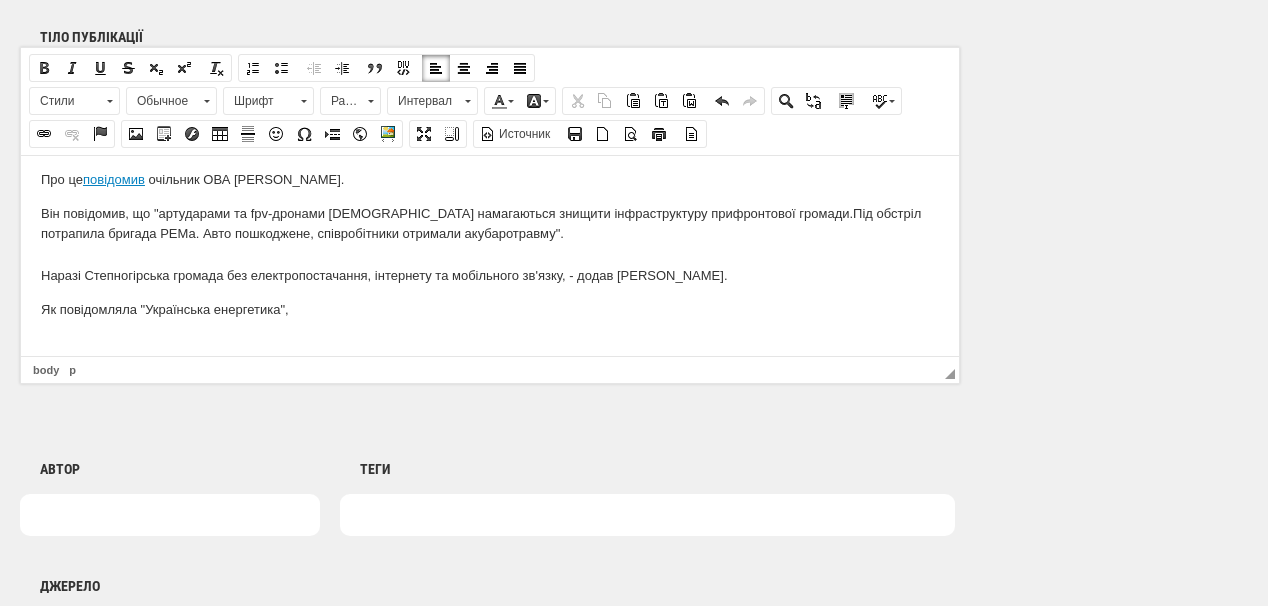 scroll, scrollTop: 58, scrollLeft: 0, axis: vertical 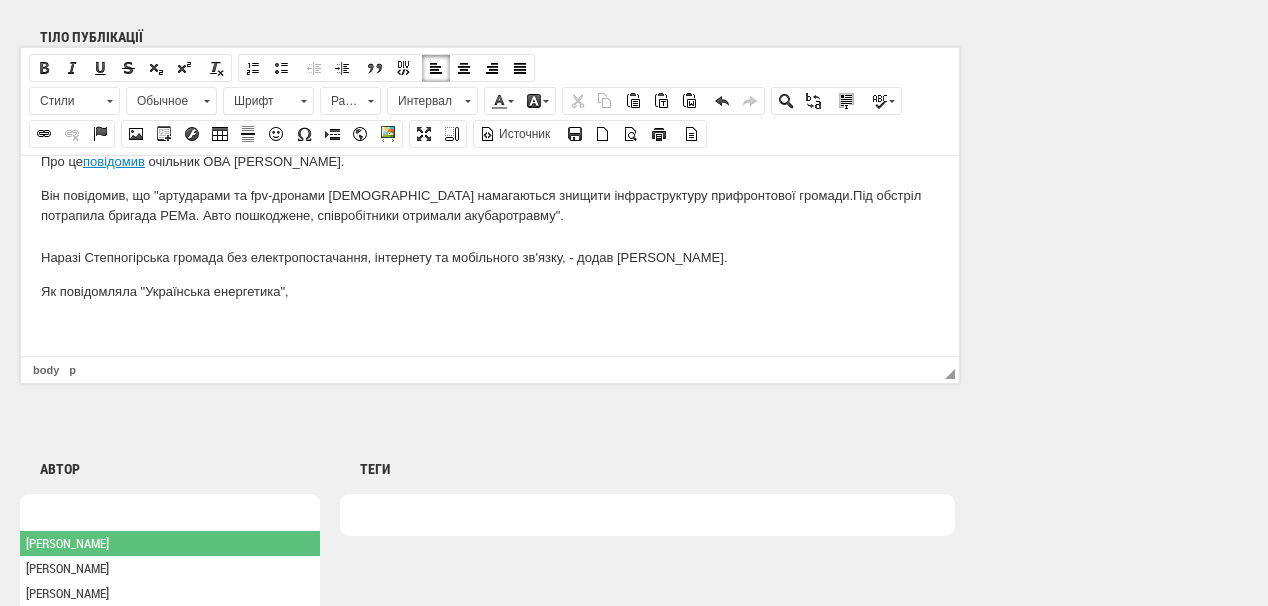 click at bounding box center [170, 515] 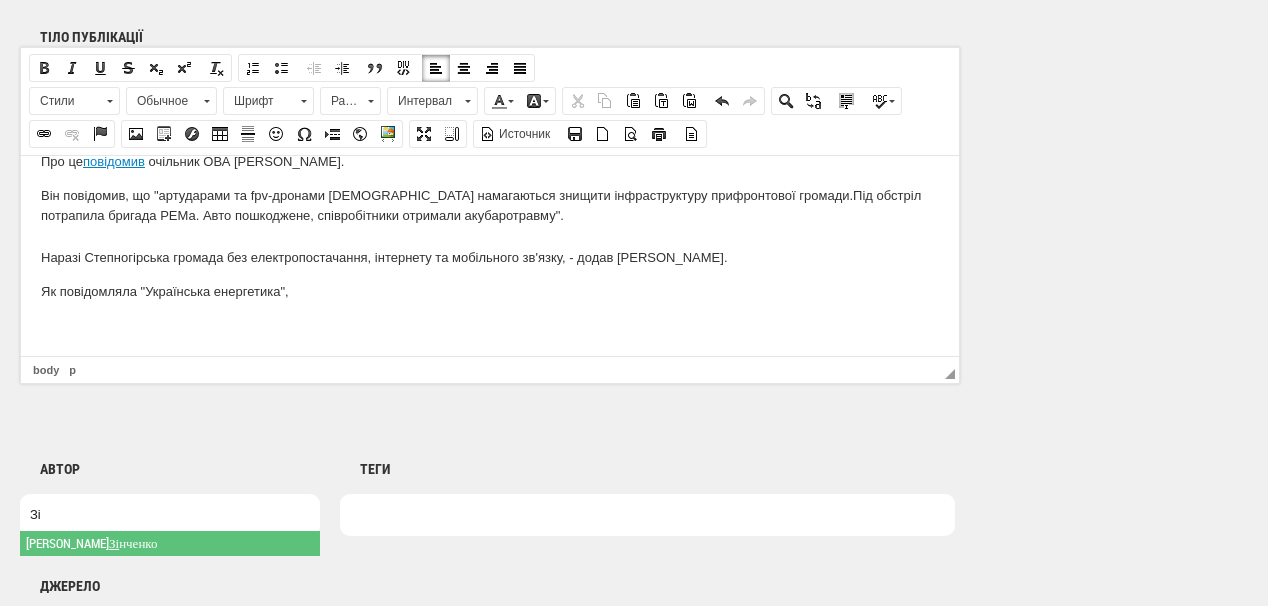 type on "Зі" 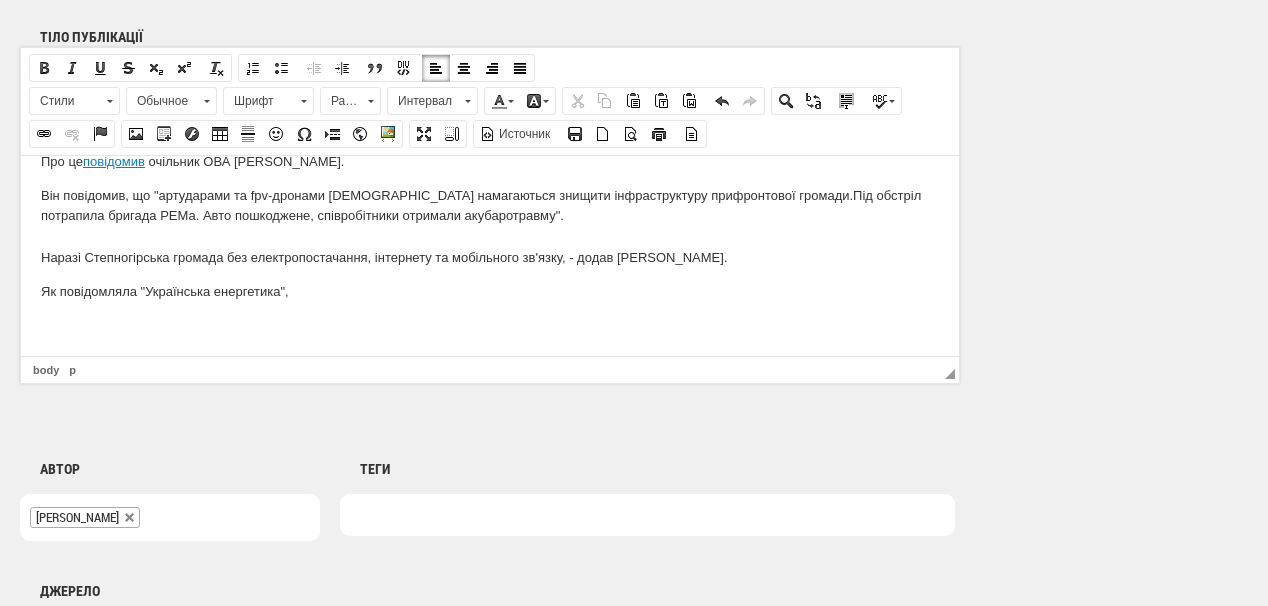click at bounding box center [362, 515] 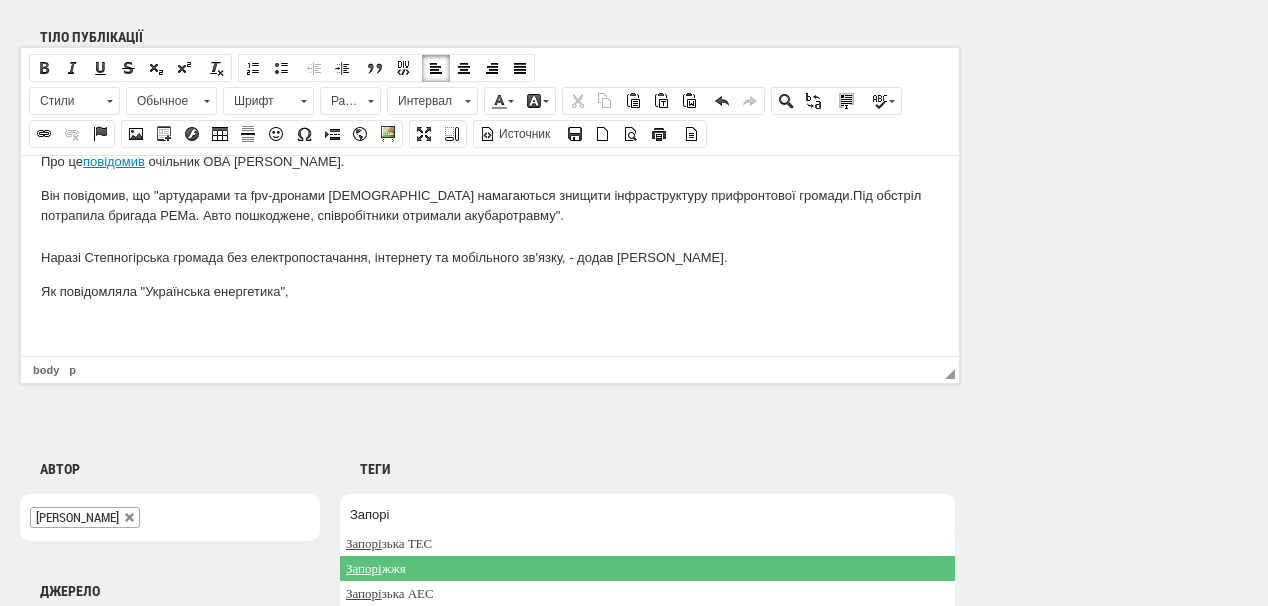 type on "Запорі" 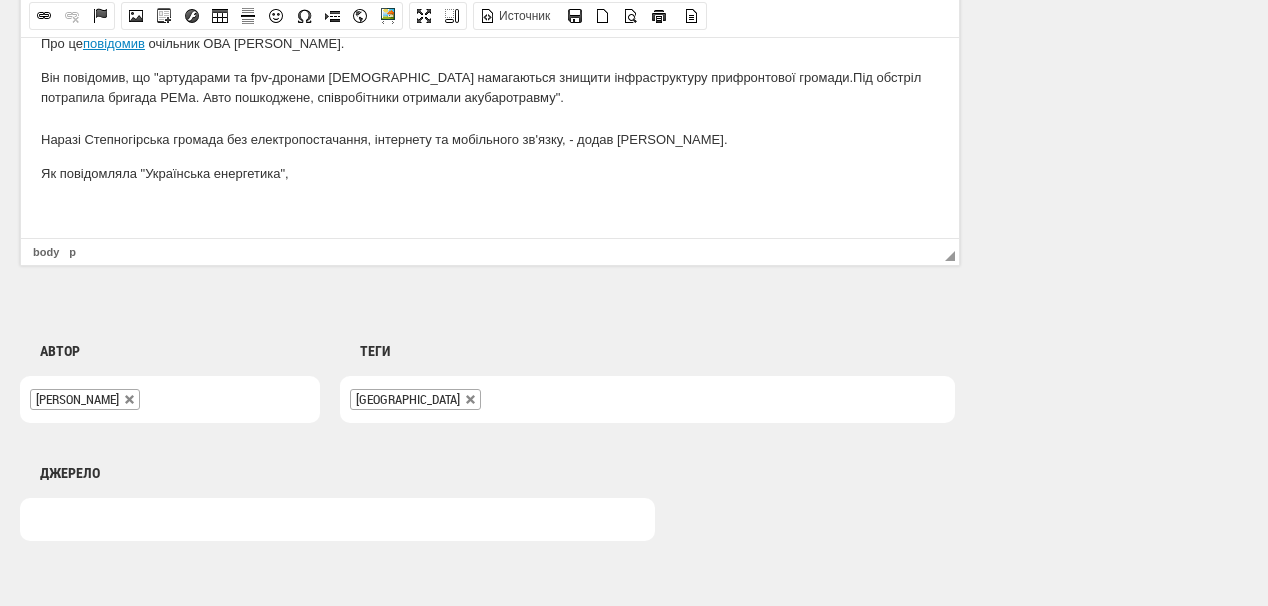 scroll, scrollTop: 1440, scrollLeft: 0, axis: vertical 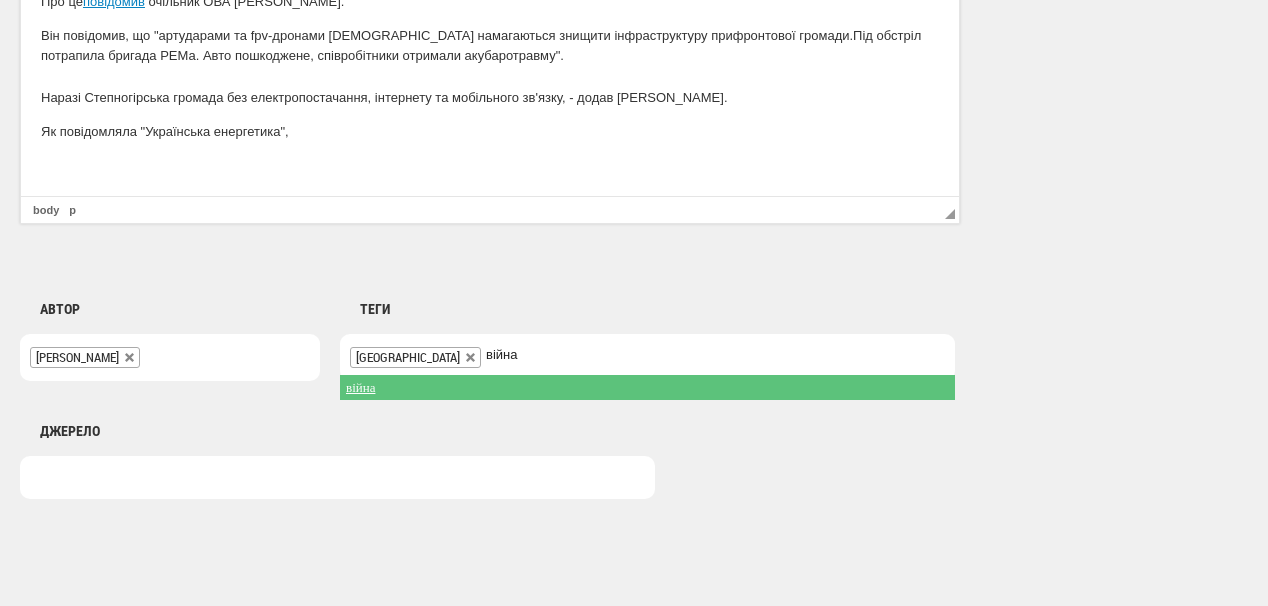 type on "війна" 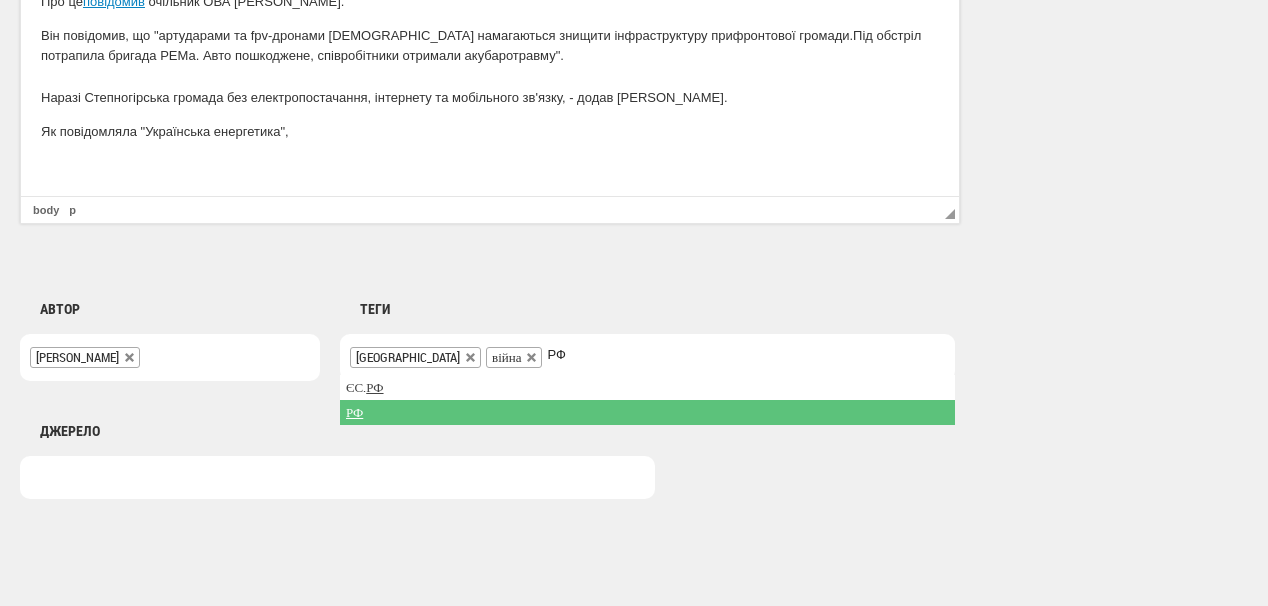 type on "РФ" 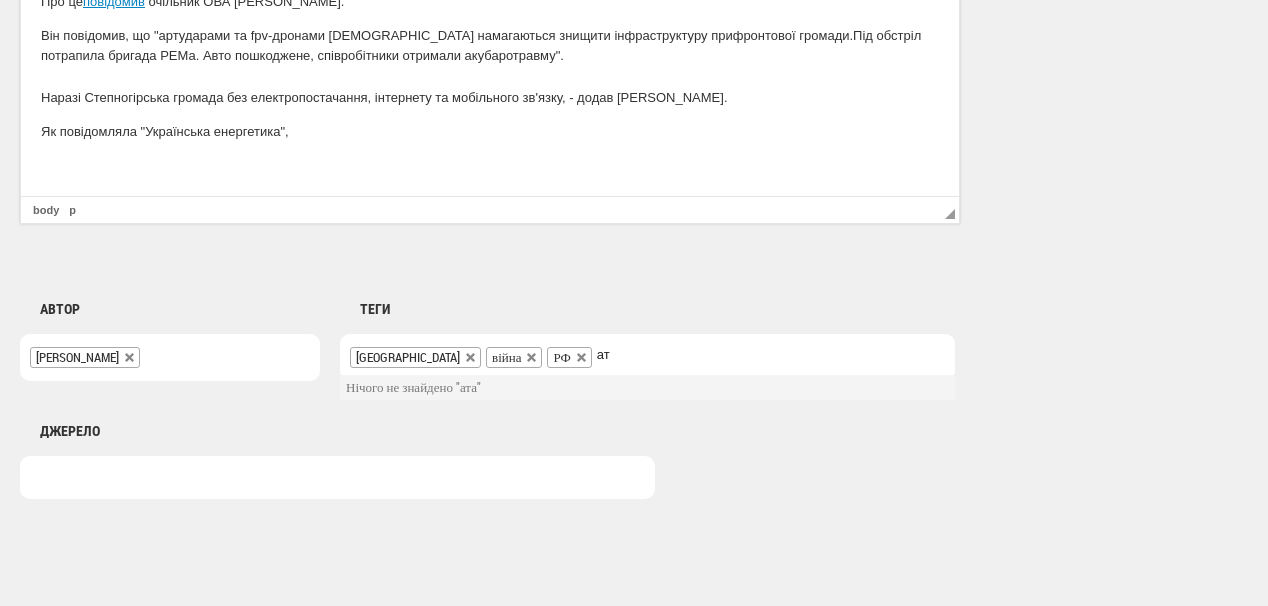 type on "а" 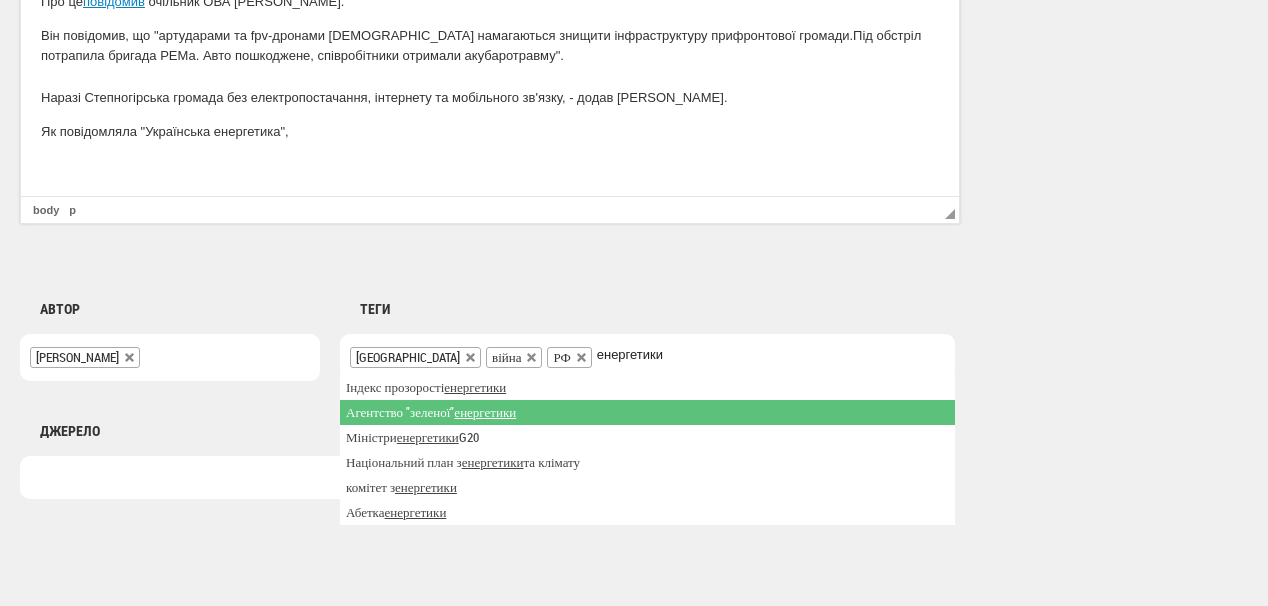 type on "енергетик" 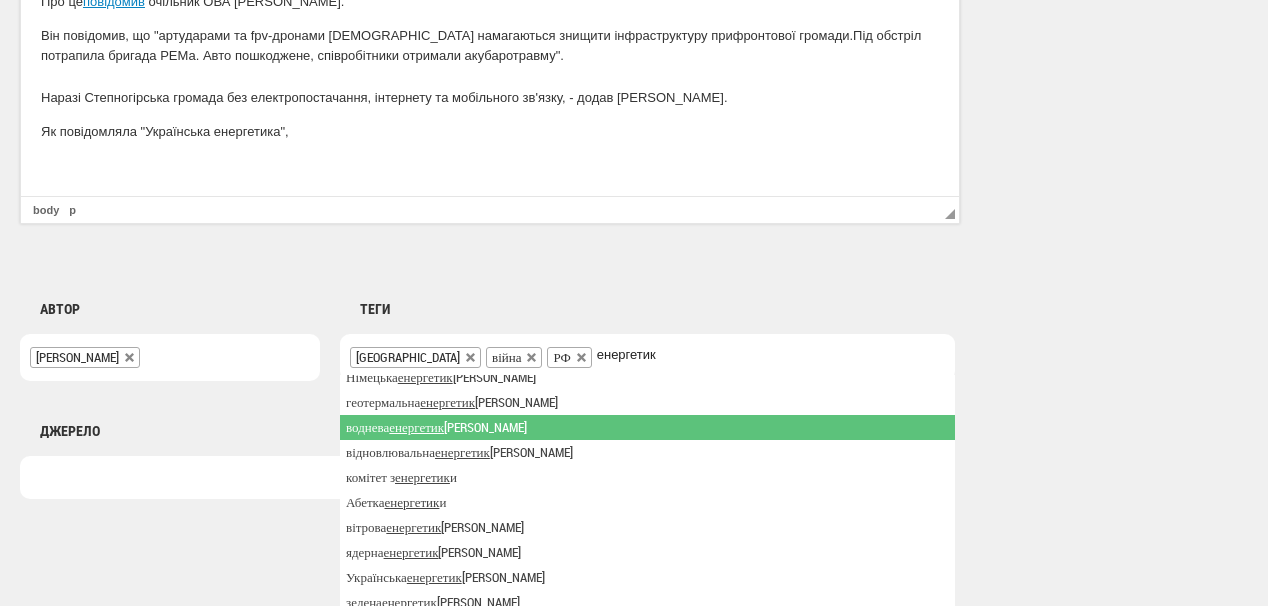 scroll, scrollTop: 150, scrollLeft: 0, axis: vertical 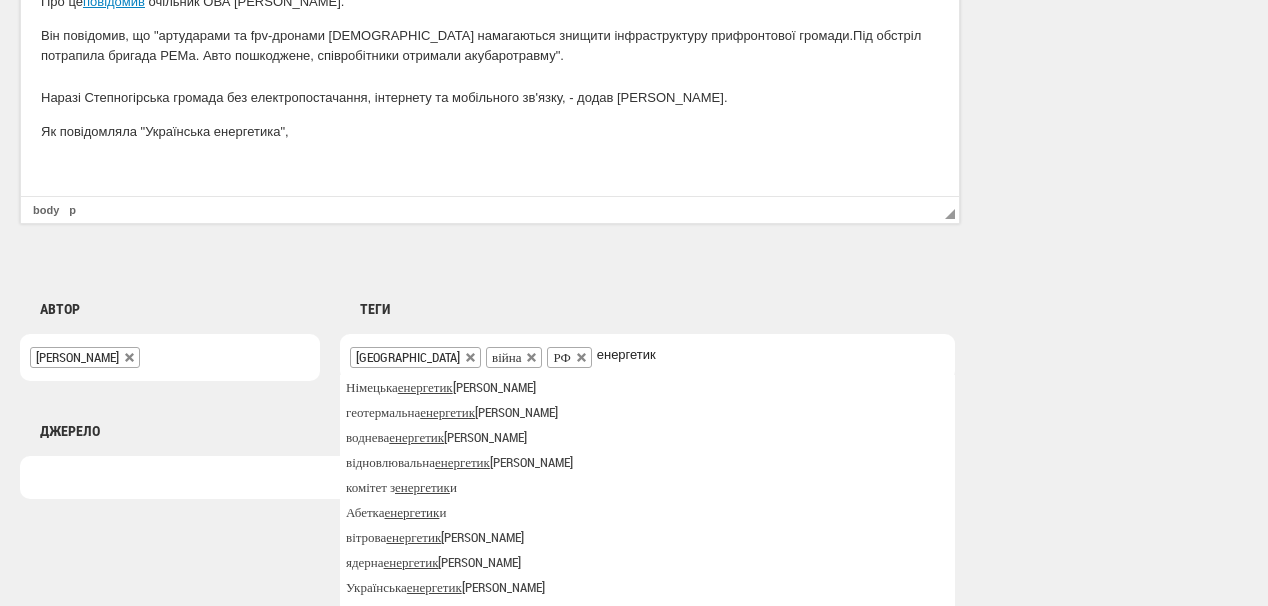 drag, startPoint x: 634, startPoint y: 354, endPoint x: 551, endPoint y: 351, distance: 83.0542 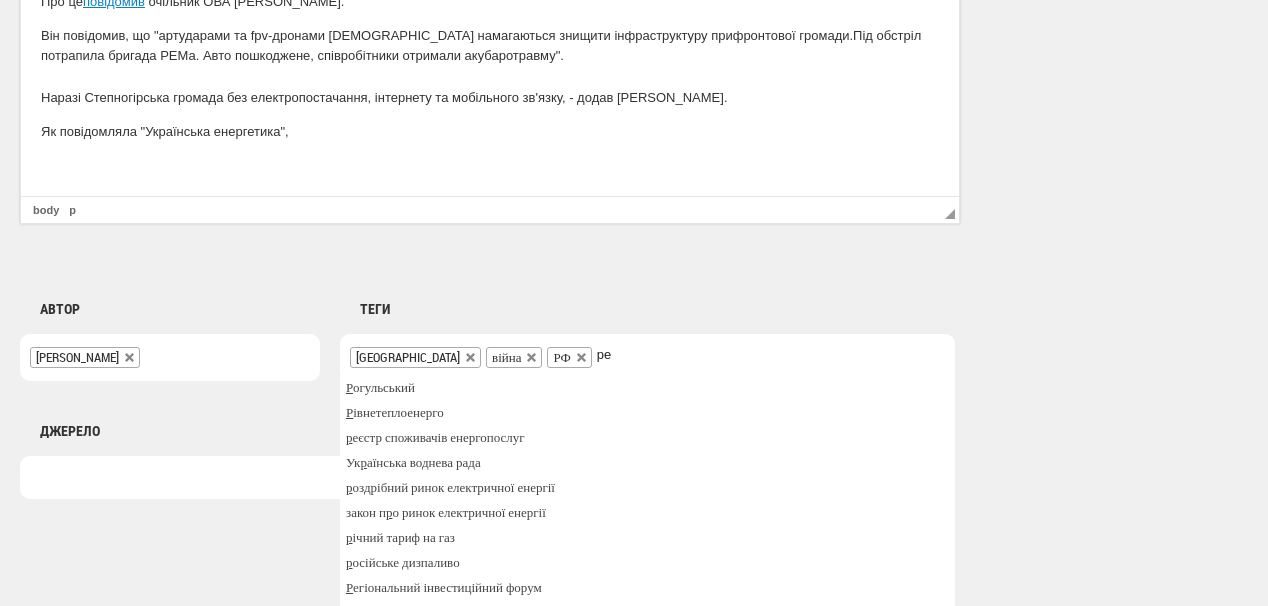 scroll, scrollTop: 0, scrollLeft: 0, axis: both 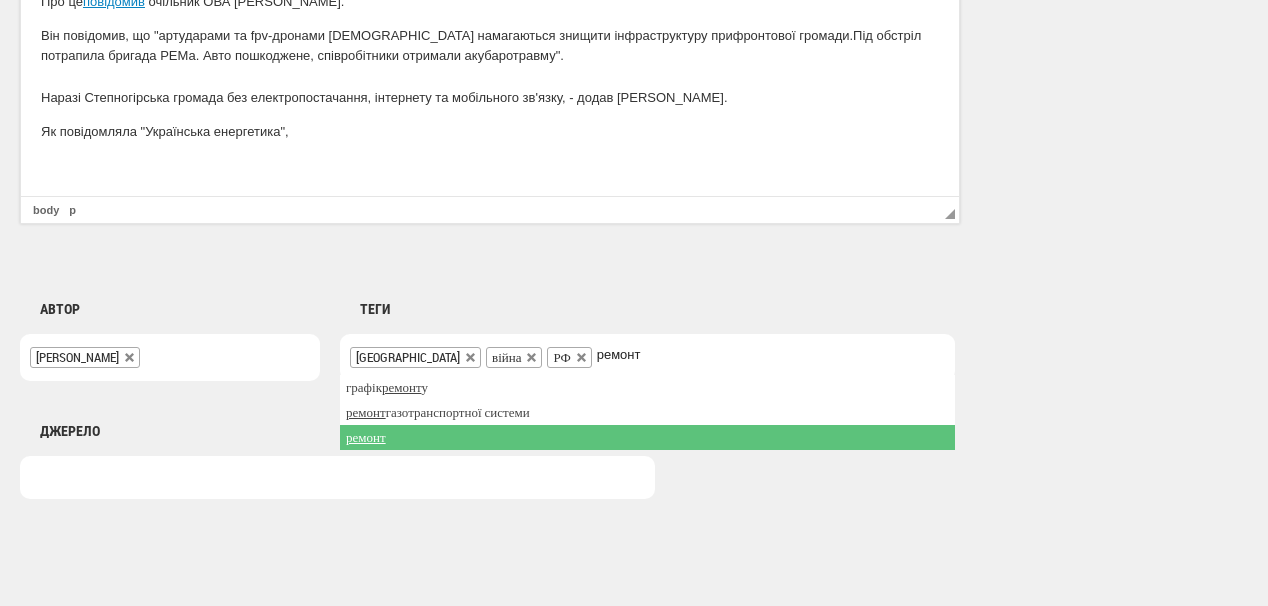 type on "ремонт" 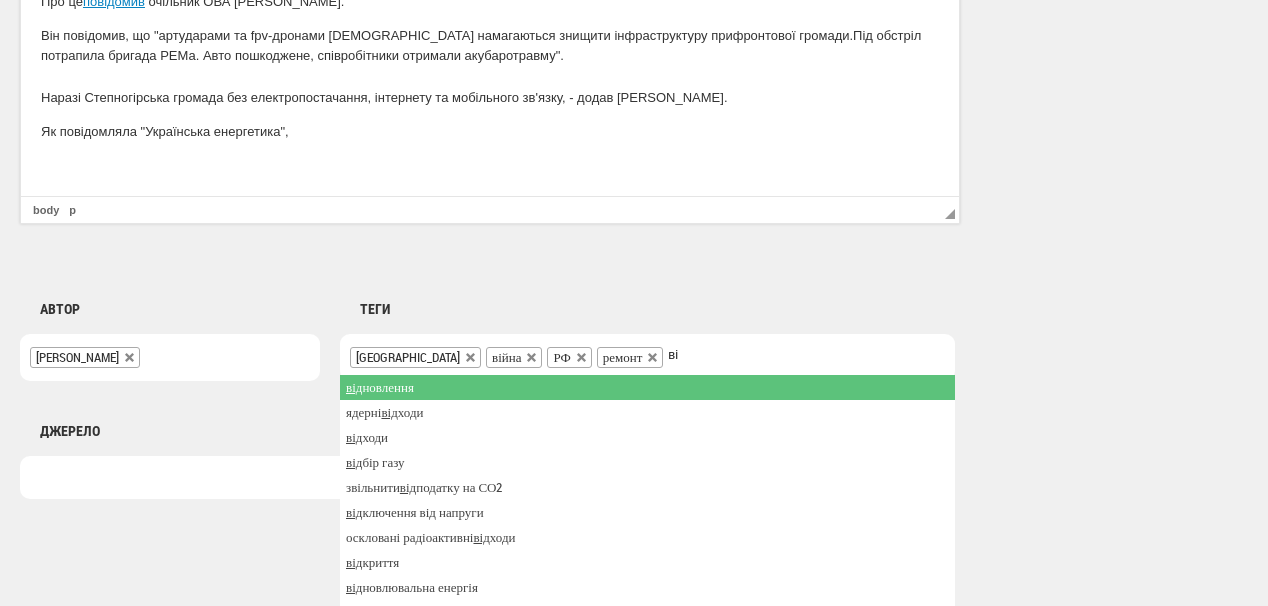 type on "в" 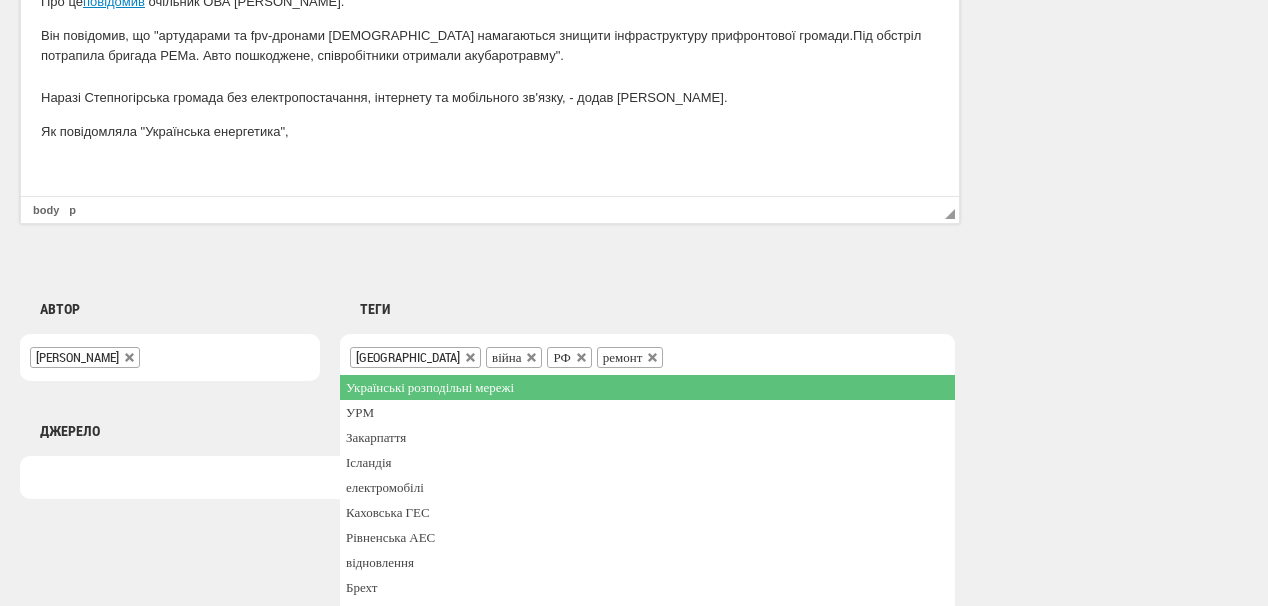 type on "е" 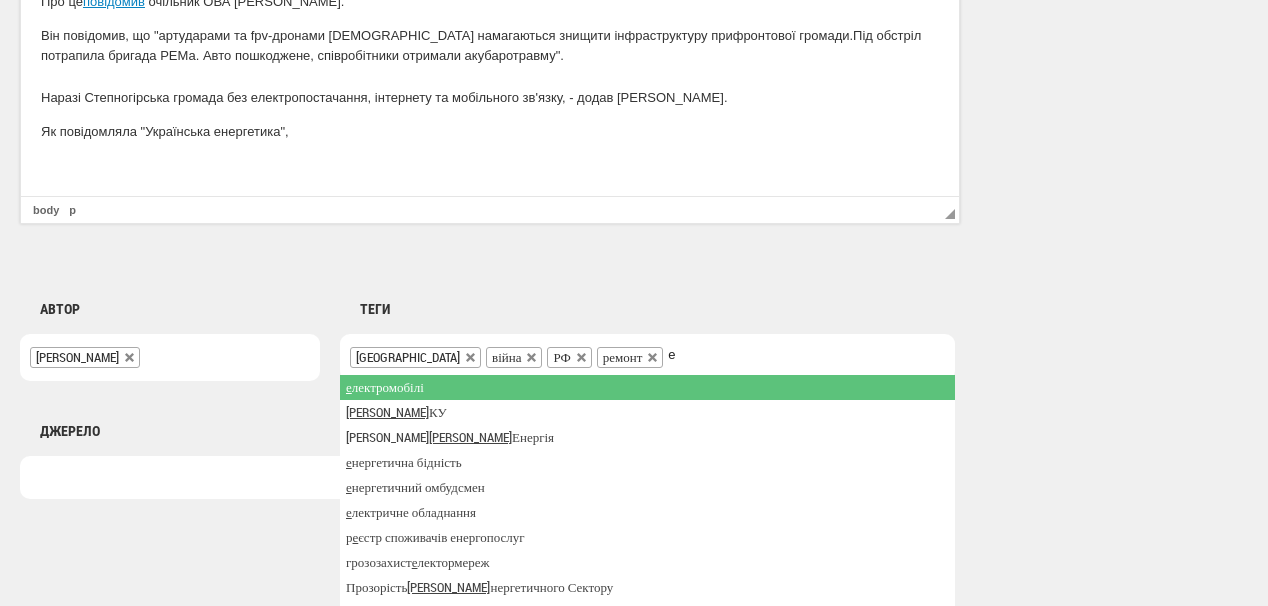 type 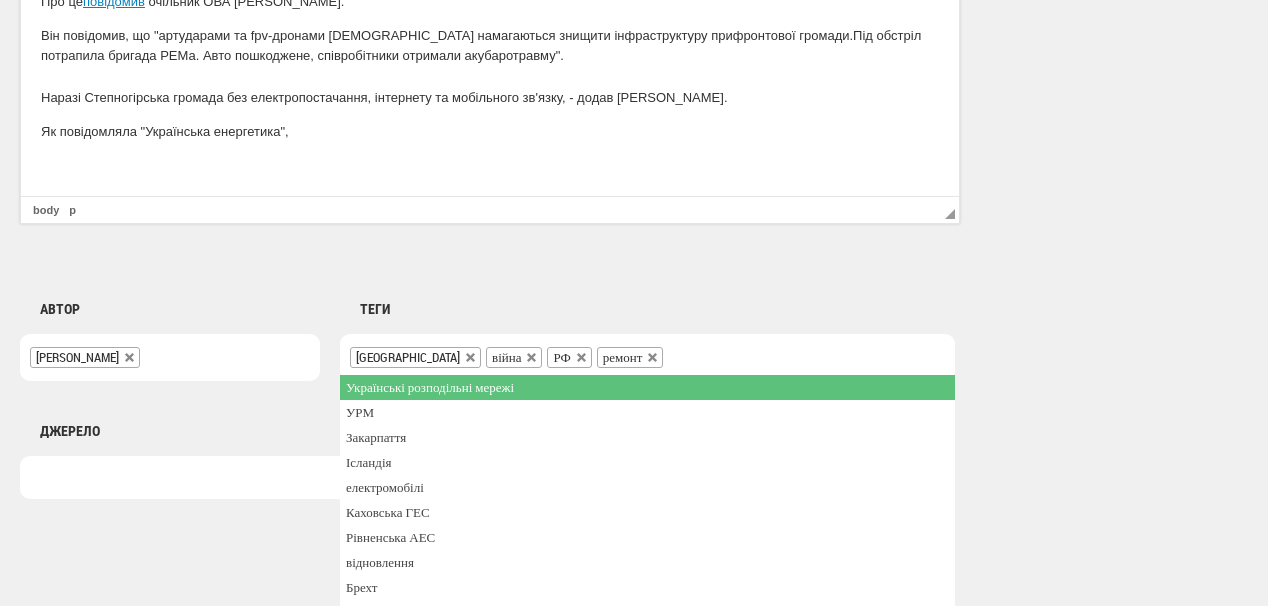click on "Теги
Українські розподільні мережі
УРМ
Закарпаття
Ісландія
електромобілі
Каховська ГЕС
Рівненська АЕС
відновлення
Брехт
Укренергомашини
газопостачання
розподільні газопроводи
Полтаваобленерго
Канівська ГЕС
Газмережі
ЕКУ
Слободян
COP26
будинкові газові мережі
обслуговування газових мереж
ПС 330 кВ Рівне
Рівнеобленерго
SOСAR
ЙЕ Енергія
Добротвірська ТЕС
Рейтинг постачальників
Херсонська ТЕЦ
Рогульський
Нафтогазова Асоціація
незаконний видобуток
корисні копалини
Чернігівська ТЕЦ
Чернігівводоканал
Жеваго" at bounding box center (637, 320) 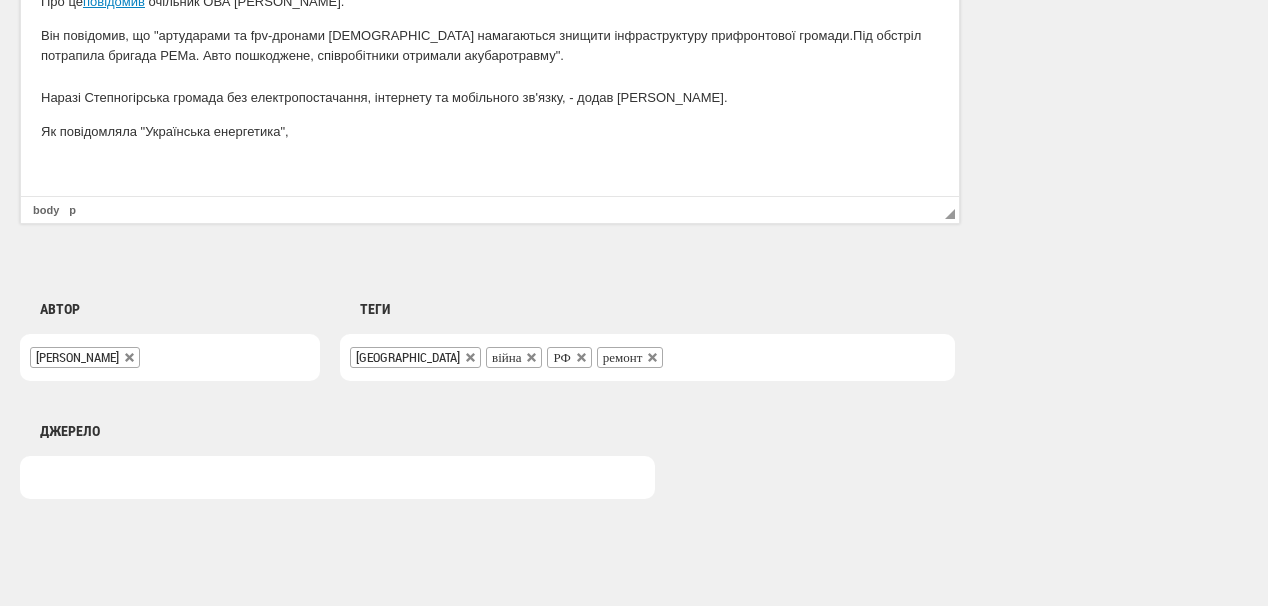 click on "Як повідомляла "Українська енергетика"," at bounding box center [490, 132] 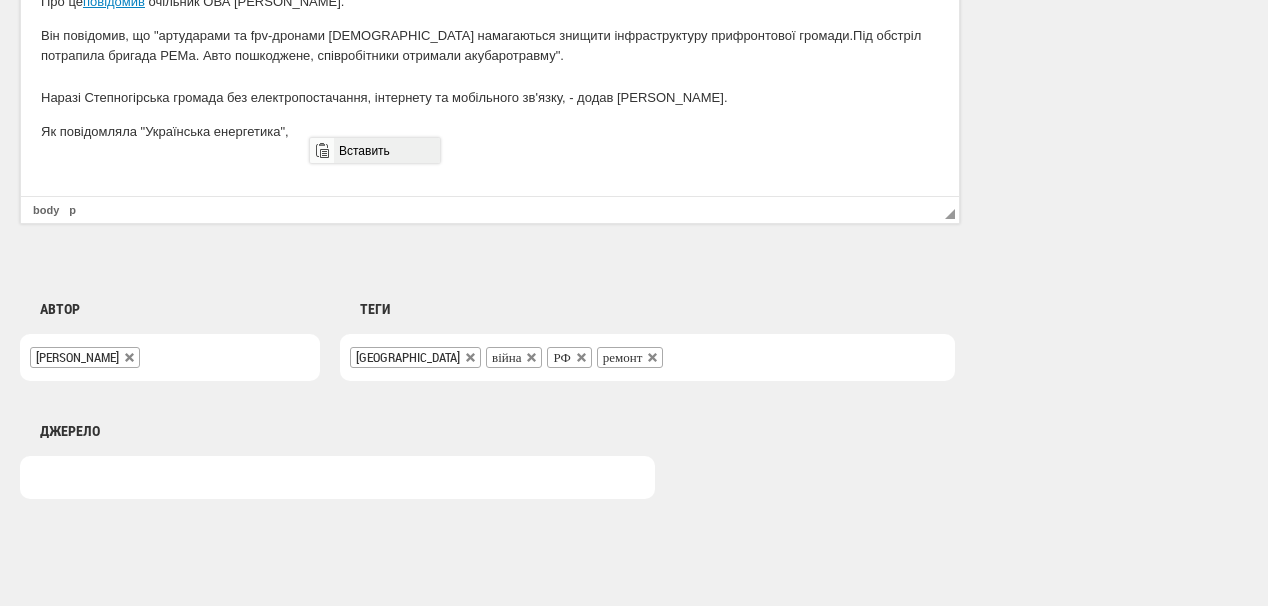 click on "Вставить" at bounding box center [386, 150] 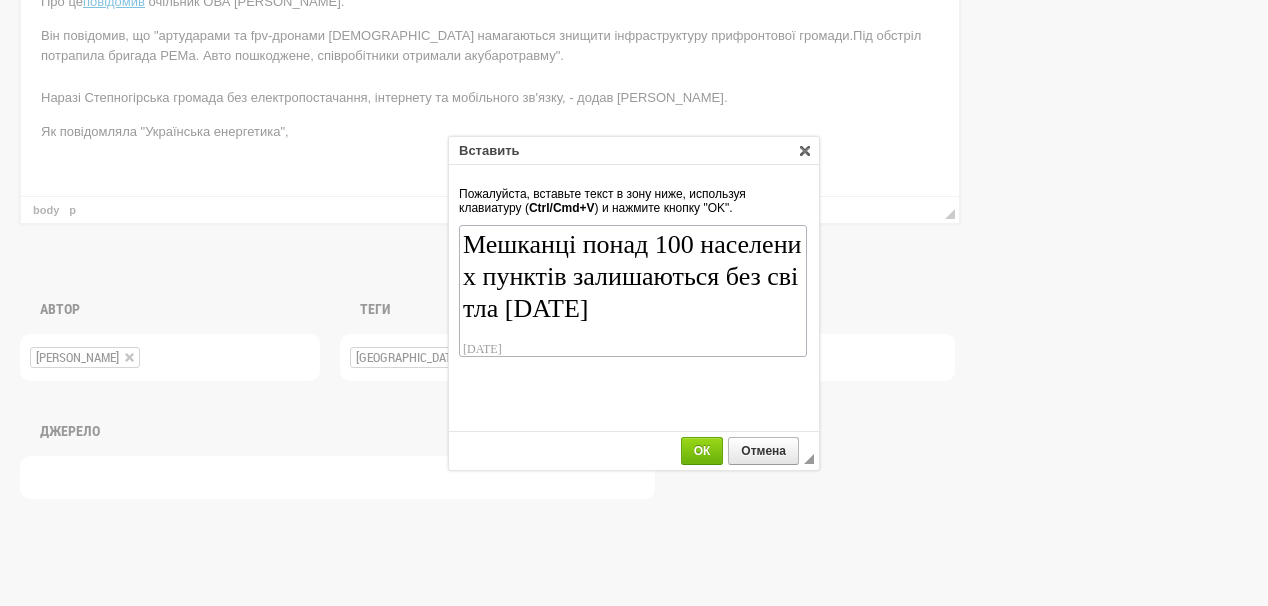 scroll, scrollTop: 86, scrollLeft: 0, axis: vertical 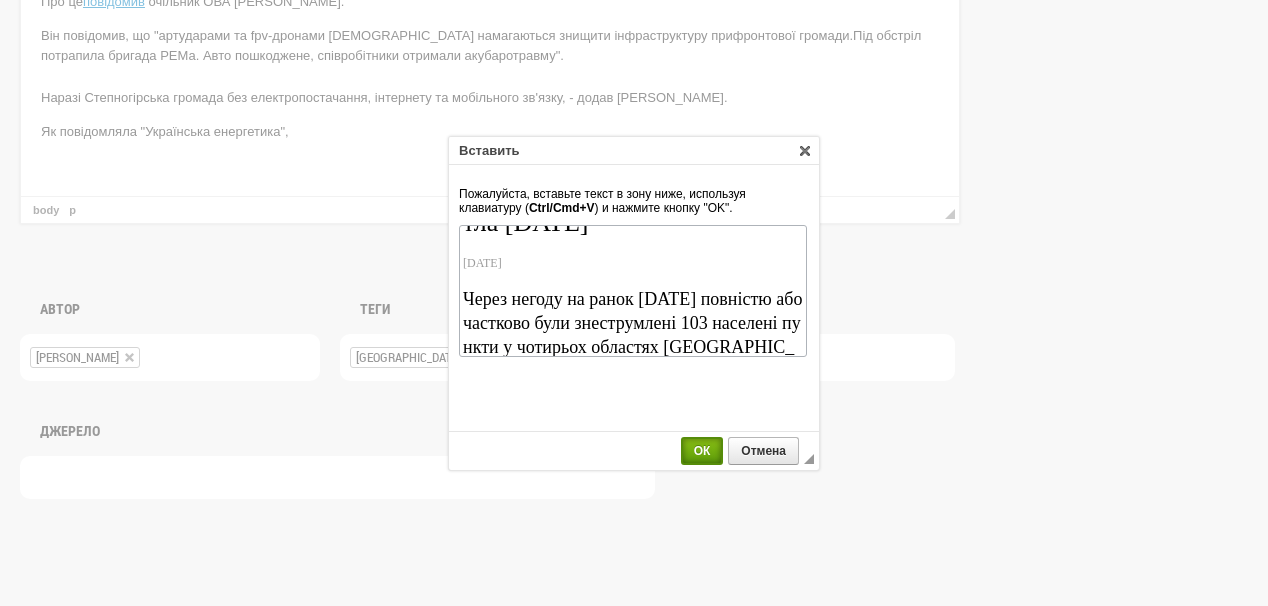 click on "ОК" at bounding box center (702, 451) 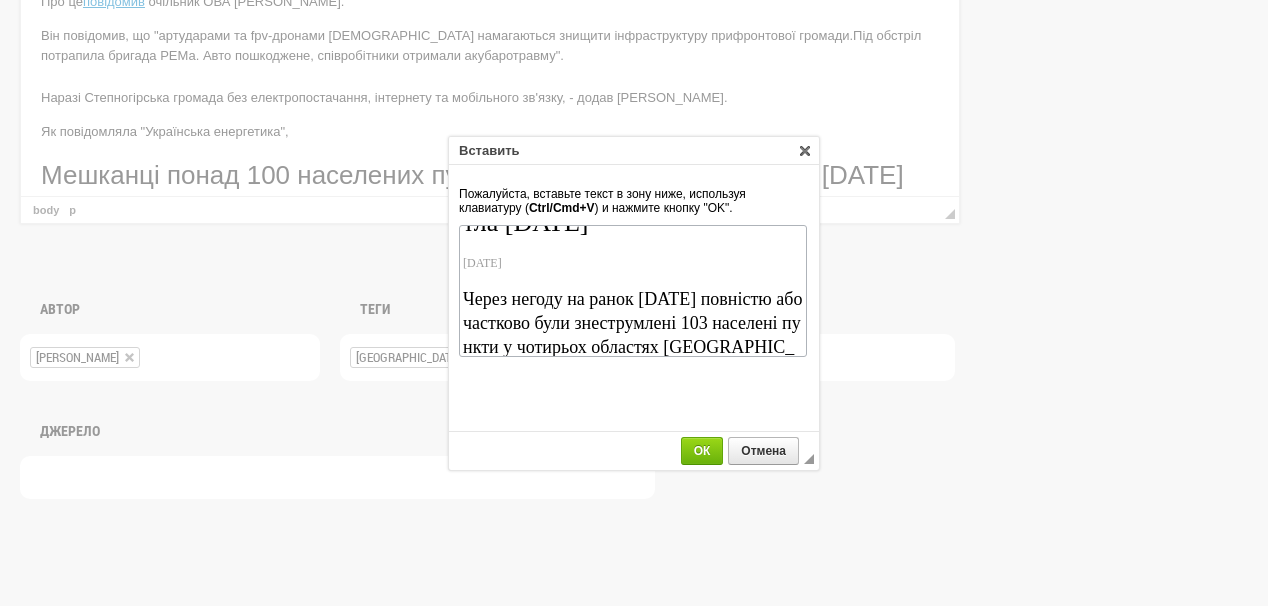 scroll, scrollTop: 121, scrollLeft: 0, axis: vertical 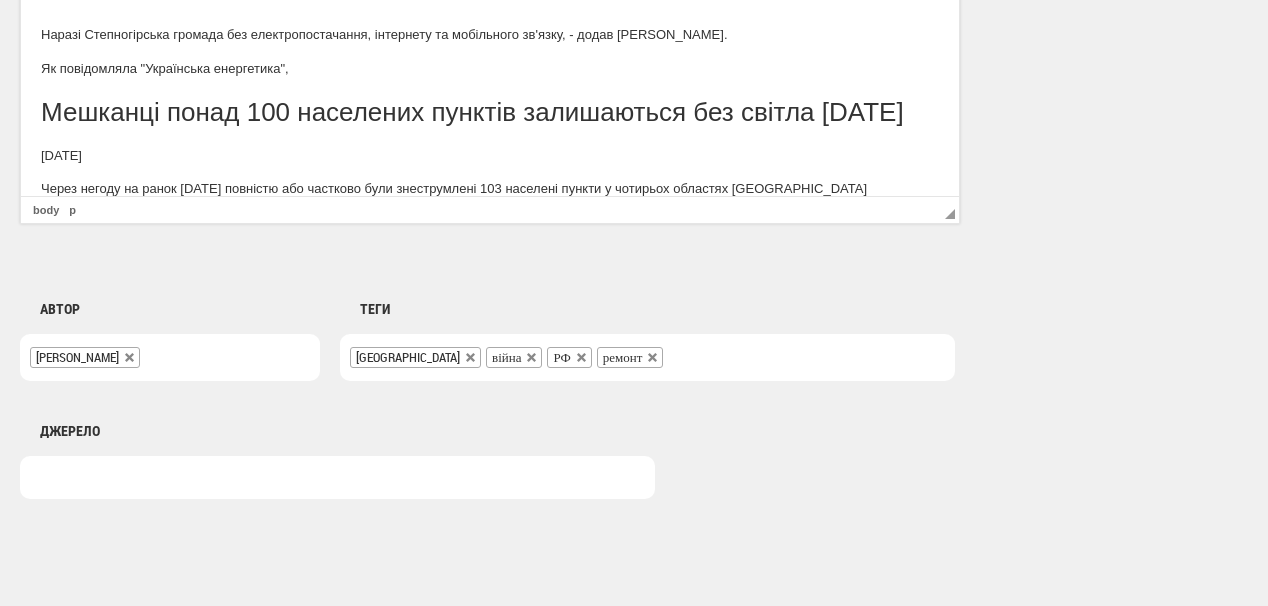 click on "Як повідомляла "Українська енергетика"," at bounding box center [490, 69] 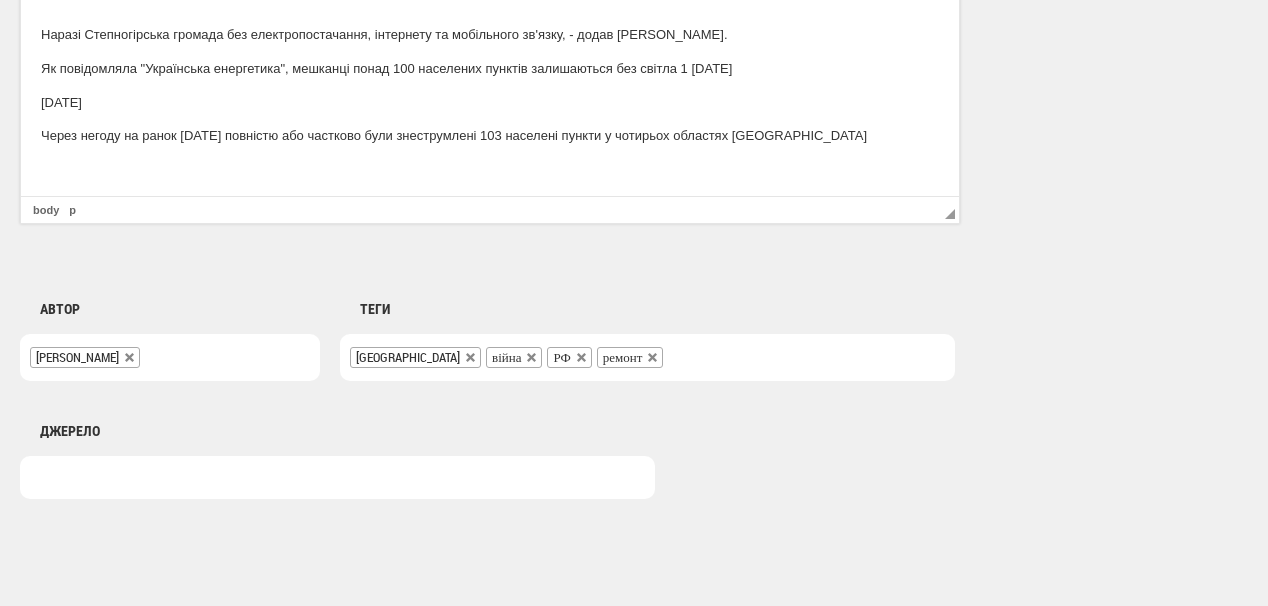 drag, startPoint x: 294, startPoint y: 68, endPoint x: 308, endPoint y: 91, distance: 26.925823 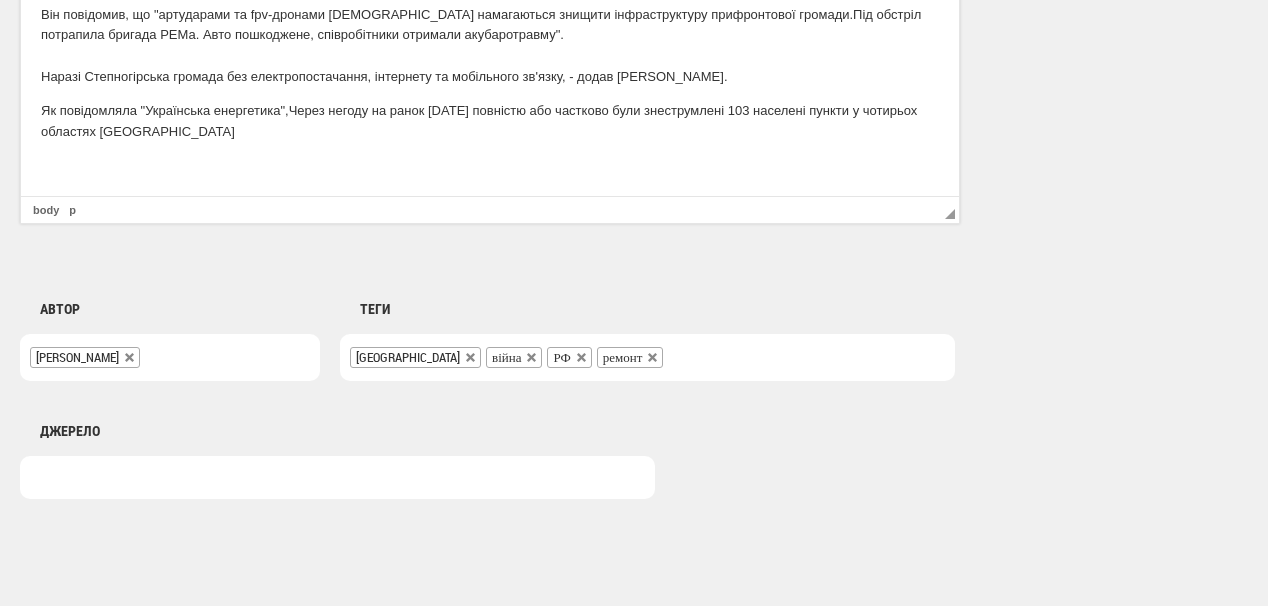 scroll, scrollTop: 79, scrollLeft: 0, axis: vertical 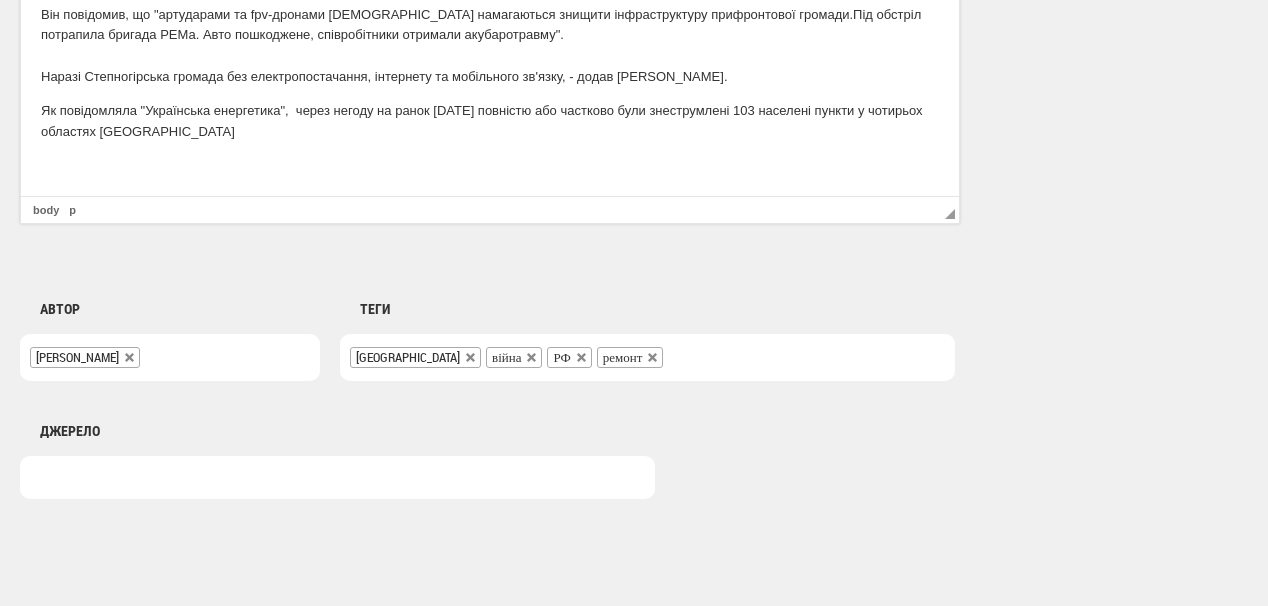 click on "Як повідомляла "Українська енергетика",  ч ерез негоду на ранок 1 липня повністю або частково були знеструмлені 103 населені пункти у чотирьох областях України" at bounding box center [490, 122] 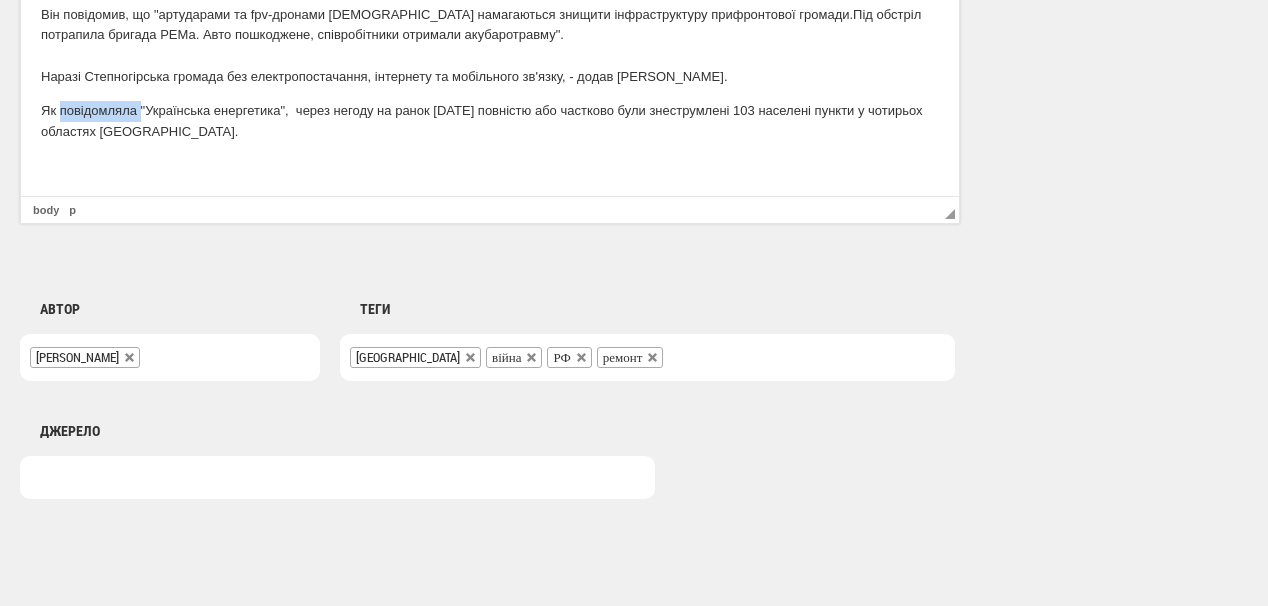 drag, startPoint x: 59, startPoint y: 112, endPoint x: 141, endPoint y: 112, distance: 82 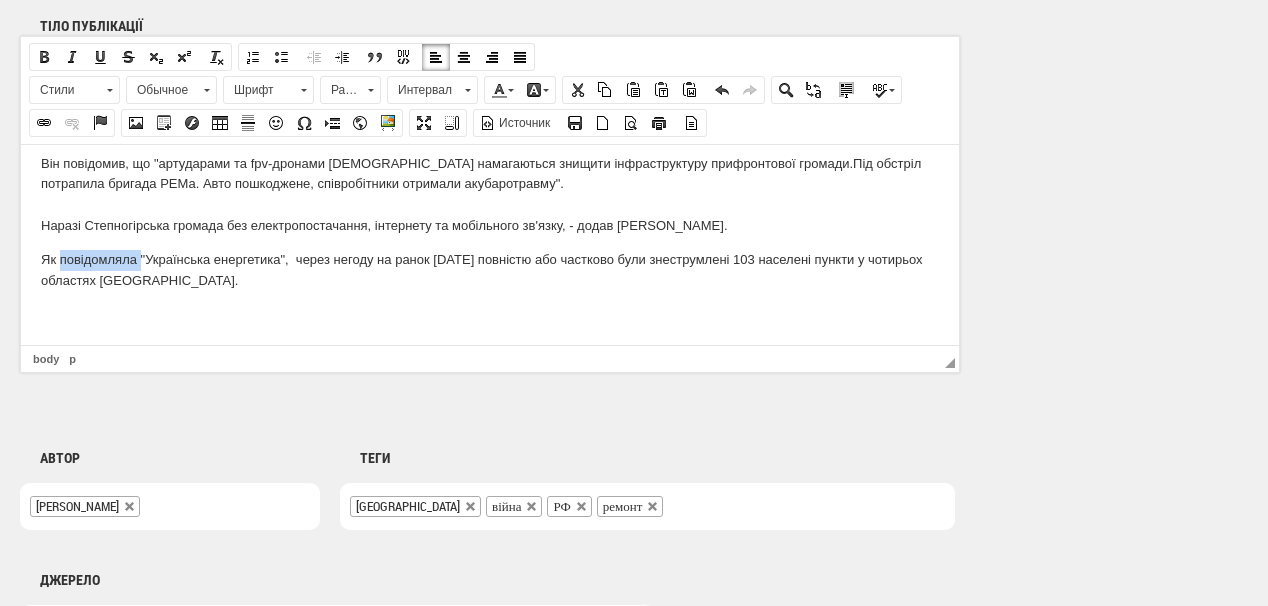 scroll, scrollTop: 1280, scrollLeft: 0, axis: vertical 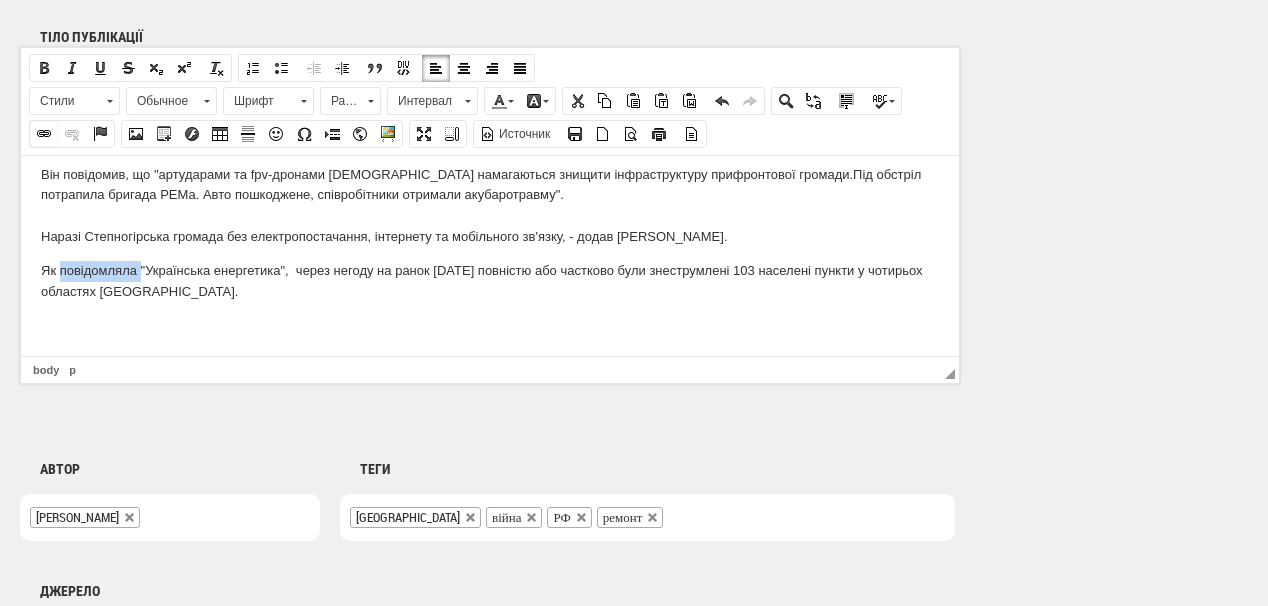 click at bounding box center (44, 134) 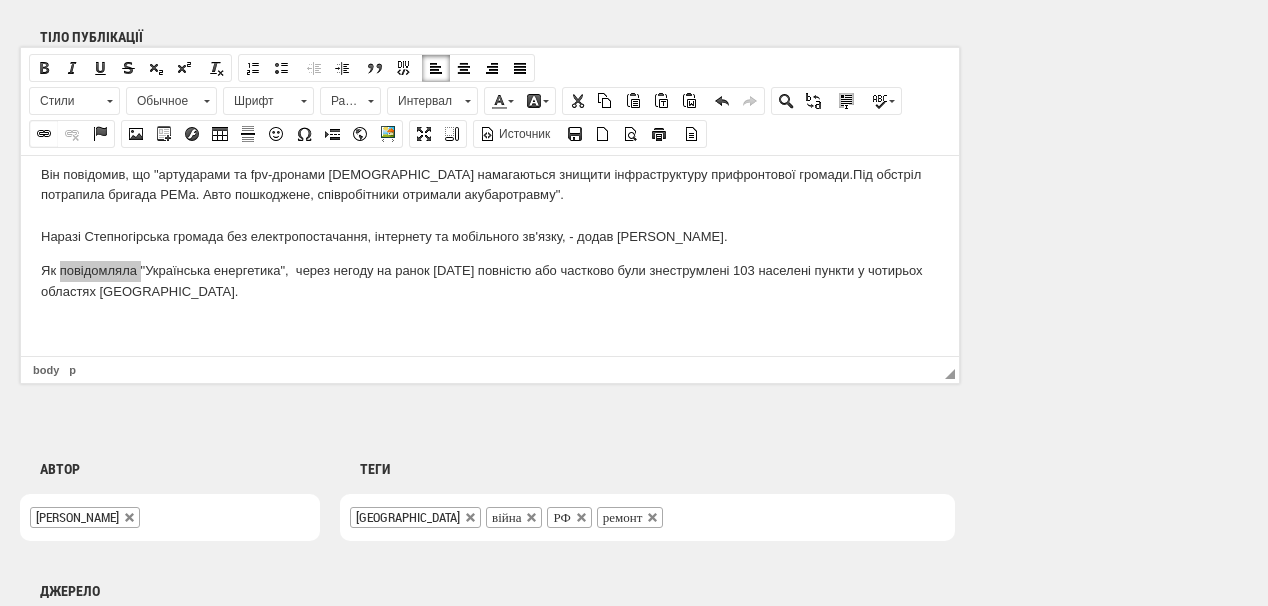 select on "http://" 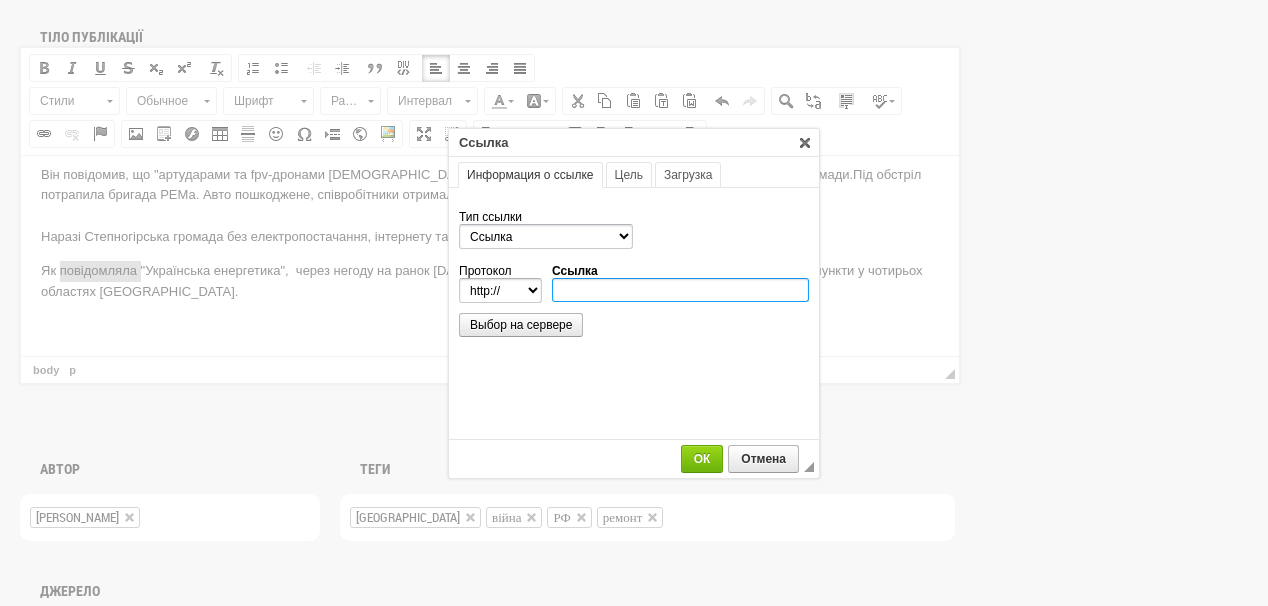click on "Ссылка" at bounding box center [680, 290] 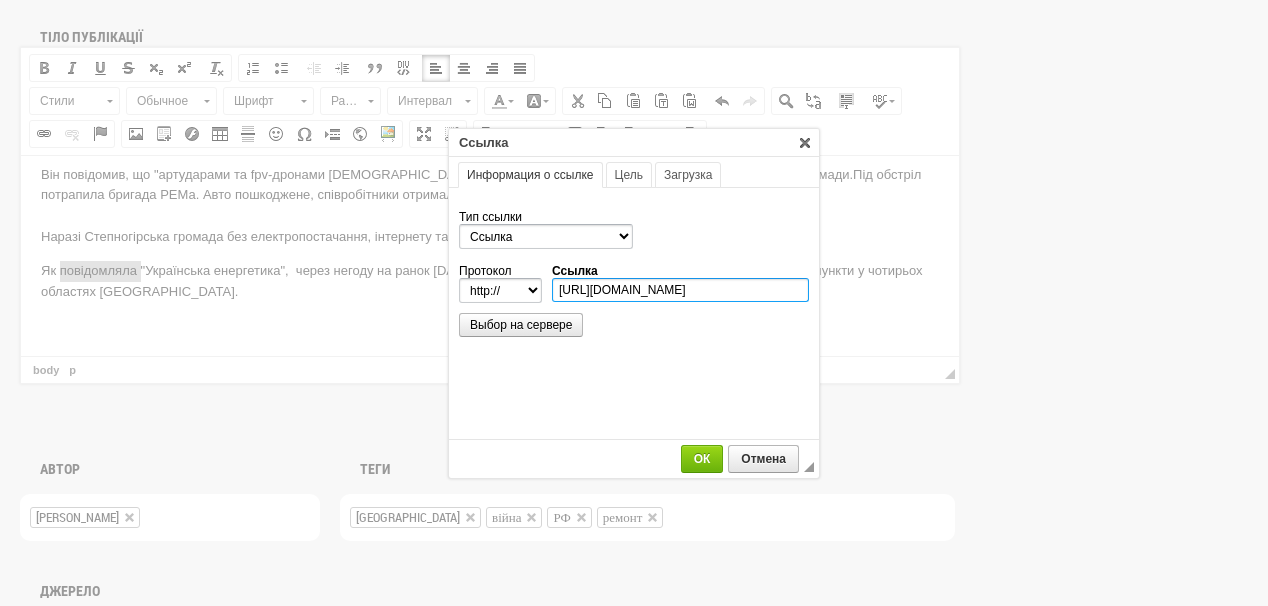 scroll, scrollTop: 0, scrollLeft: 318, axis: horizontal 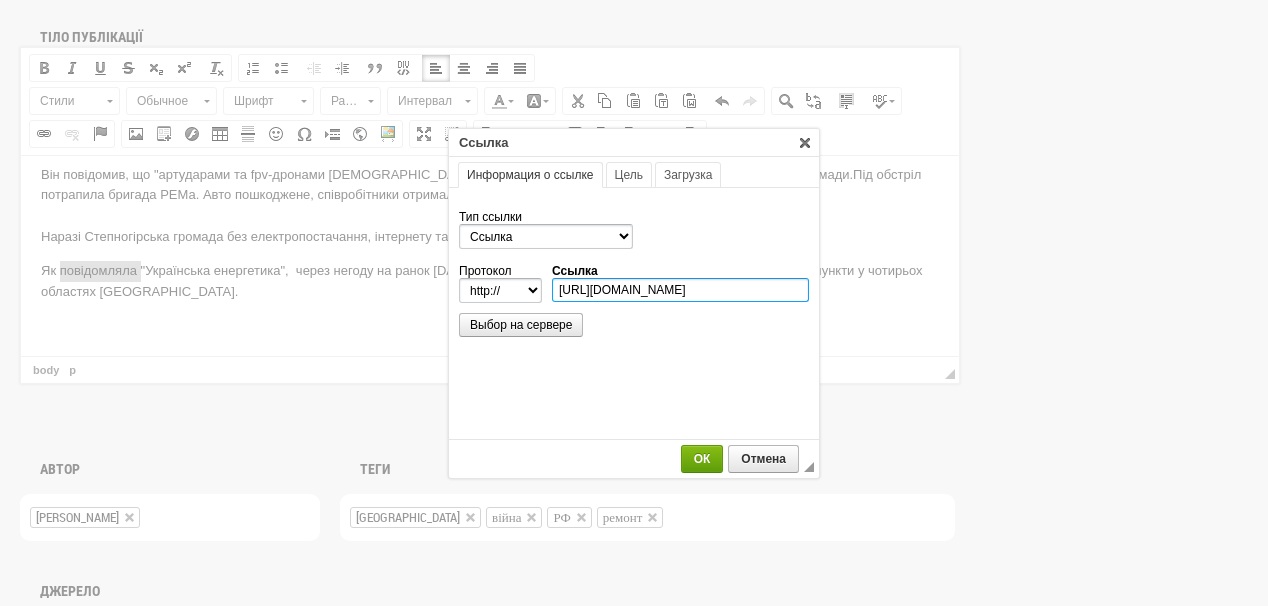 type on "https://ua-energy.org/uk/posts/meshkantsi-ponad-100-naselenykh-punktiv-zalyshaiutsia-bez-svitla-1-lypnia" 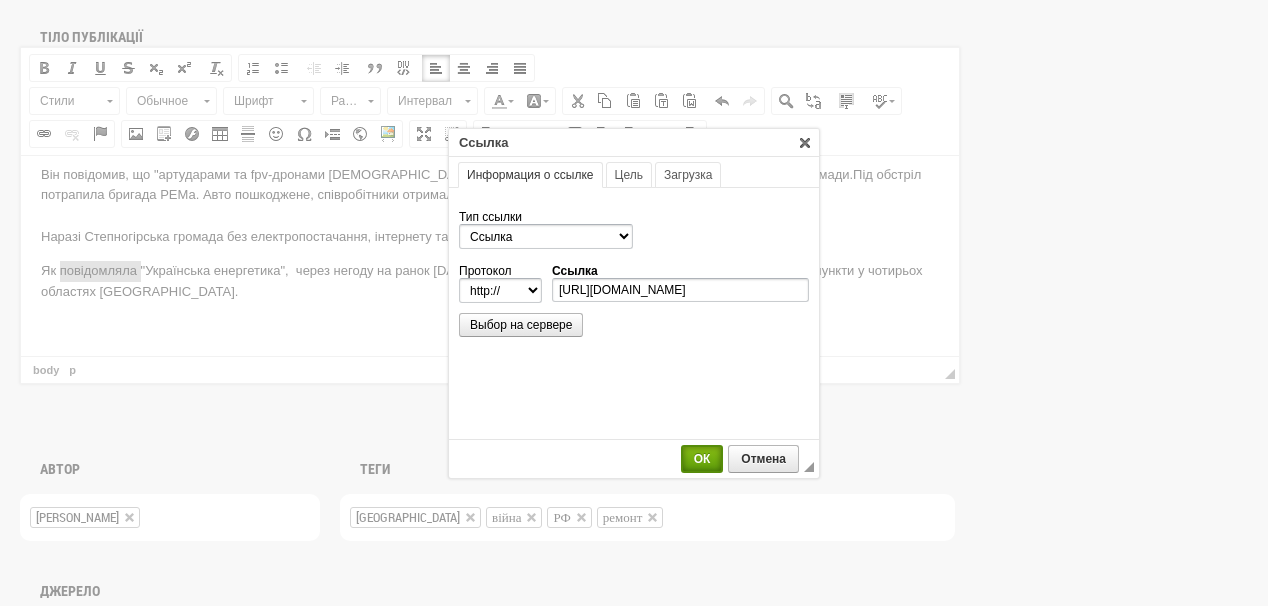 select on "https://" 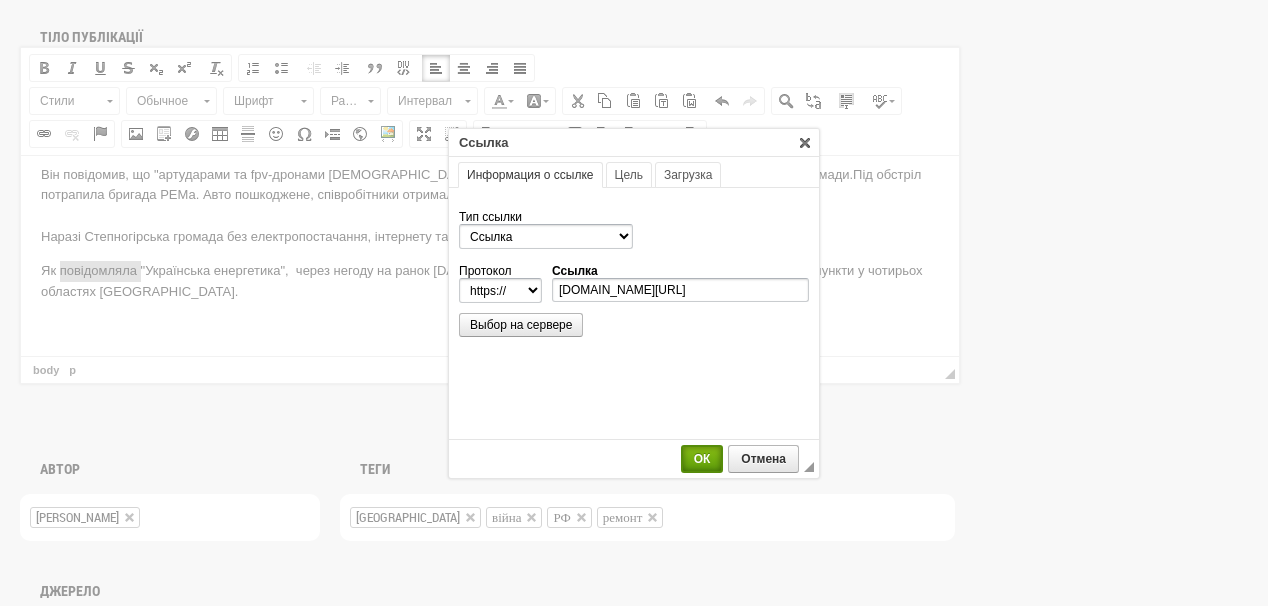 click on "ОК" at bounding box center [702, 459] 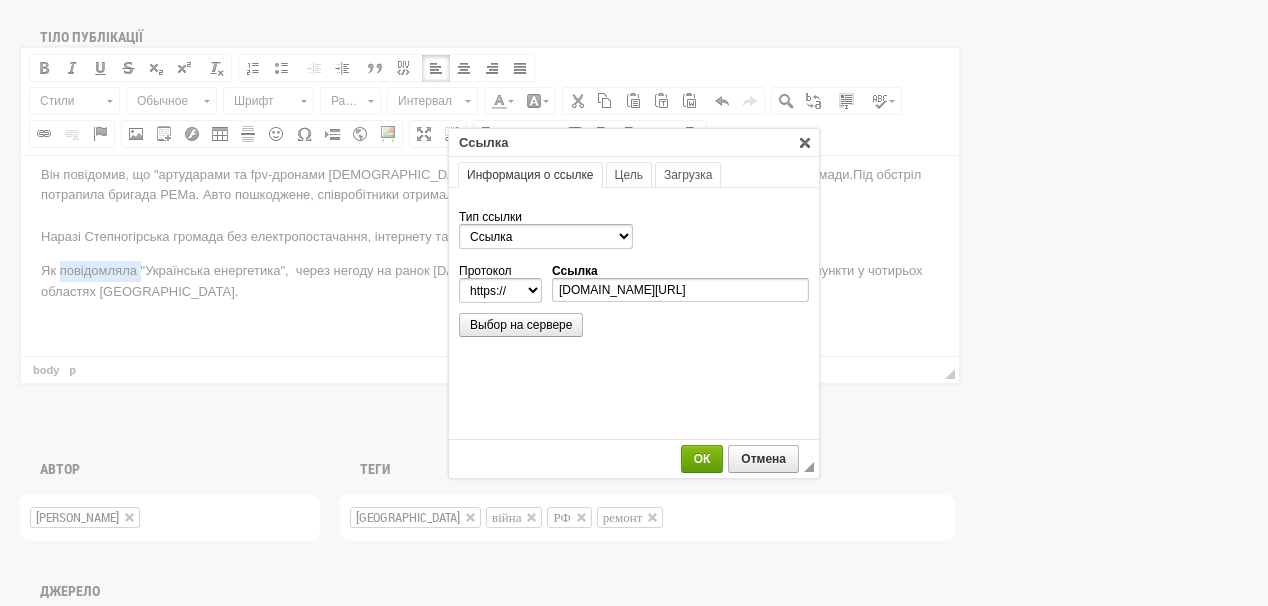 scroll, scrollTop: 0, scrollLeft: 0, axis: both 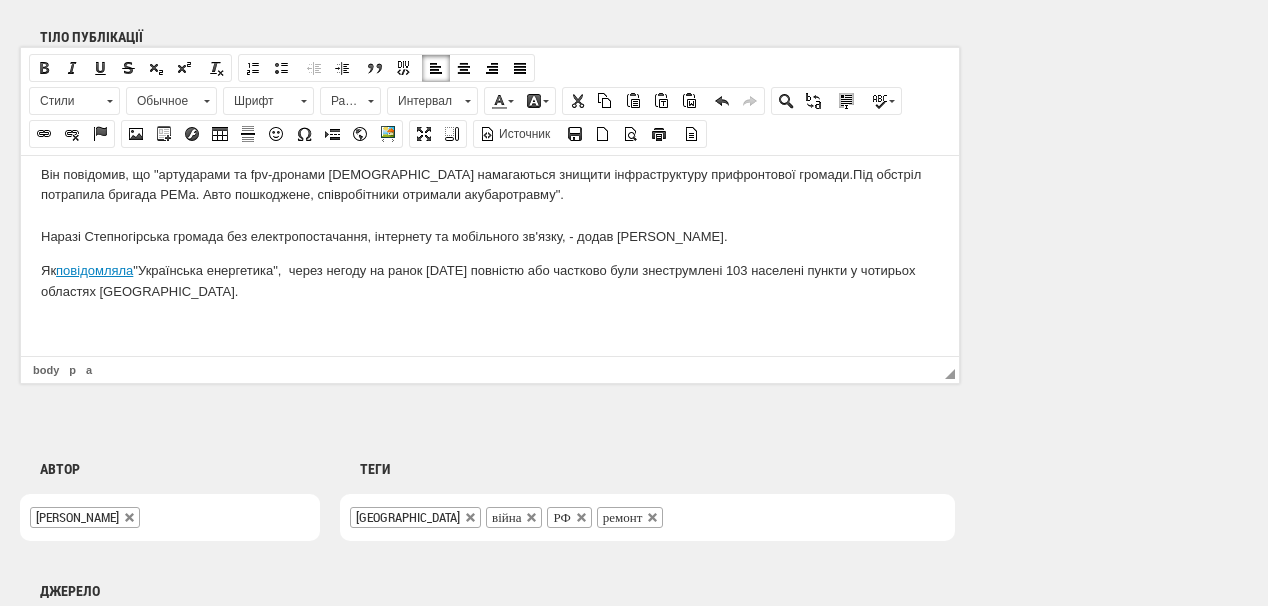 click on "Як  повідомляла  "Українська енергетика",  ч ерез негоду на ранок 1 липня повністю або частково були знеструмлені 103 населені пункти у чотирьох областях України." at bounding box center (490, 281) 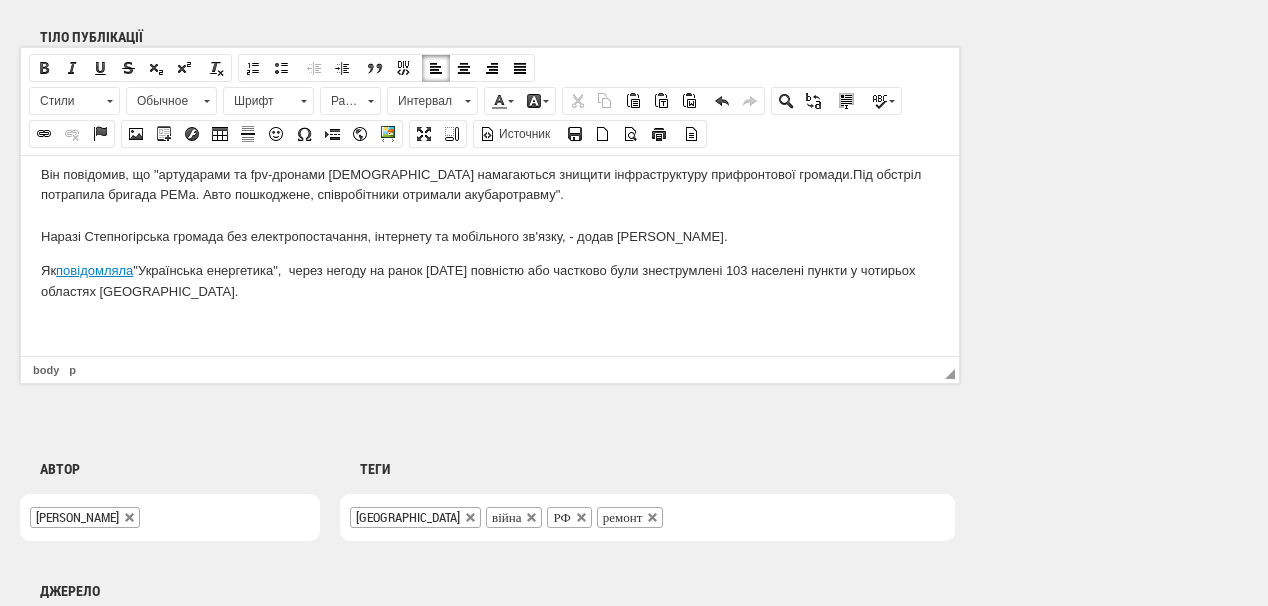 click at bounding box center [490, 324] 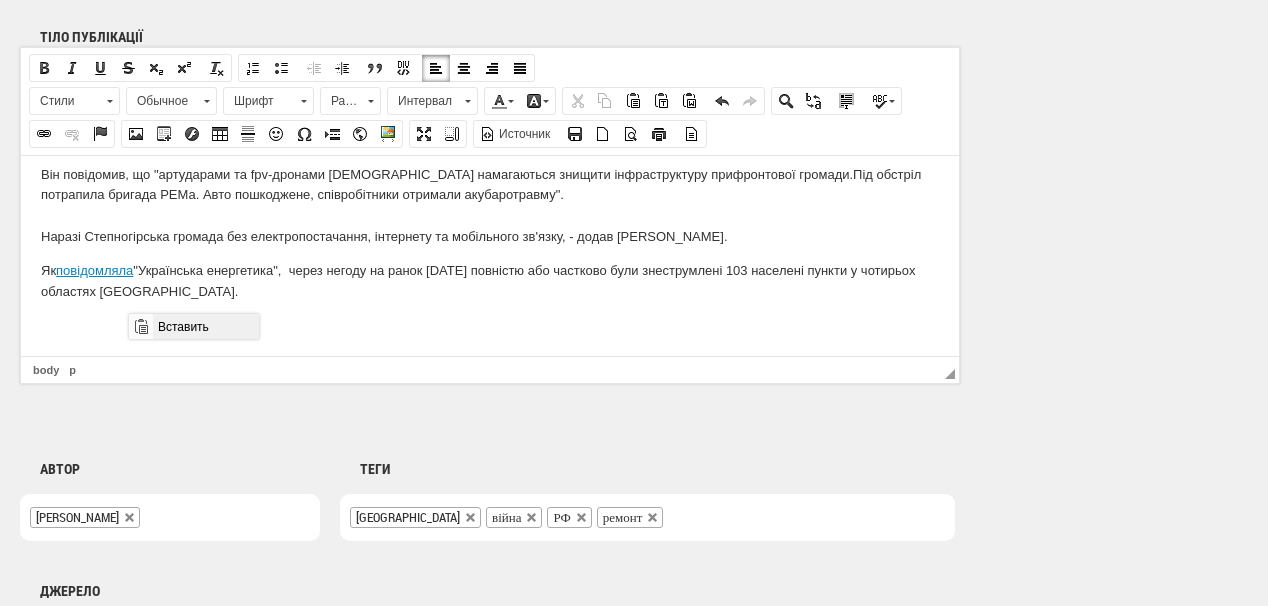 click on "Вставить" at bounding box center [205, 326] 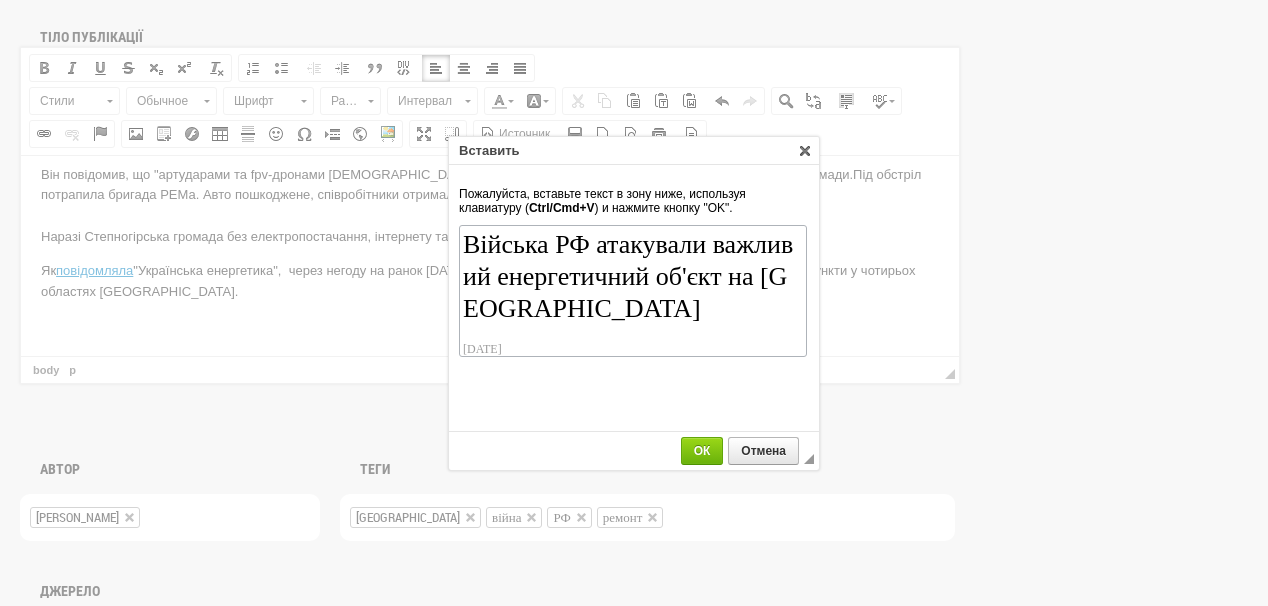 scroll, scrollTop: 110, scrollLeft: 0, axis: vertical 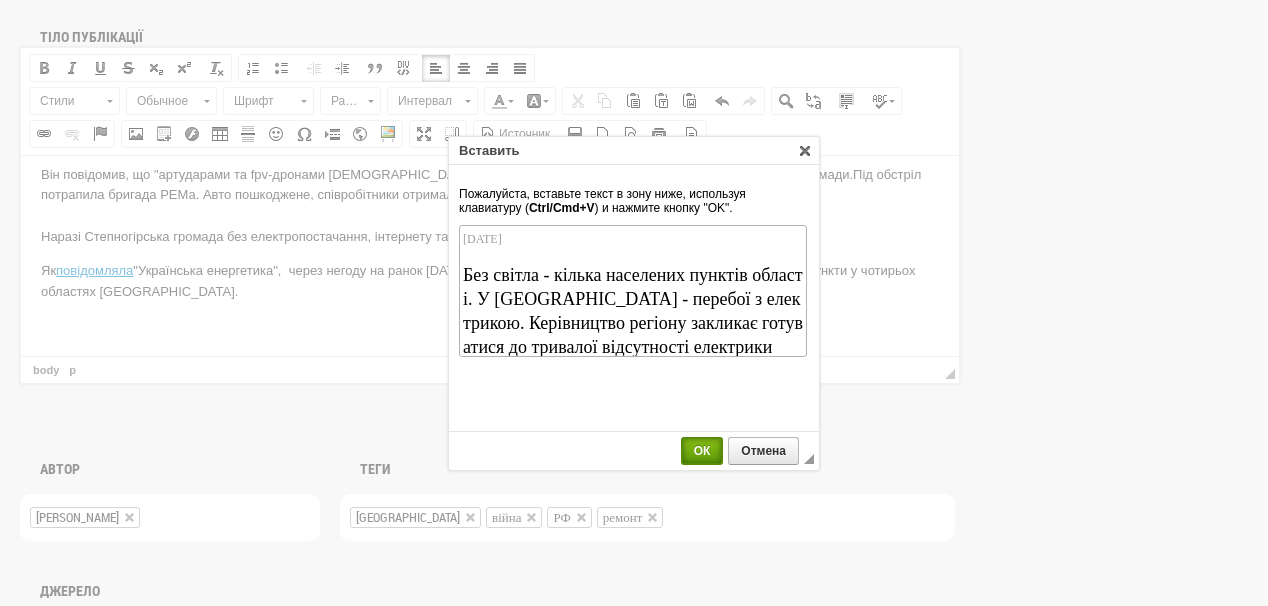 click on "ОК" at bounding box center [702, 451] 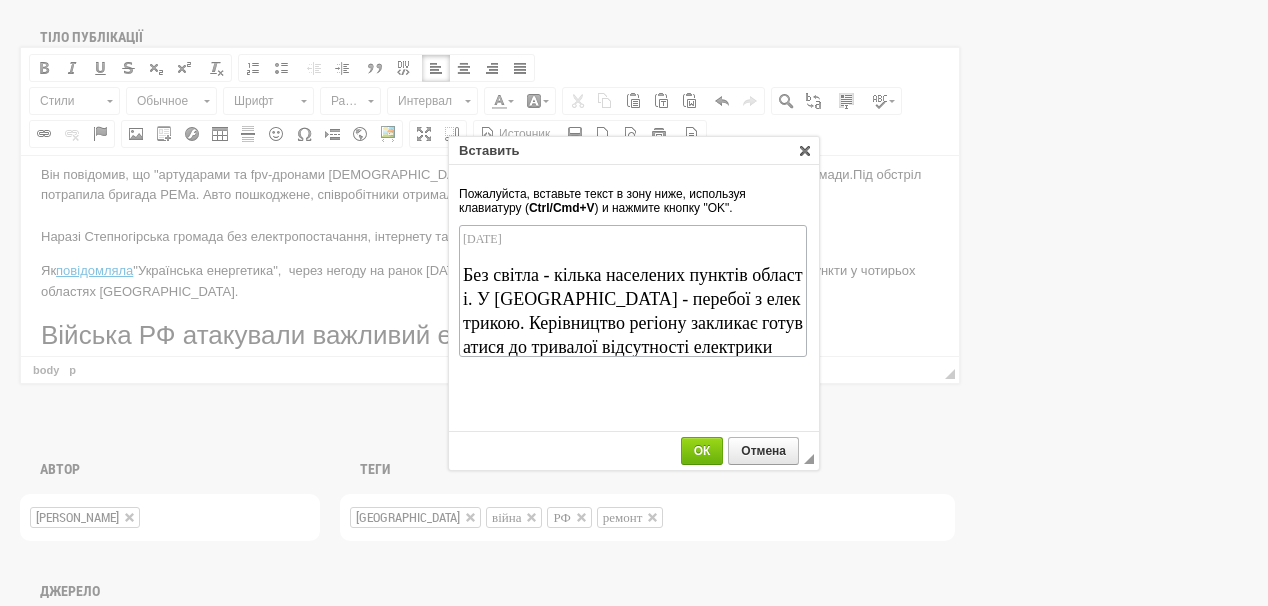 scroll, scrollTop: 163, scrollLeft: 0, axis: vertical 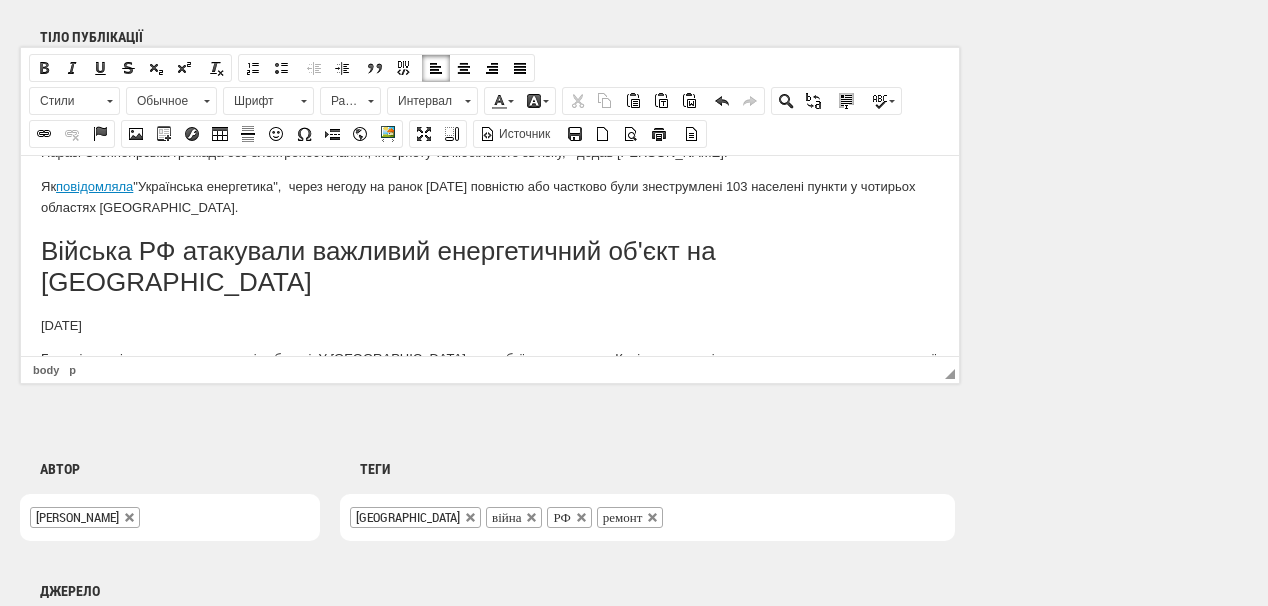 drag, startPoint x: 41, startPoint y: 247, endPoint x: 66, endPoint y: 228, distance: 31.400637 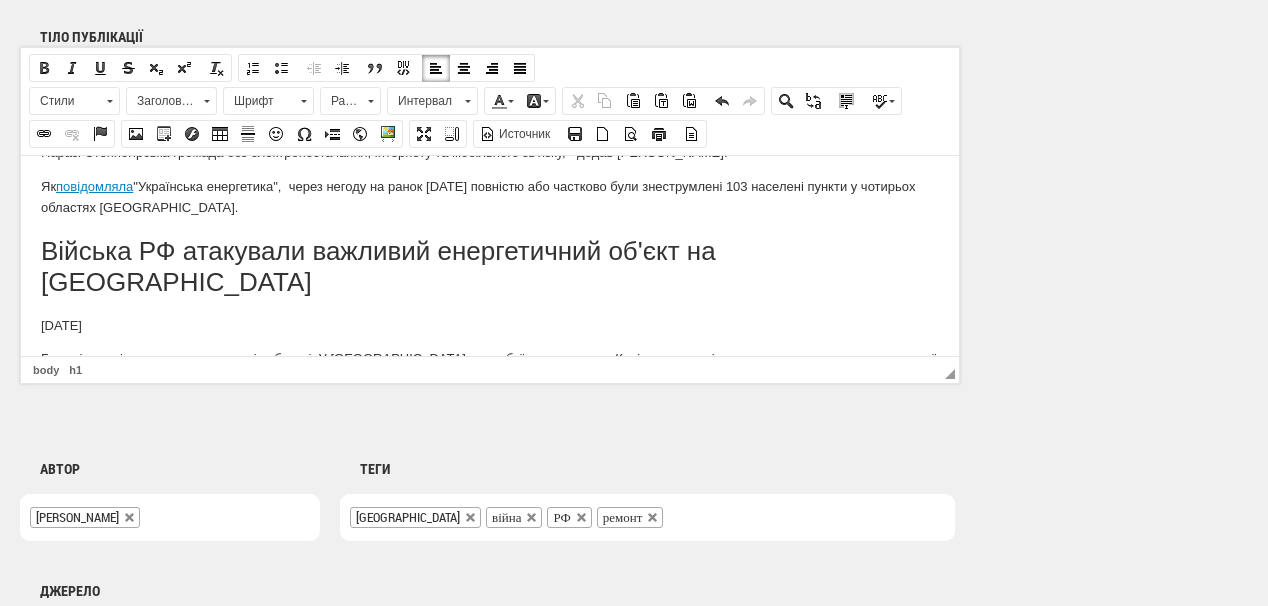 click on "Заголовок 1" at bounding box center (162, 101) 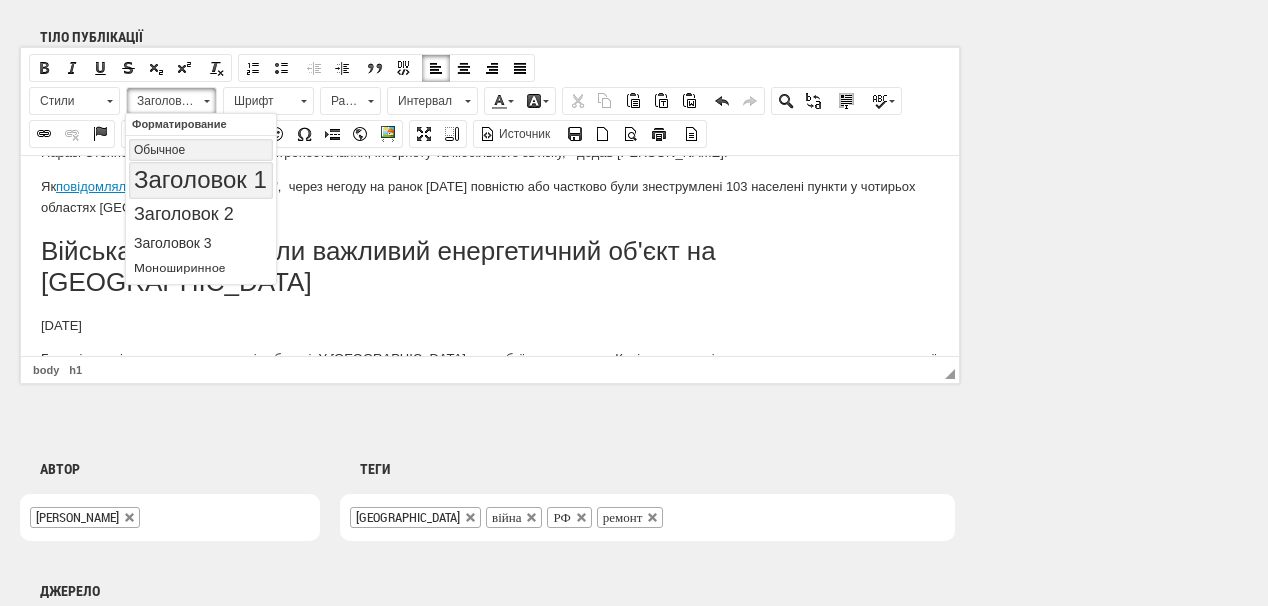 scroll, scrollTop: 0, scrollLeft: 0, axis: both 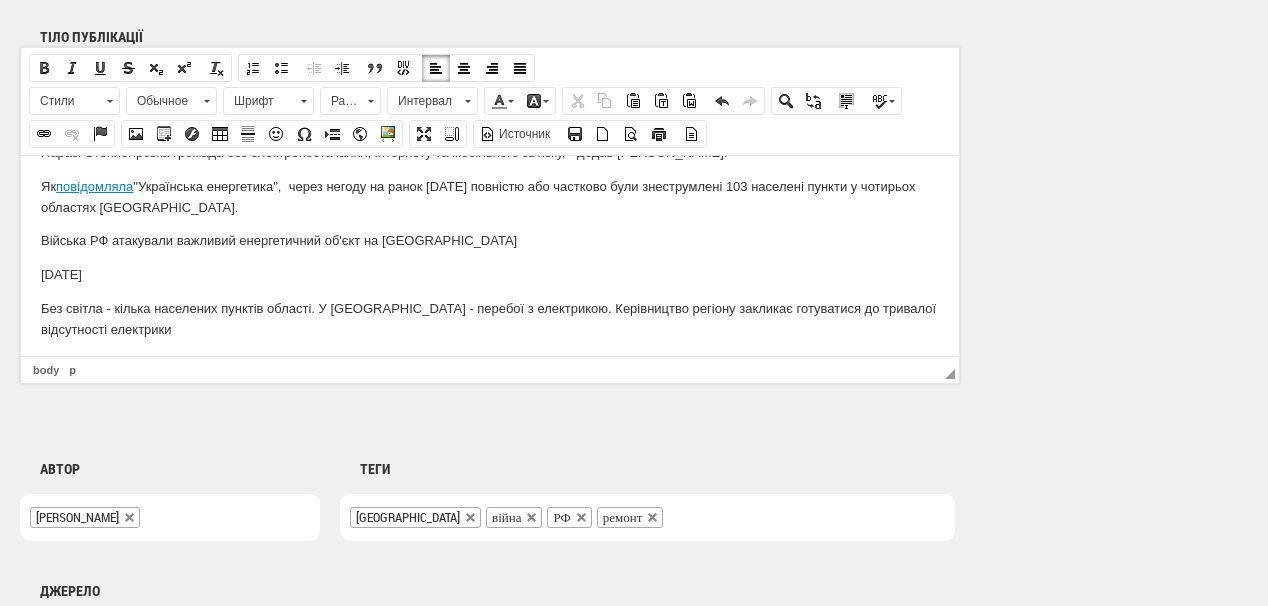 click on "Війська РФ атакували важливий енергетичний об'єкт на Херсонщині" at bounding box center [490, 240] 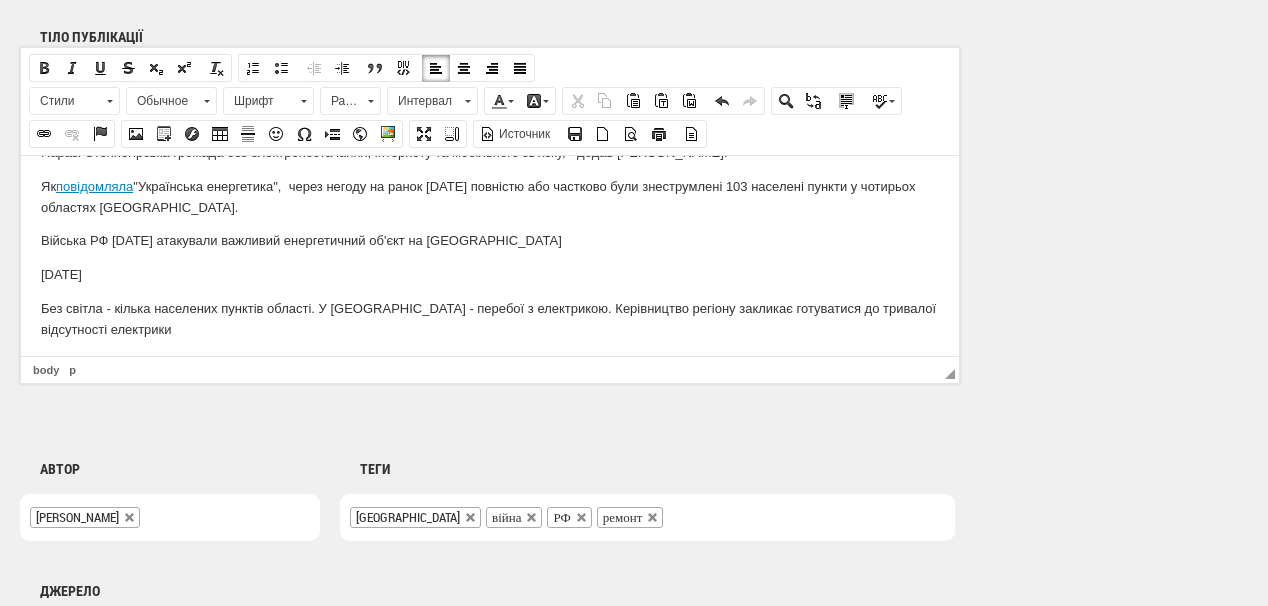 drag, startPoint x: 148, startPoint y: 280, endPoint x: 33, endPoint y: 279, distance: 115.00435 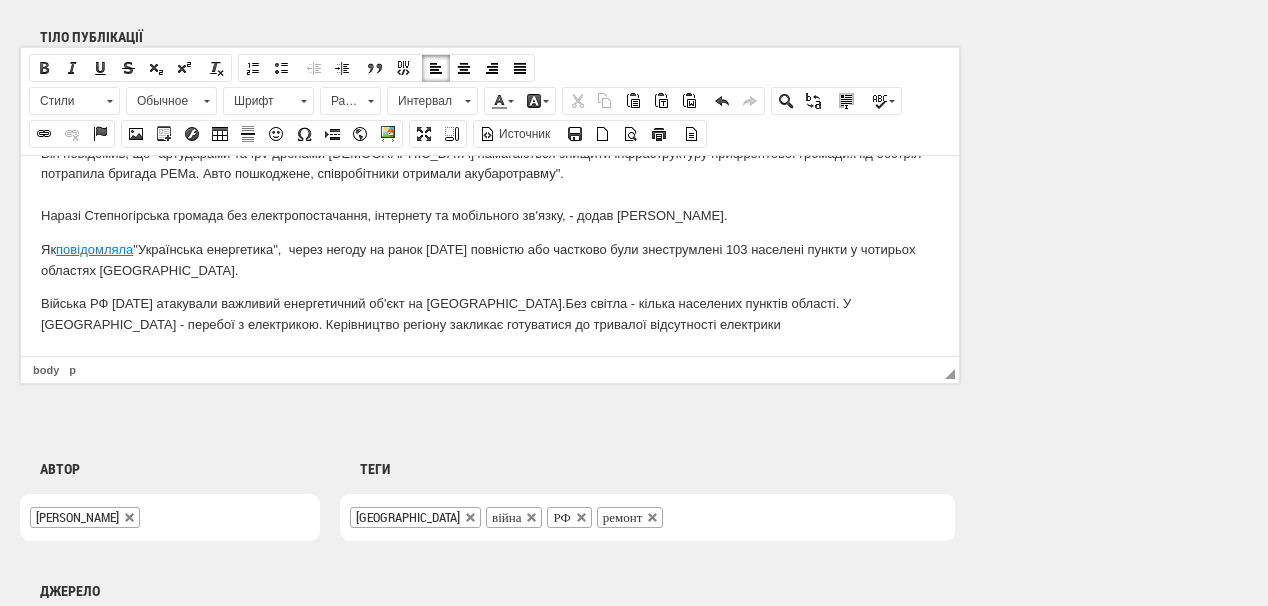 scroll, scrollTop: 100, scrollLeft: 0, axis: vertical 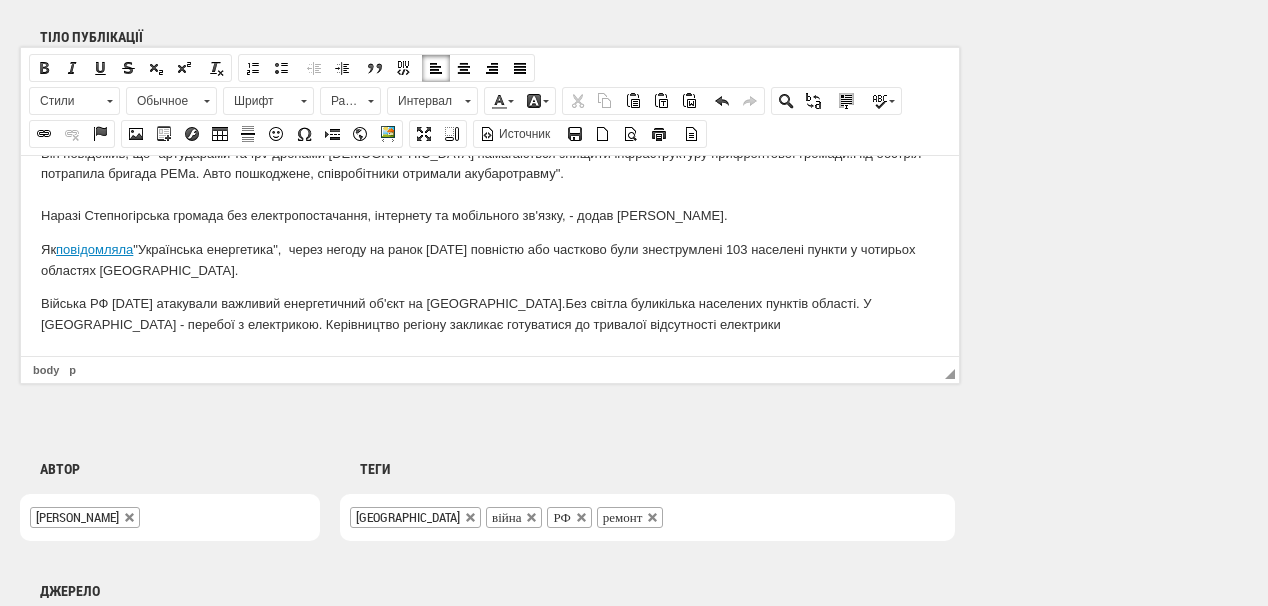 click on "Війська РФ 27 червня атакували важливий енергетичний об'єкт на Херсонщині.  Без світла були  кілька населених пунктів області. У Херсоні - перебої з електрикою. Керівництво регіону закликає готуватися до тривалої відсутності електрики" at bounding box center (490, 314) 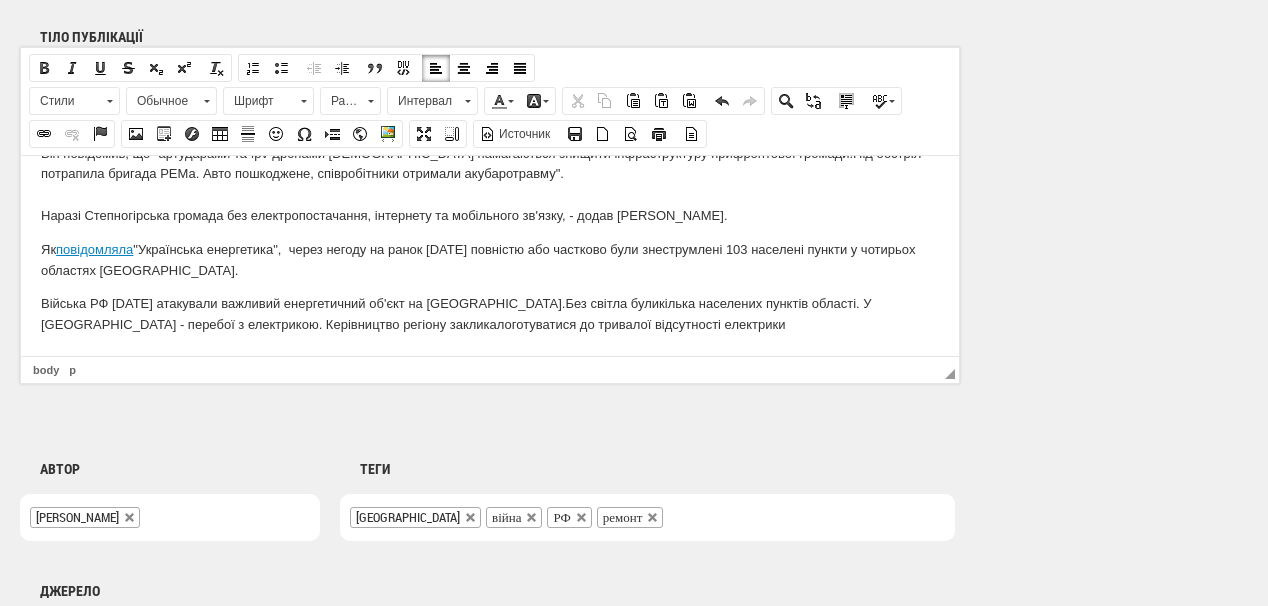 click on "Війська РФ 27 червня атакували важливий енергетичний об'єкт на Херсонщині.  Без світла були  кілька населених пунктів області. У Херсоні - перебої з електрикою. Керівництво регіону закликало  готуватися до тривалої відсутності електрики" at bounding box center [490, 314] 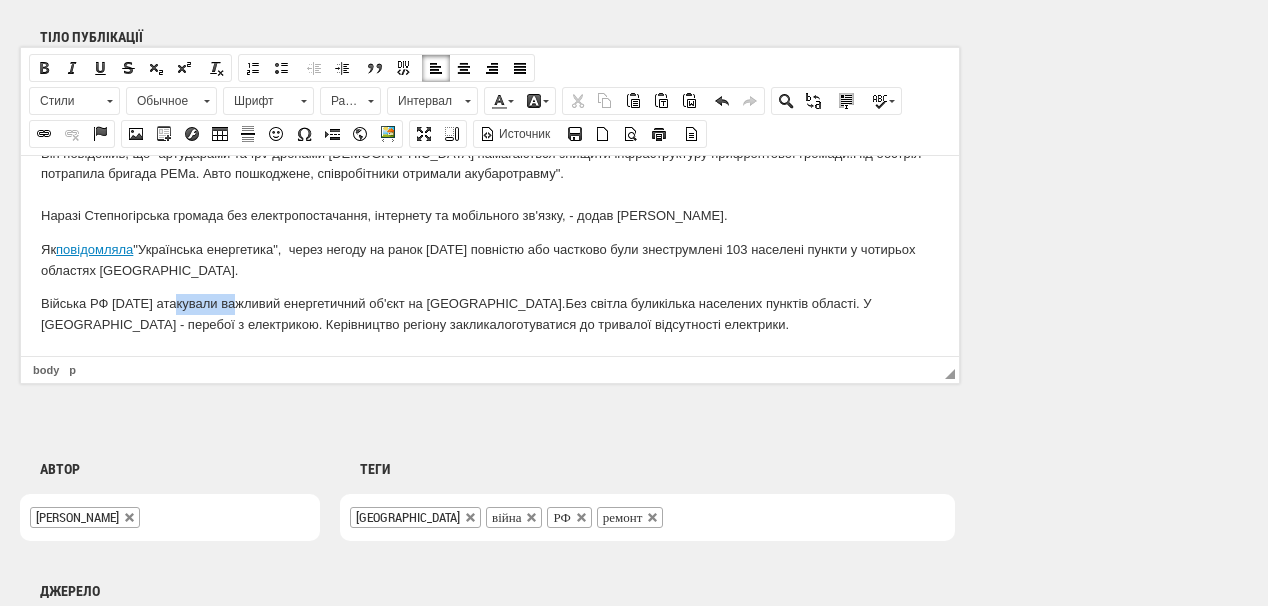 drag, startPoint x: 176, startPoint y: 299, endPoint x: 158, endPoint y: 249, distance: 53.14132 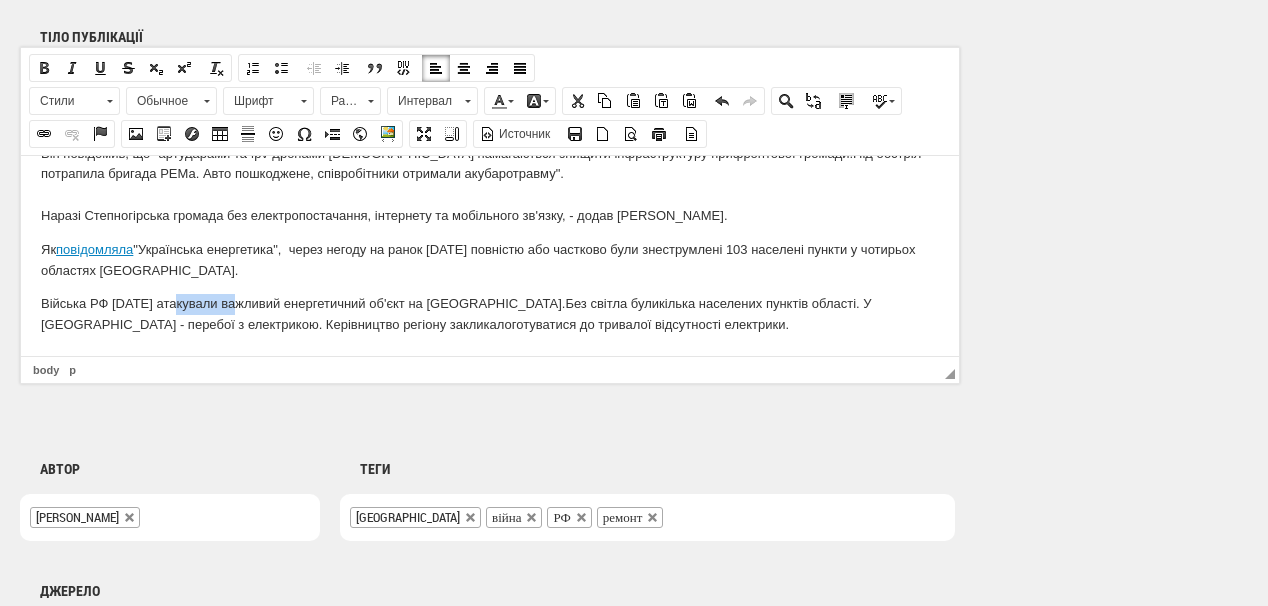 click at bounding box center (44, 134) 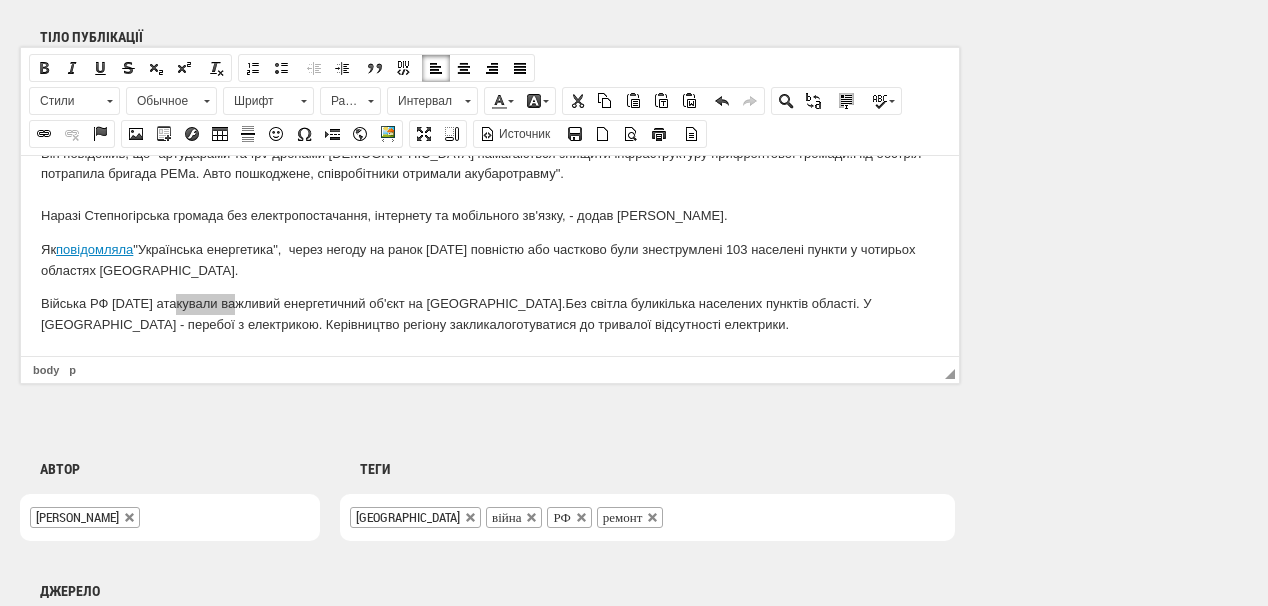 select on "http://" 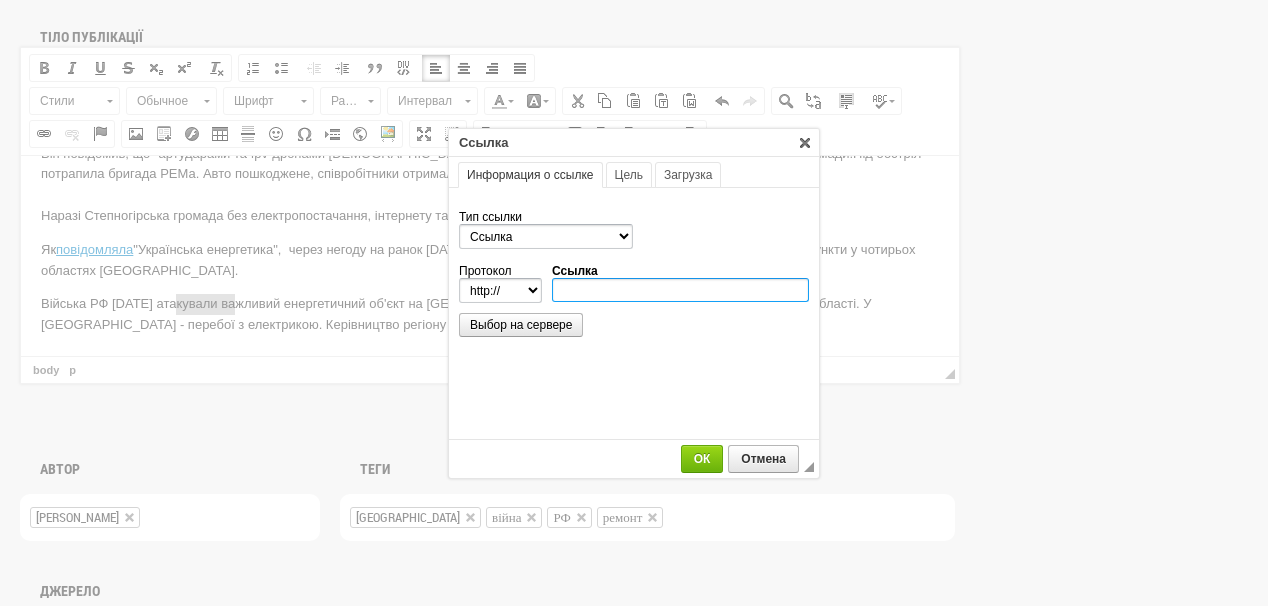 click on "Ссылка" at bounding box center [680, 290] 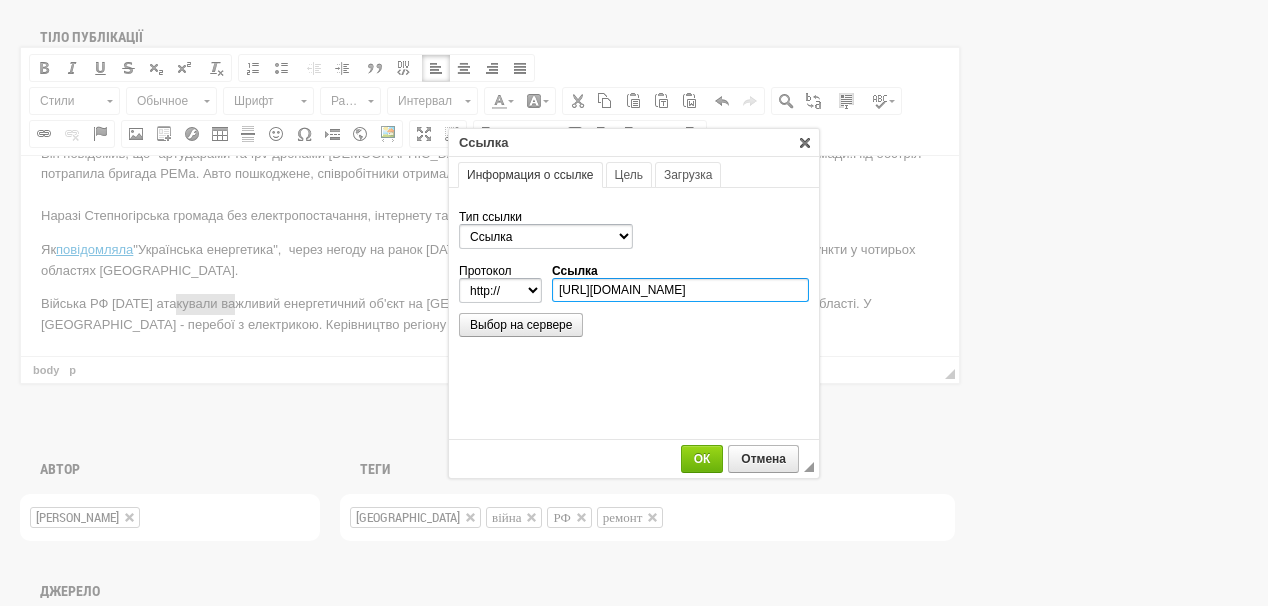 scroll, scrollTop: 0, scrollLeft: 284, axis: horizontal 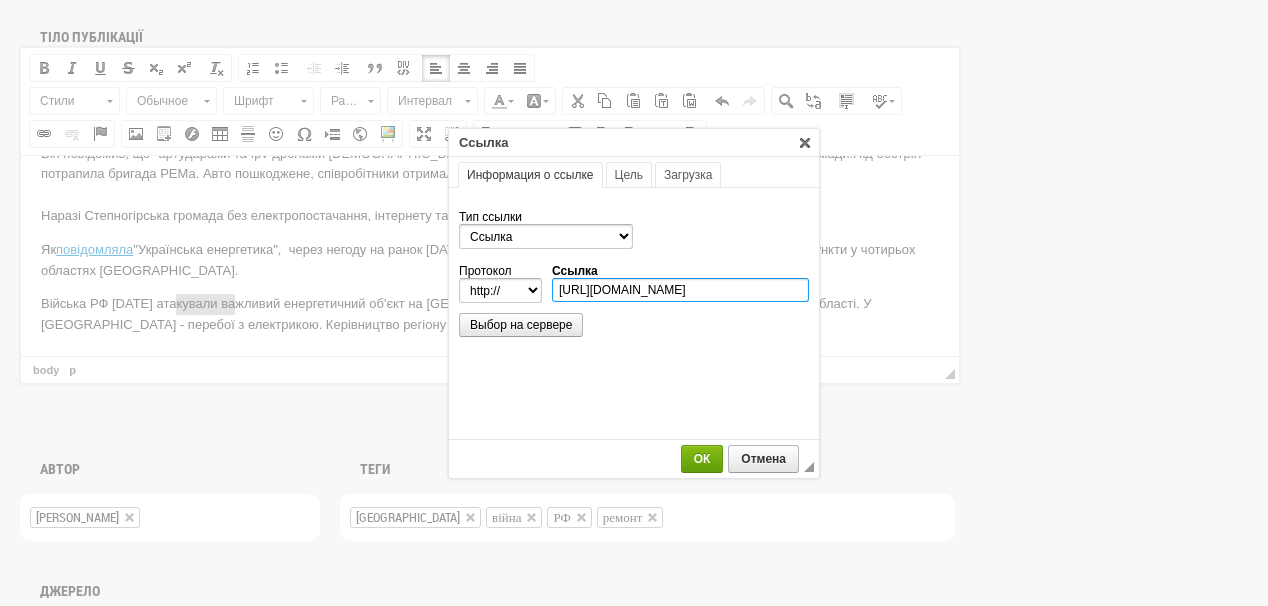 type on "https://ua-energy.org/uk/posts/viiska-rf-atakuvaly-vazhlyvyi-enerhetychnyi-obiekt-na-khersonshchyni" 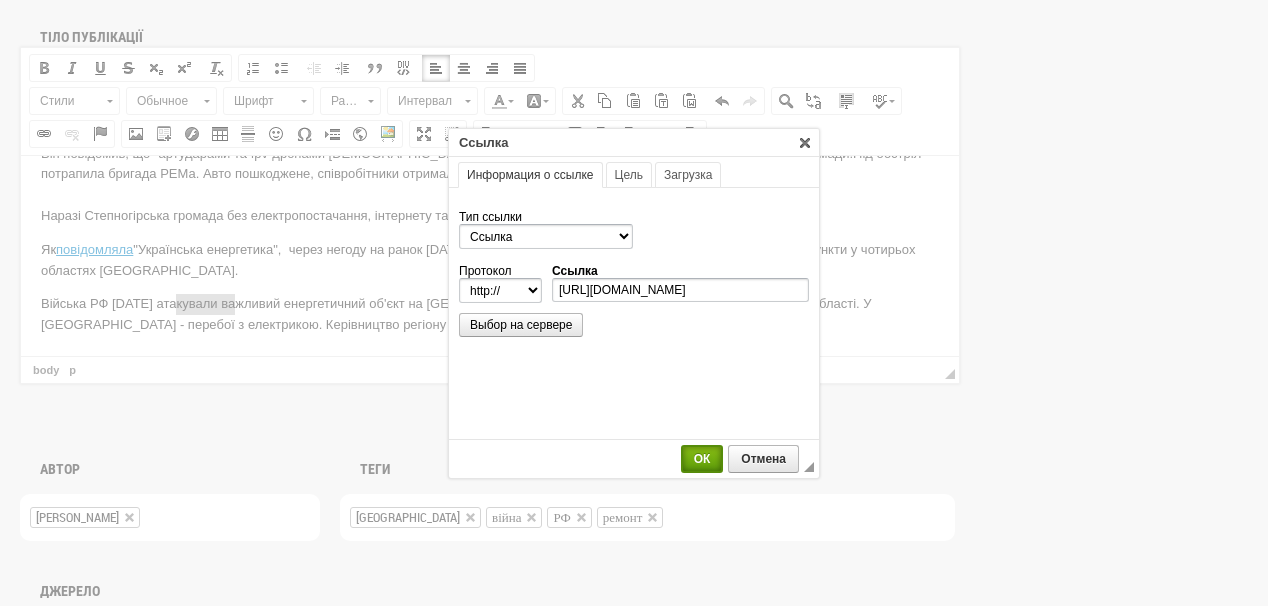 select on "https://" 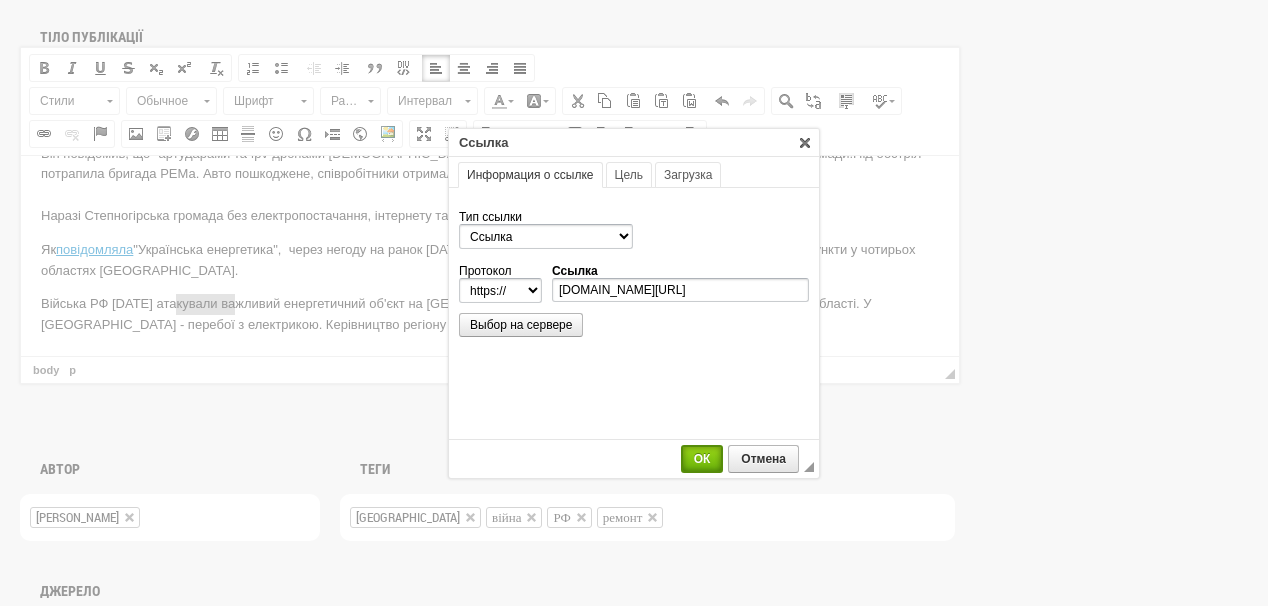 scroll, scrollTop: 0, scrollLeft: 0, axis: both 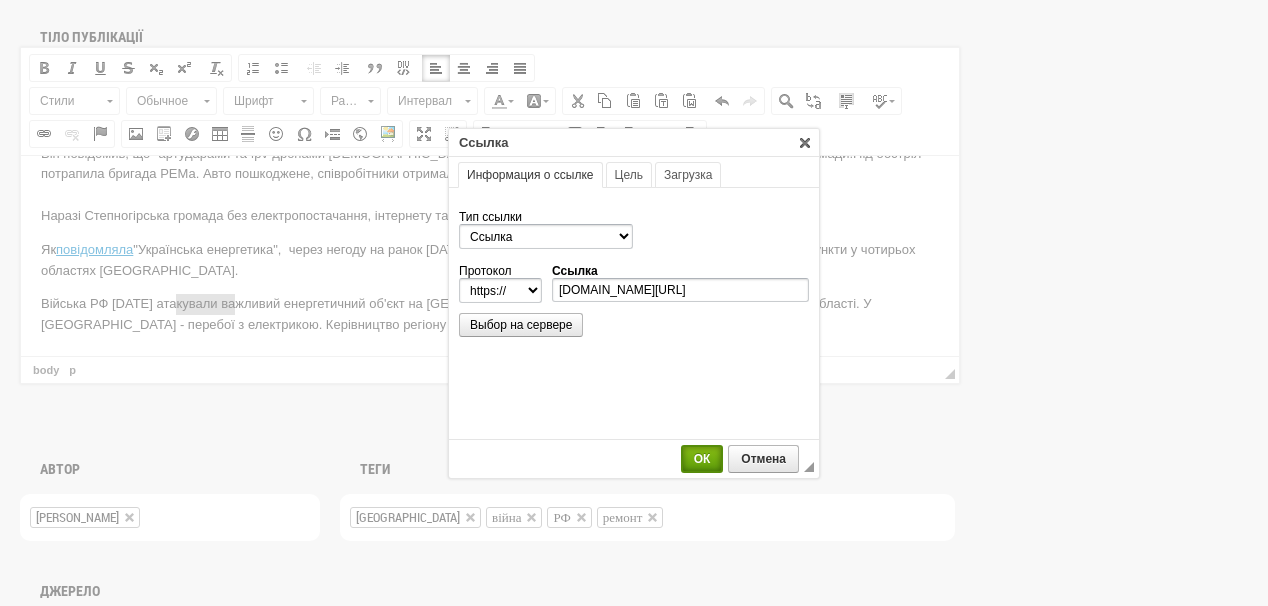 click on "ОК" at bounding box center [702, 459] 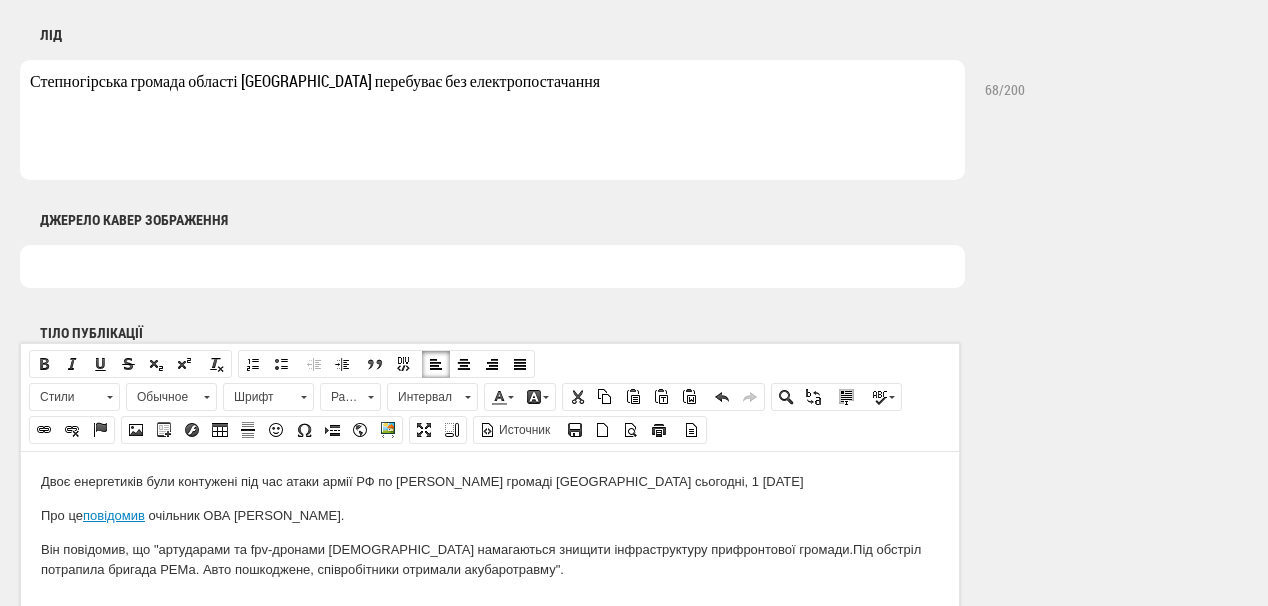 scroll, scrollTop: 960, scrollLeft: 0, axis: vertical 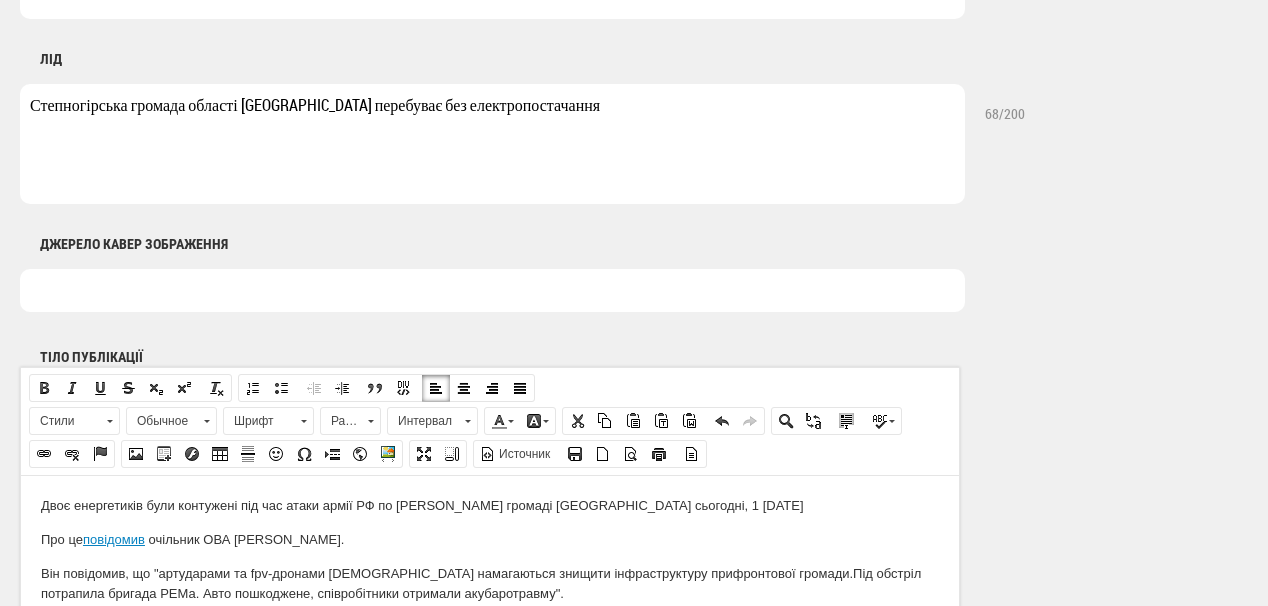 click at bounding box center [492, 290] 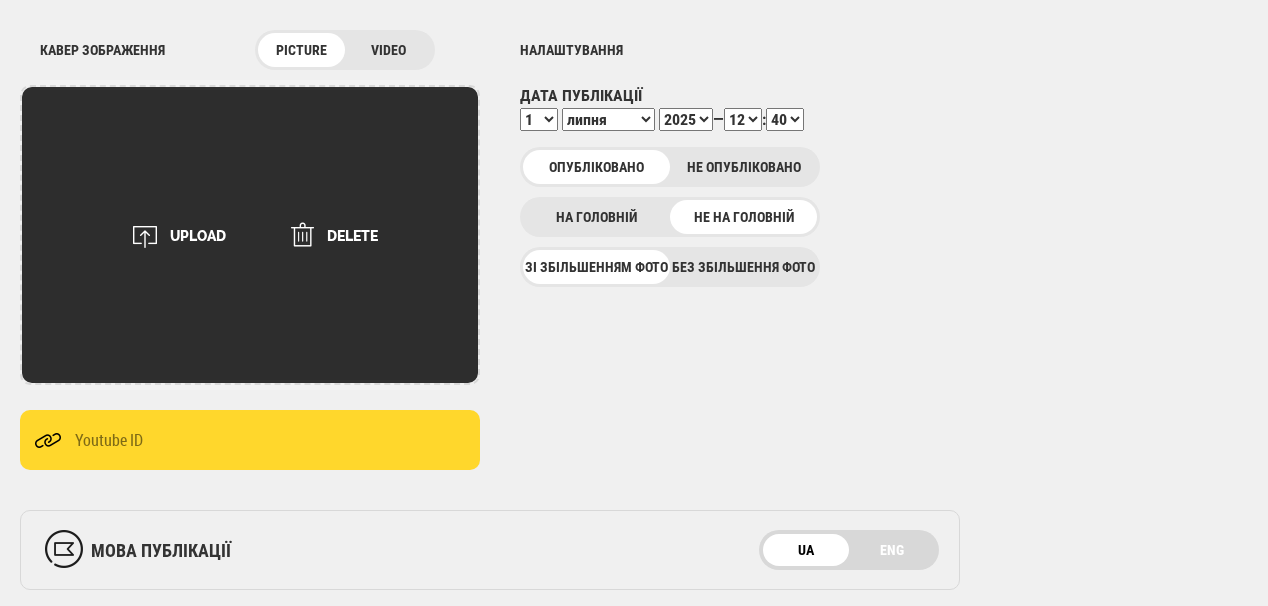 scroll, scrollTop: 240, scrollLeft: 0, axis: vertical 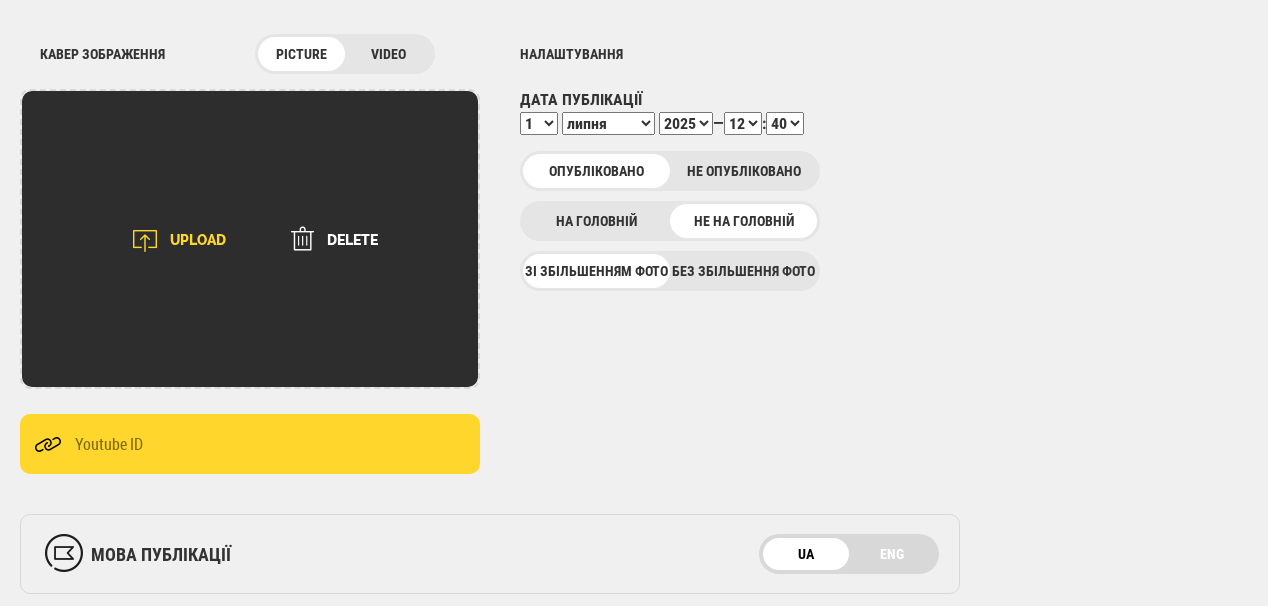 type on "Фото: Суспільне" 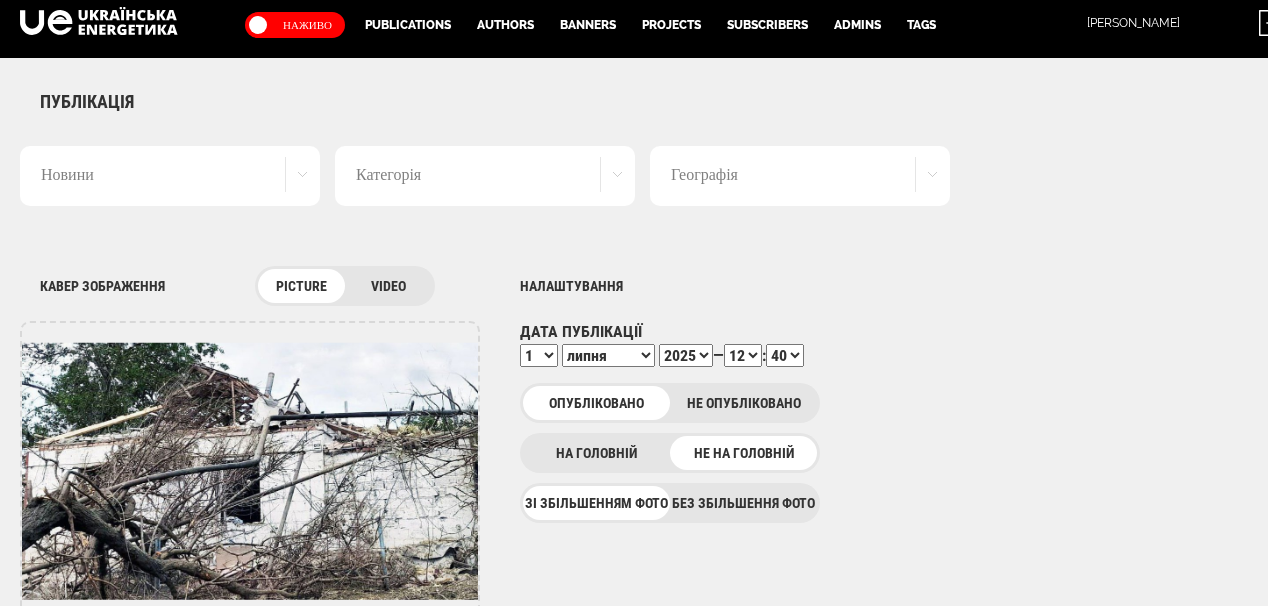 scroll, scrollTop: 0, scrollLeft: 0, axis: both 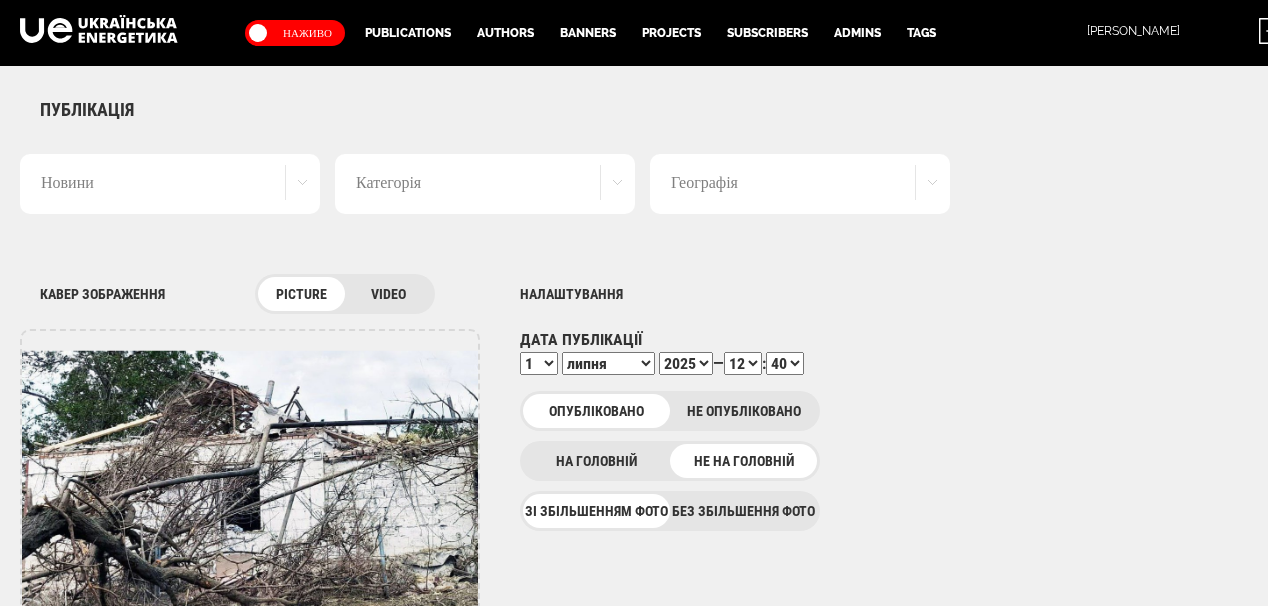 click on "Географія" at bounding box center (800, 184) 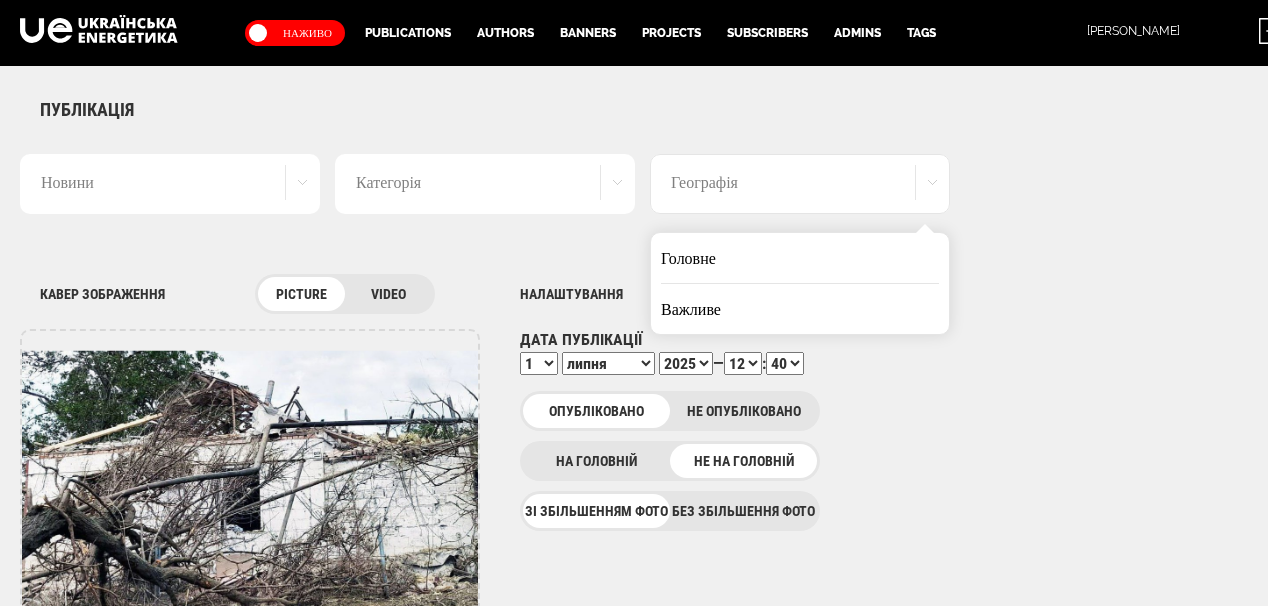 drag, startPoint x: 773, startPoint y: 249, endPoint x: 950, endPoint y: 391, distance: 226.92068 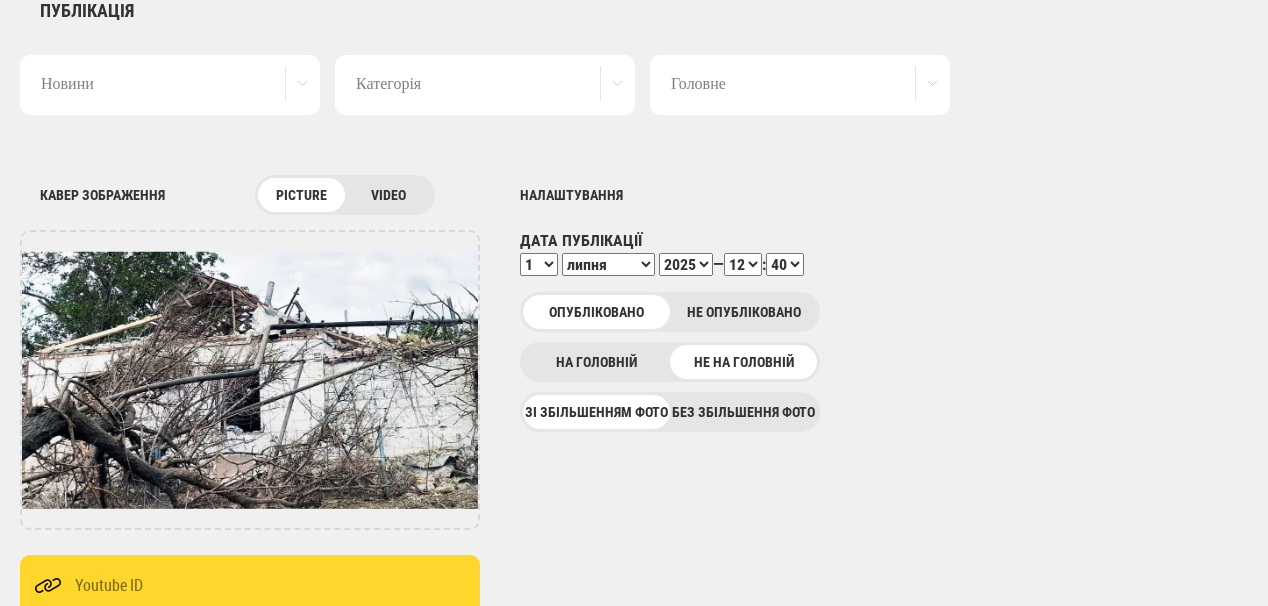 scroll, scrollTop: 0, scrollLeft: 0, axis: both 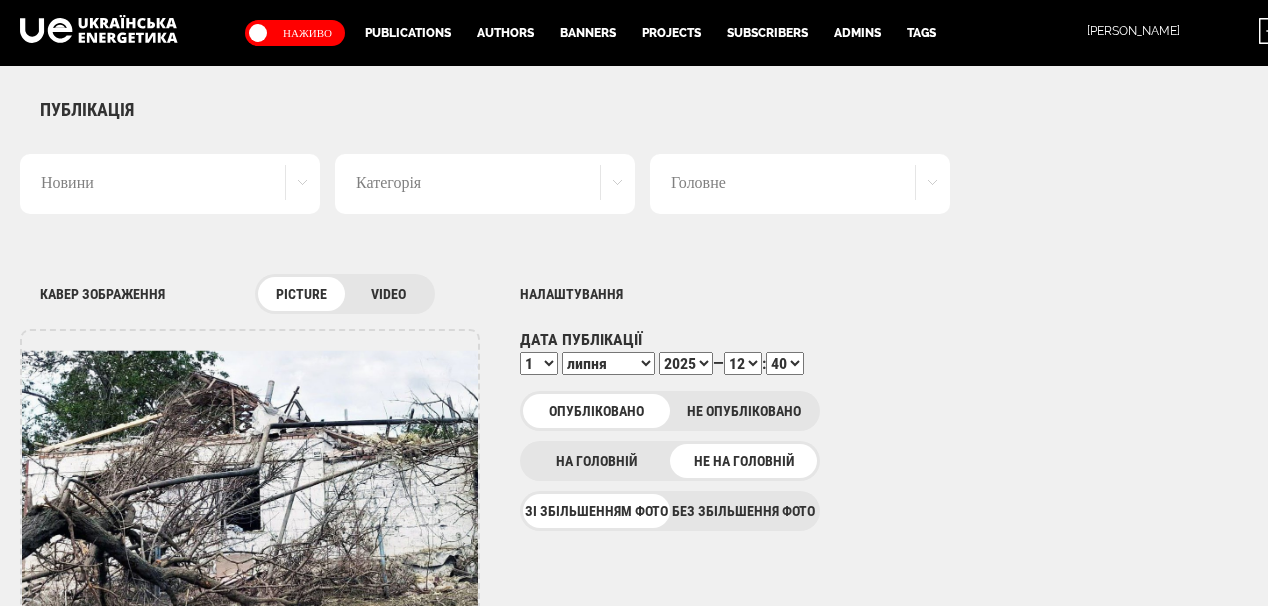 click on "00
01
02
03
04
05
06
07
08
09
10
11
12
13
14
15
16
17
18
19
20
21
22
23
24
25
26
27
28
29
30
31
32
33
34
35
36
37
38
39
40
41
42
43
44
45
46
47
48
49
50
51
52
53
54
55
56
57
58
59" at bounding box center [785, 363] 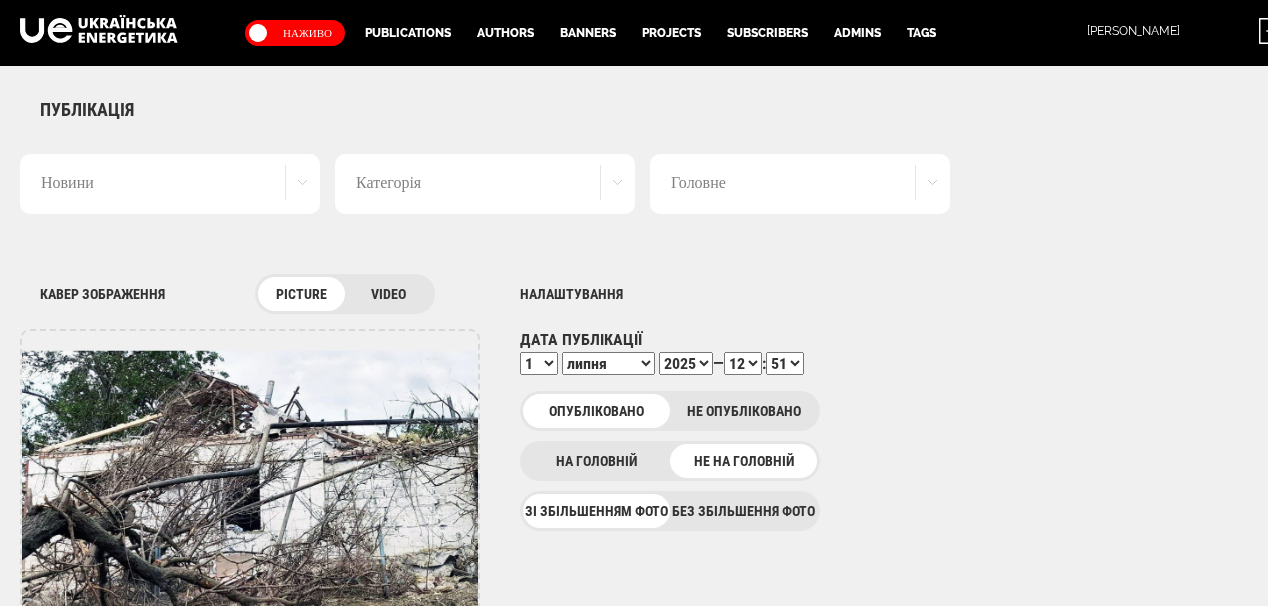click on "00
01
02
03
04
05
06
07
08
09
10
11
12
13
14
15
16
17
18
19
20
21
22
23
24
25
26
27
28
29
30
31
32
33
34
35
36
37
38
39
40
41
42
43
44
45
46
47
48
49
50
51
52
53
54
55
56
57
58
59" at bounding box center (785, 363) 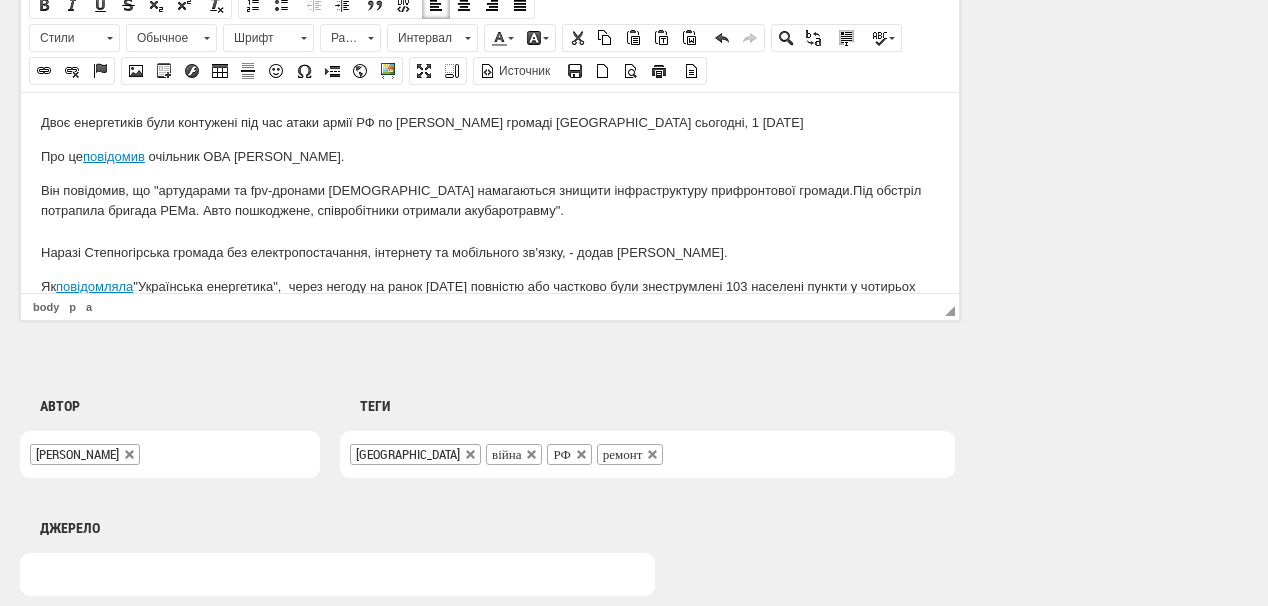 scroll, scrollTop: 1560, scrollLeft: 0, axis: vertical 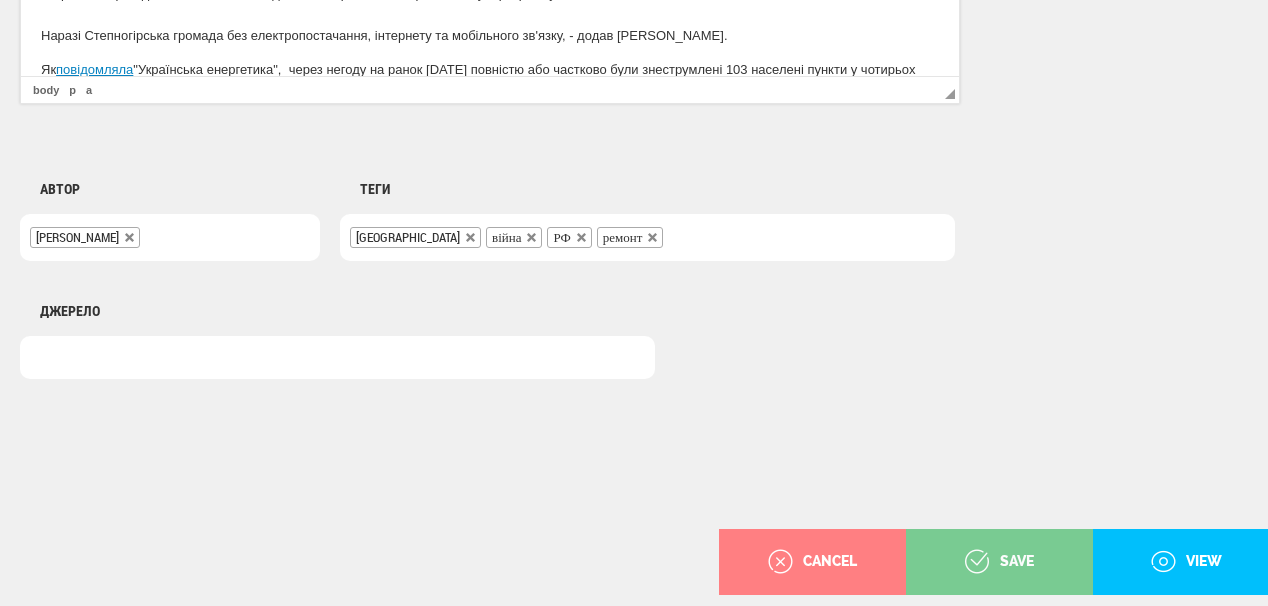 click on "save" at bounding box center [999, 562] 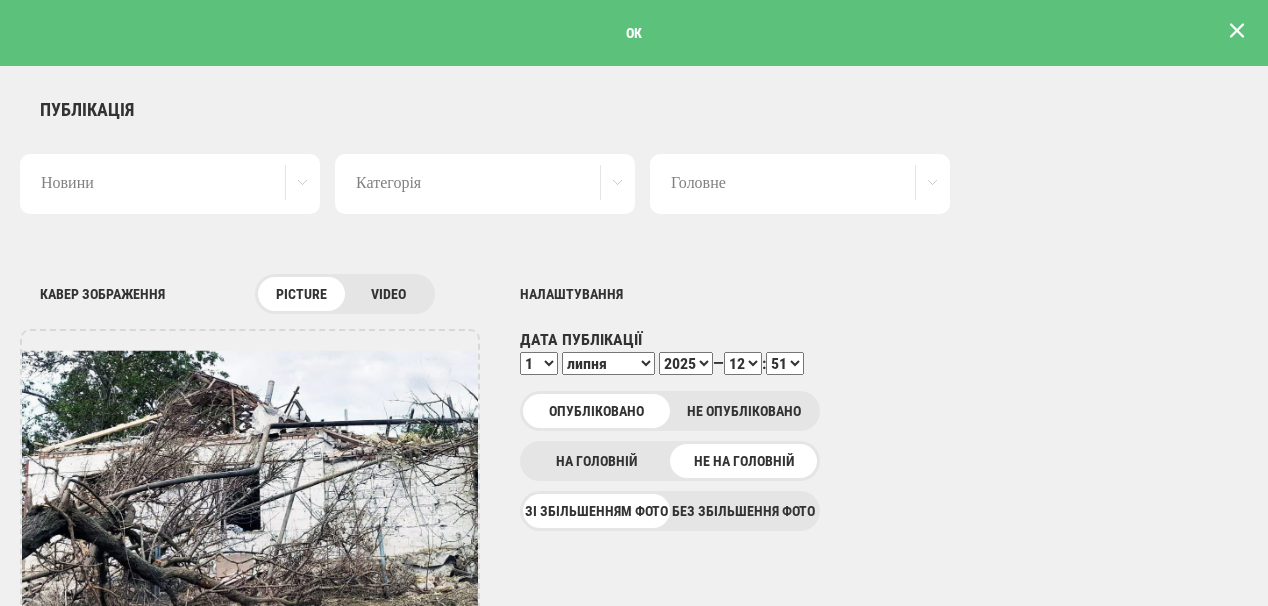 scroll, scrollTop: 0, scrollLeft: 0, axis: both 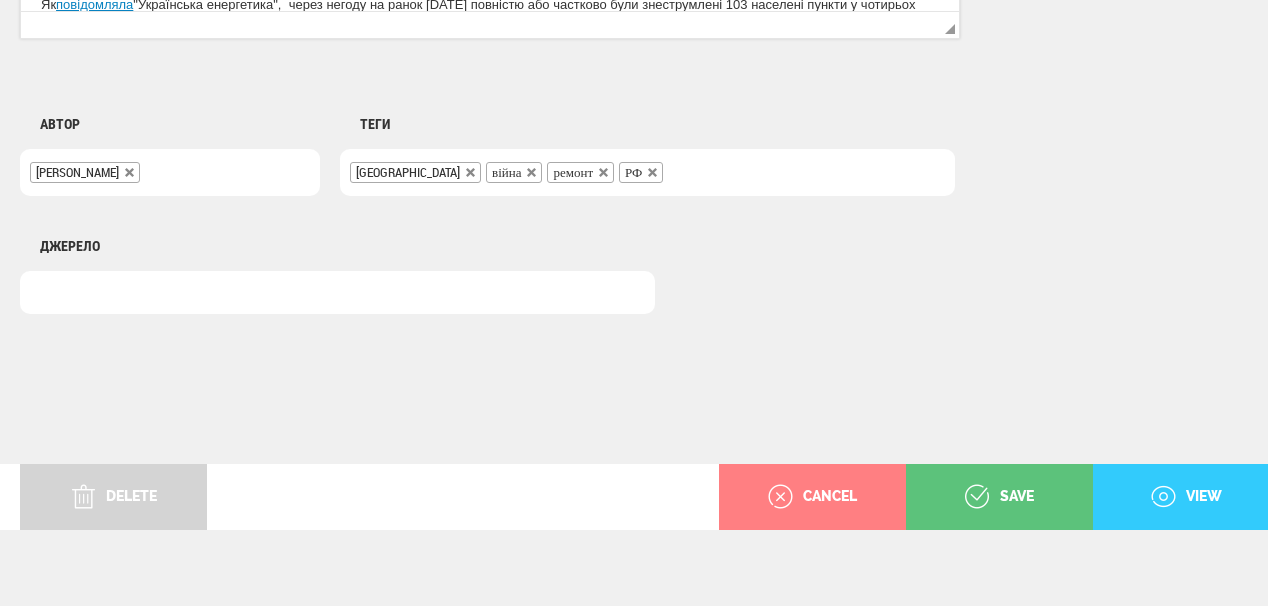 click on "view" at bounding box center [1186, 497] 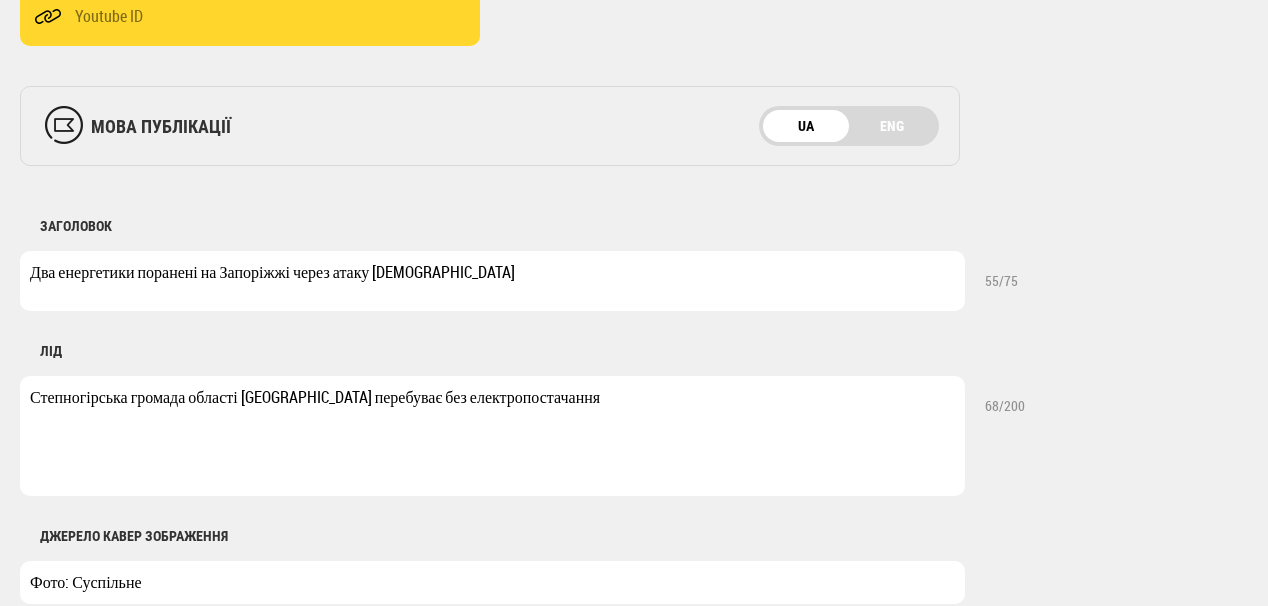 scroll, scrollTop: 665, scrollLeft: 0, axis: vertical 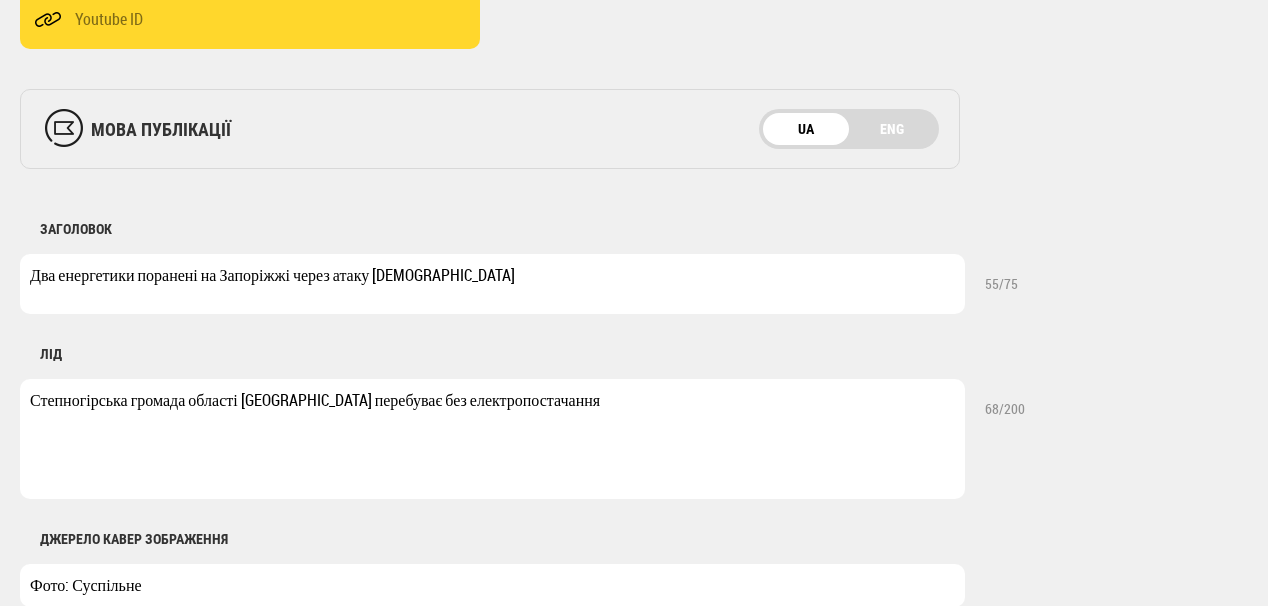 click on "Два енергетики поранені на Запоріжжі через атаку росіян" at bounding box center (492, 284) 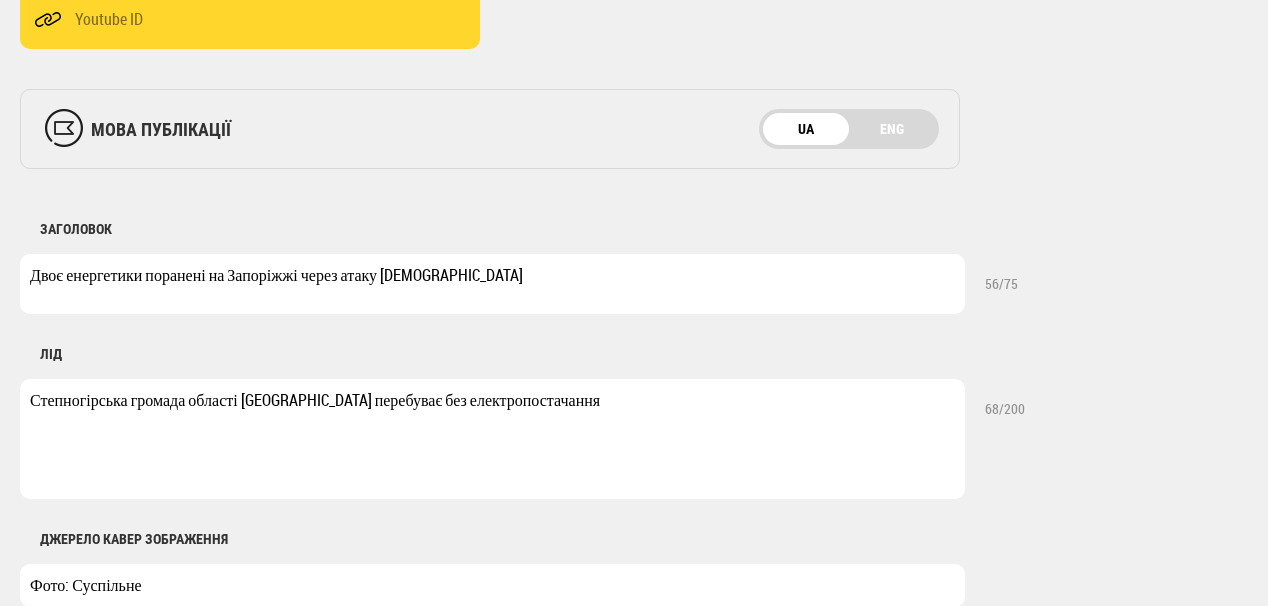 click on "Два енергетики поранені на Запоріжжі через атаку росіян" at bounding box center [492, 284] 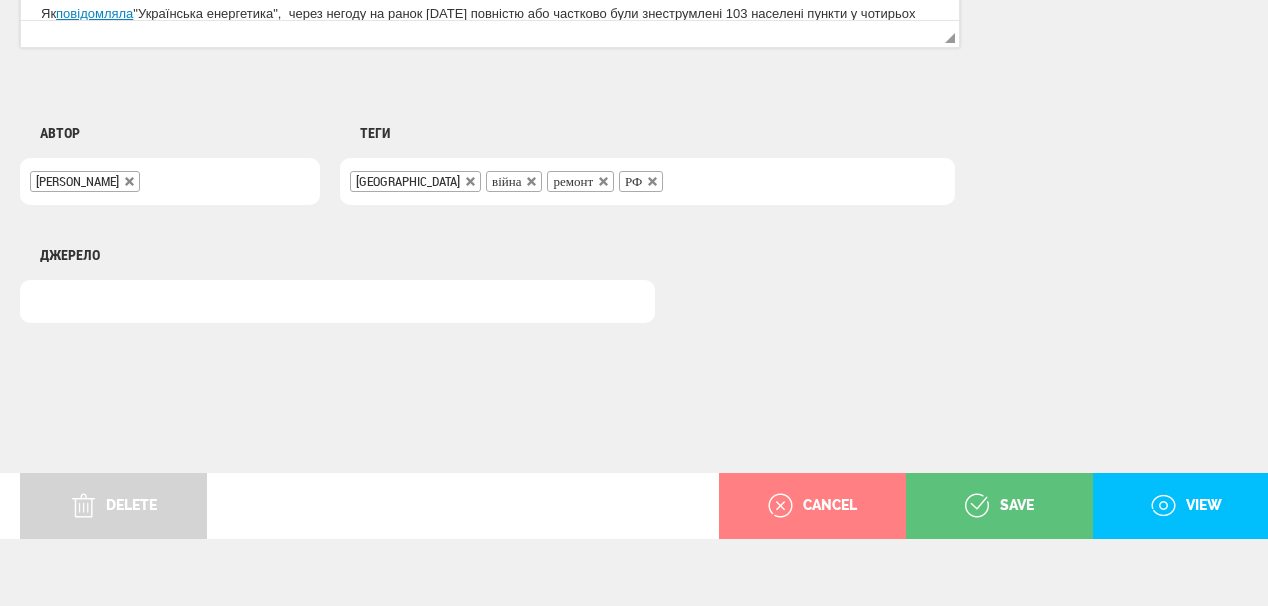 scroll, scrollTop: 1625, scrollLeft: 0, axis: vertical 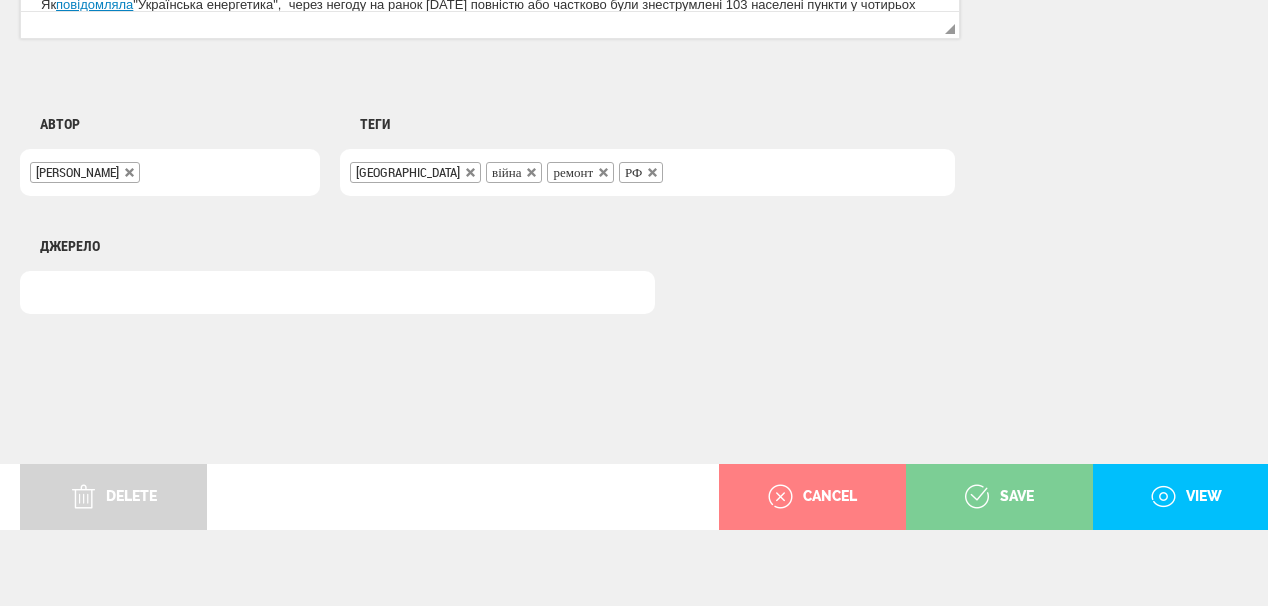 type on "Двоє енергетиків поранені на Запоріжжі через атаку [DEMOGRAPHIC_DATA]" 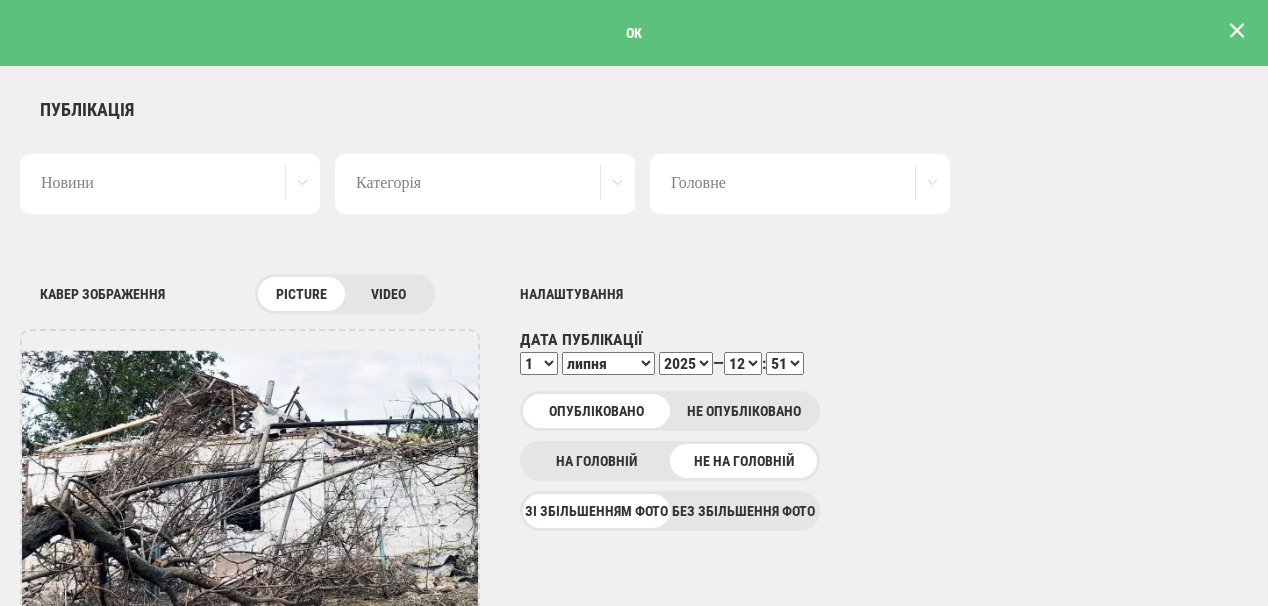 scroll, scrollTop: 0, scrollLeft: 0, axis: both 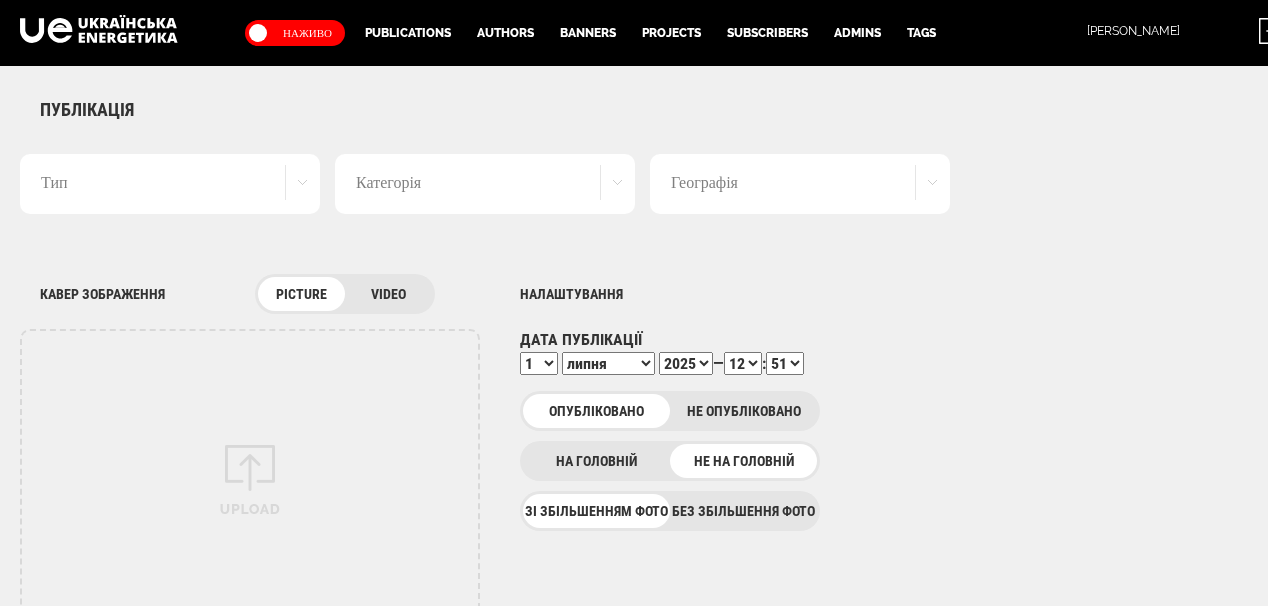 select on "51" 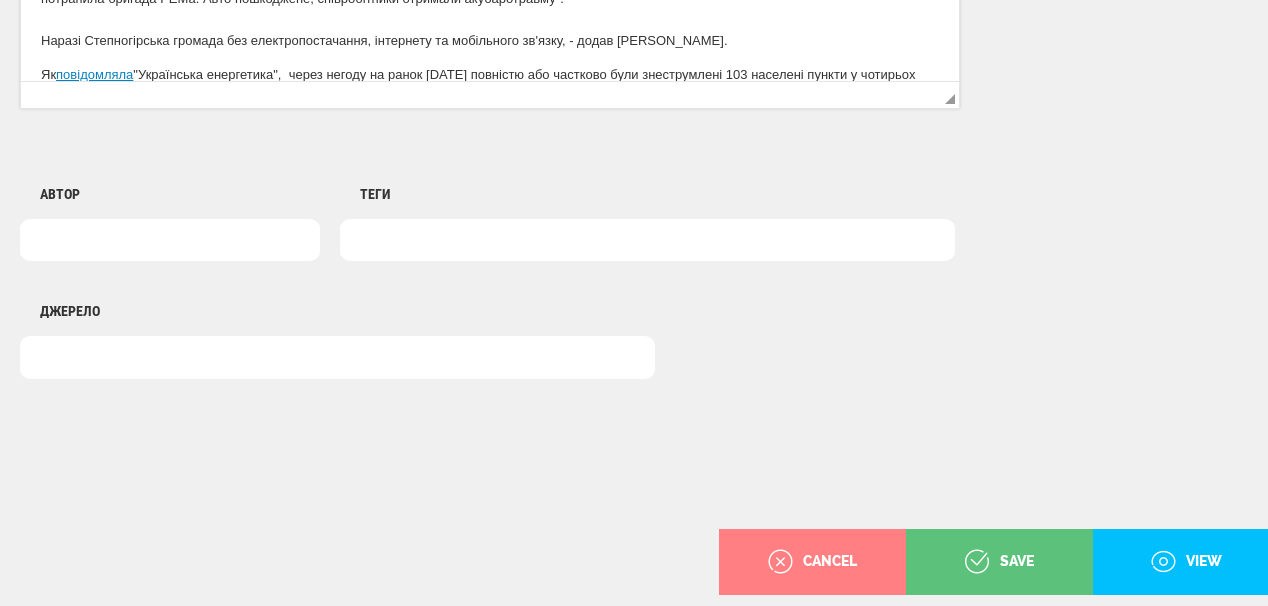 scroll, scrollTop: 0, scrollLeft: 0, axis: both 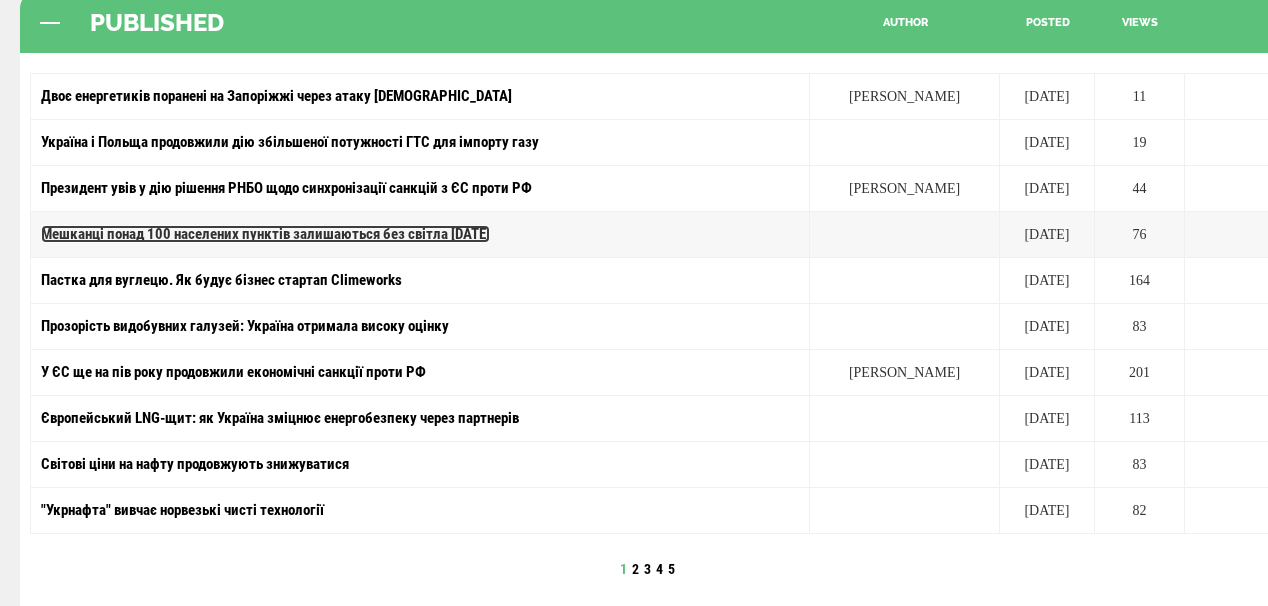 click on "Мешканці понад 100 населених пунктів залишаються без світла [DATE]" at bounding box center [265, 234] 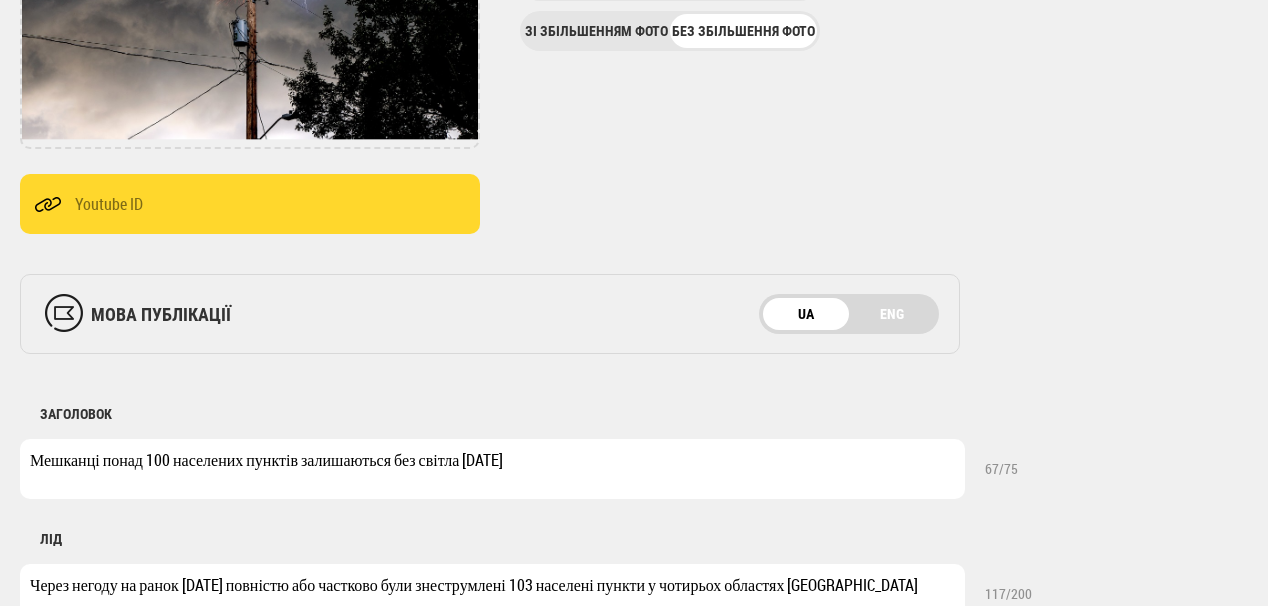 scroll, scrollTop: 0, scrollLeft: 0, axis: both 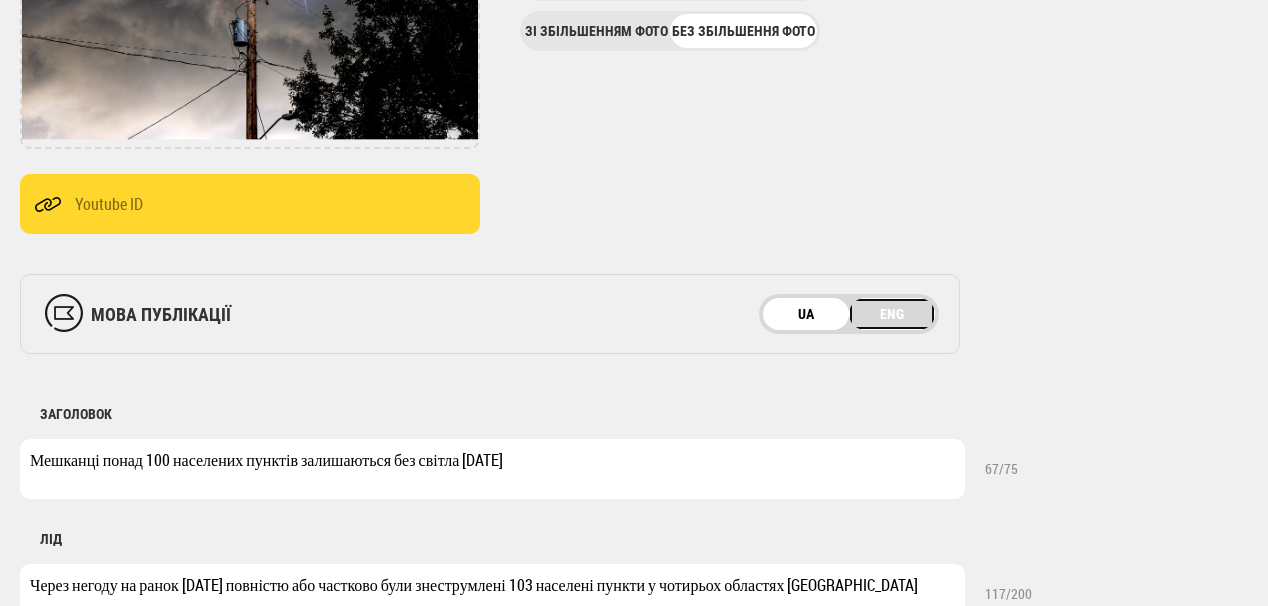 click on "ENG" at bounding box center [892, 314] 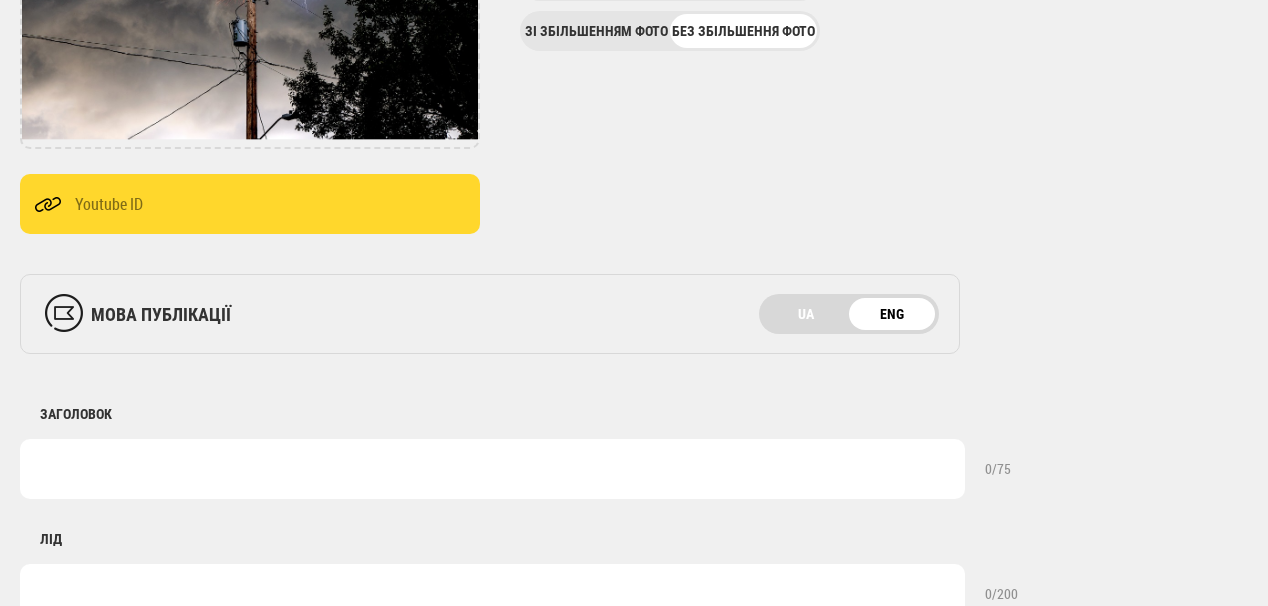 click at bounding box center [492, 469] 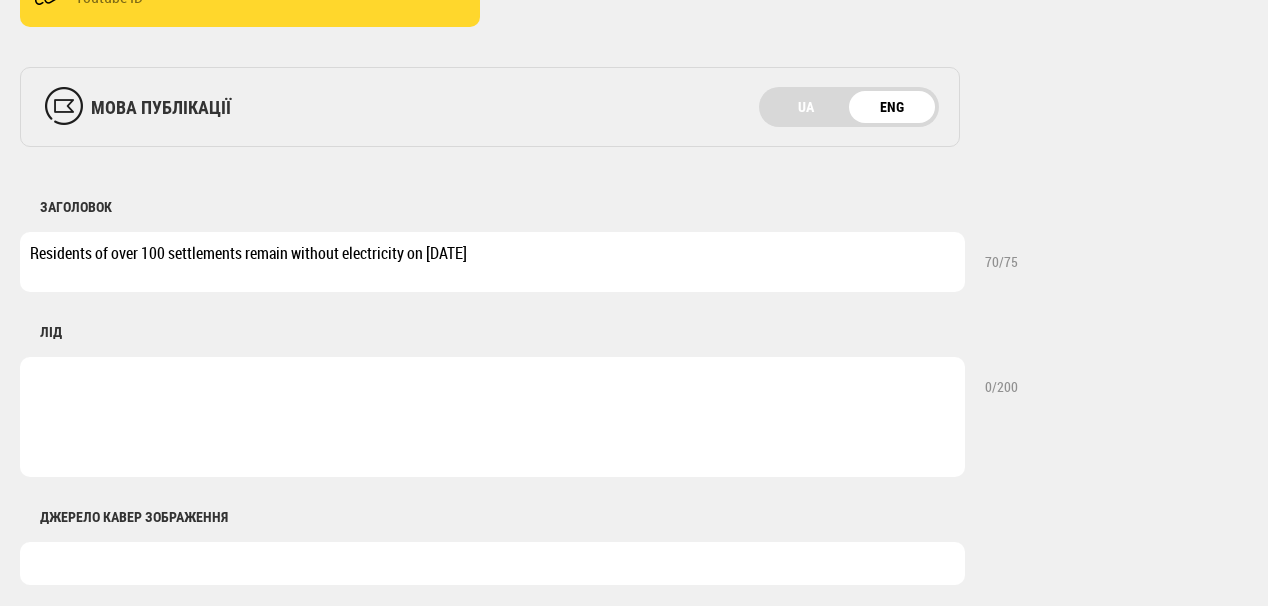 scroll, scrollTop: 800, scrollLeft: 0, axis: vertical 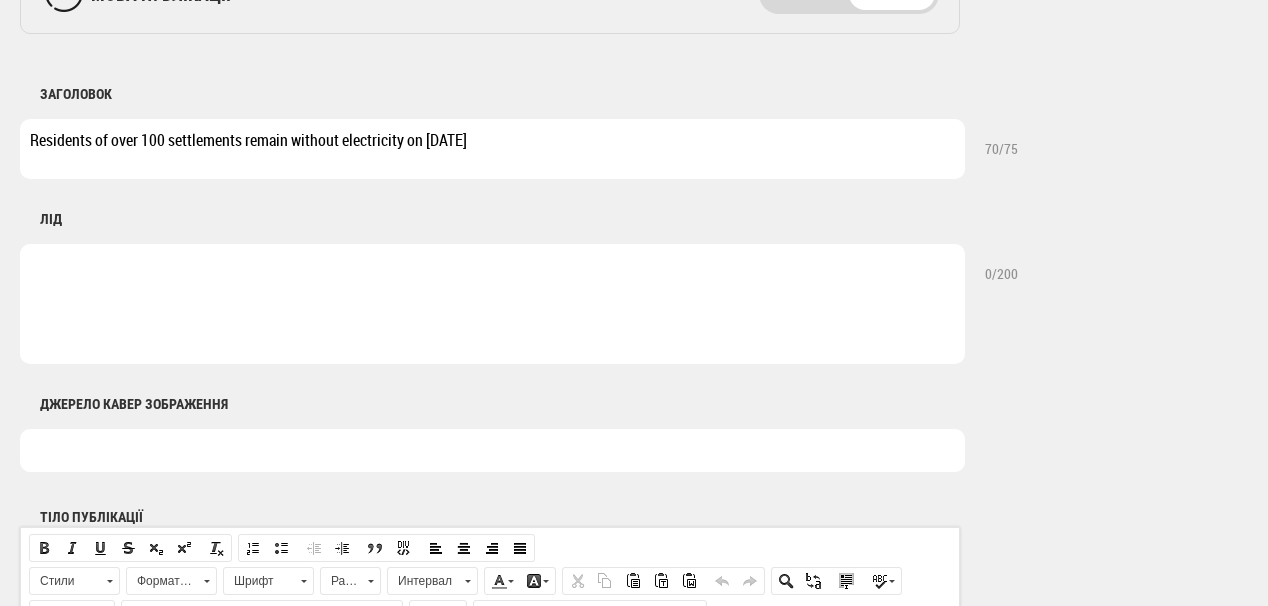 type on "Residents of over 100 settlements remain without electricity on [DATE]" 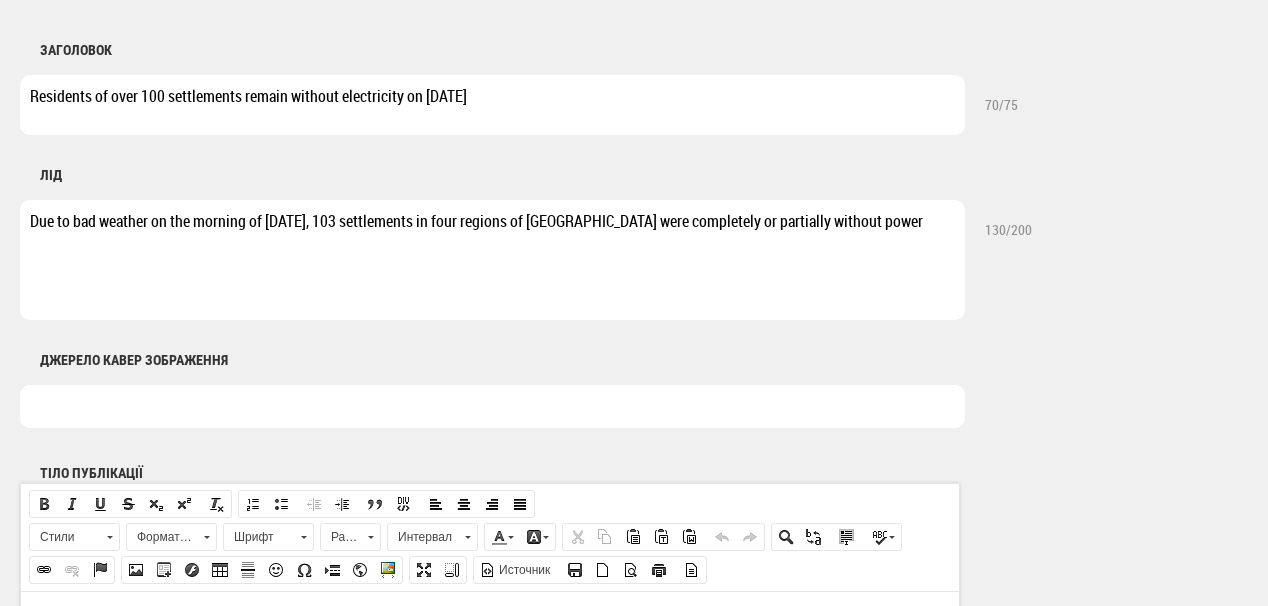 scroll, scrollTop: 880, scrollLeft: 0, axis: vertical 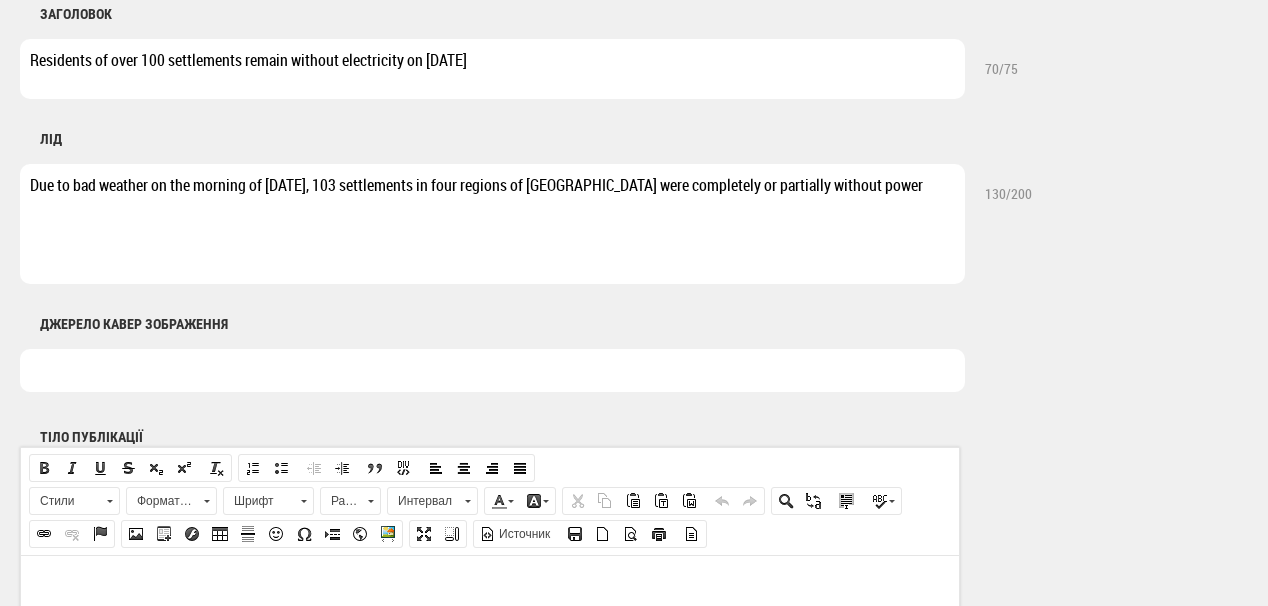 type on "Due to bad weather on the morning of [DATE], 103 settlements in four regions of [GEOGRAPHIC_DATA] were completely or partially without power" 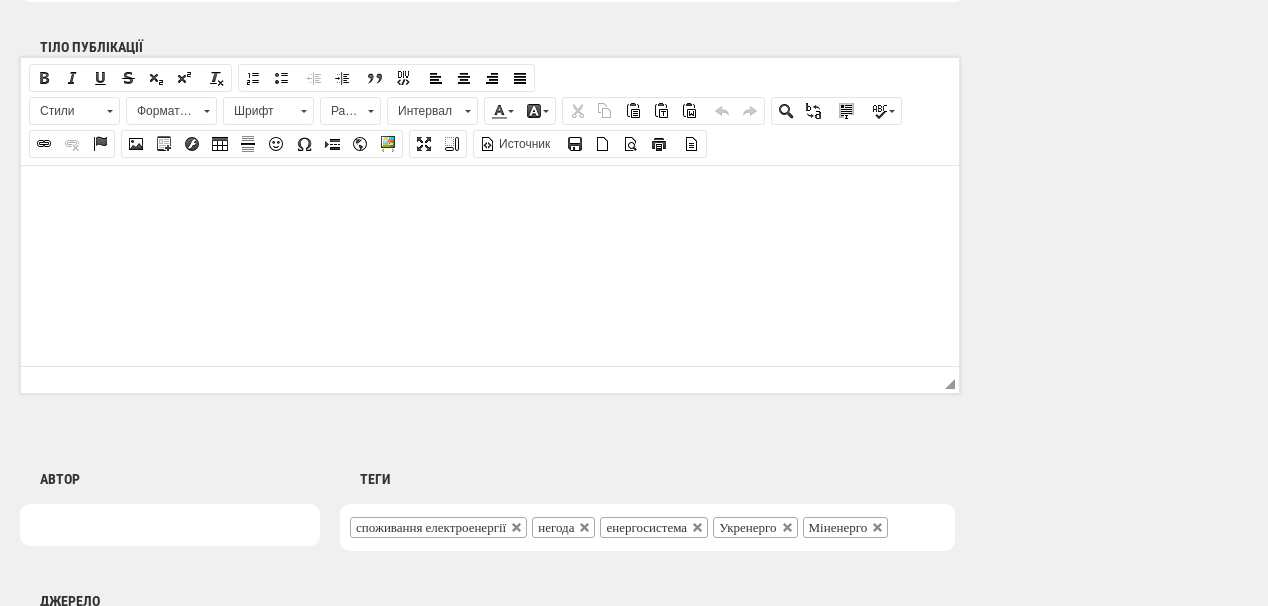 scroll, scrollTop: 1280, scrollLeft: 0, axis: vertical 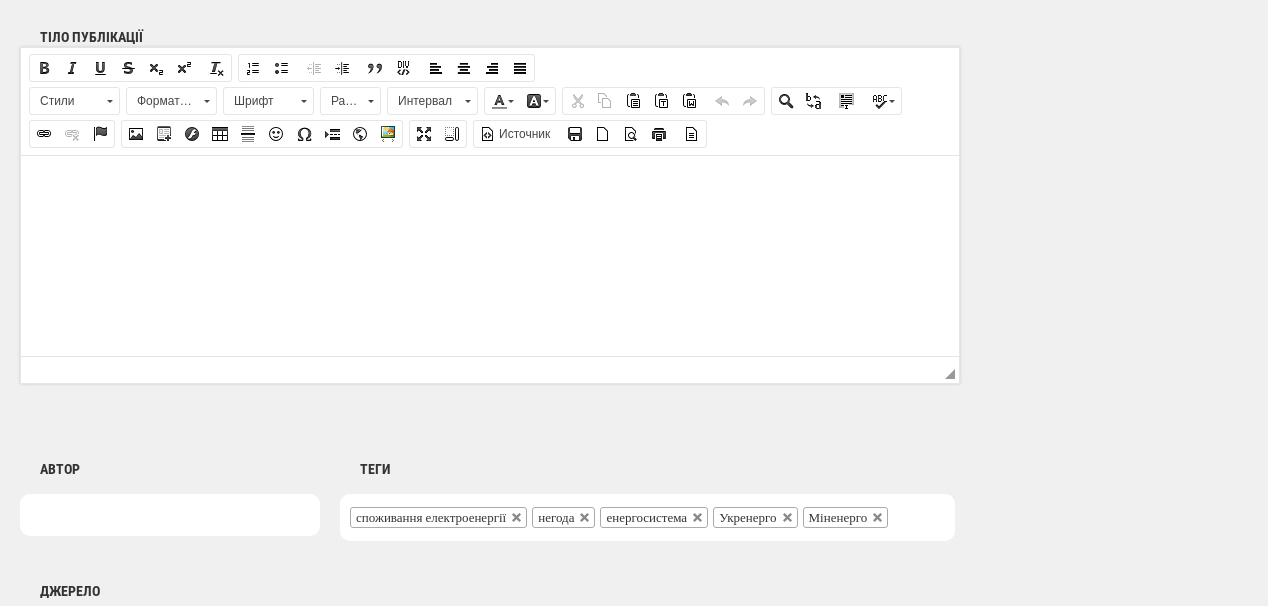 type on "Shutterstock" 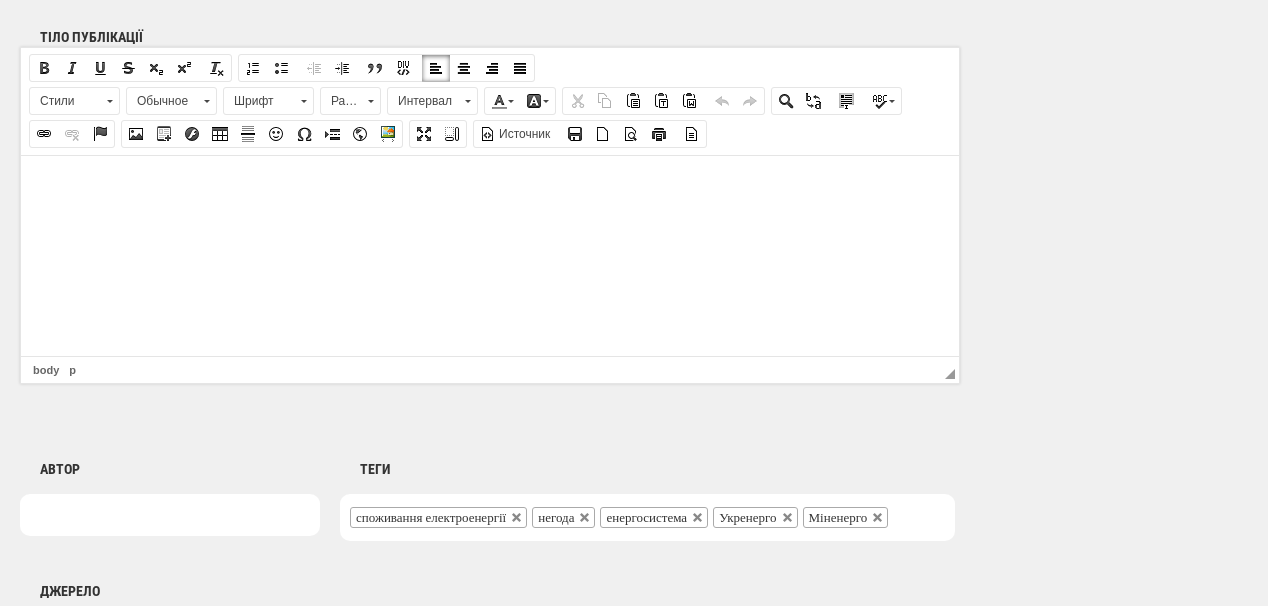 click at bounding box center [490, 185] 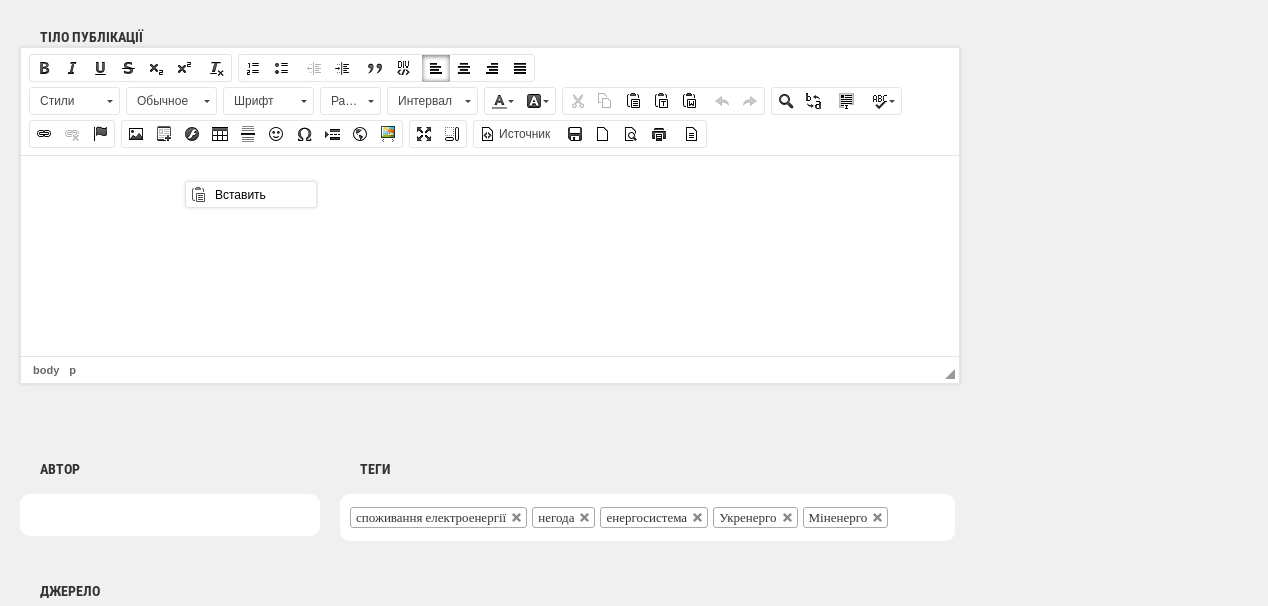 scroll, scrollTop: 0, scrollLeft: 0, axis: both 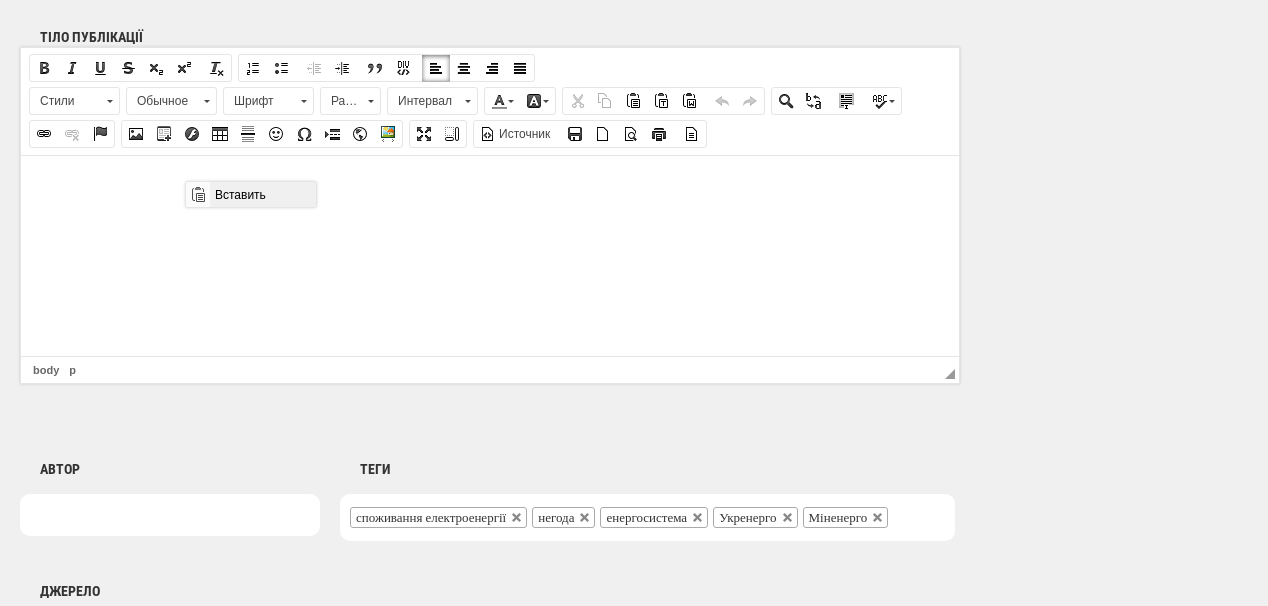 click on "Вставить" at bounding box center (262, 194) 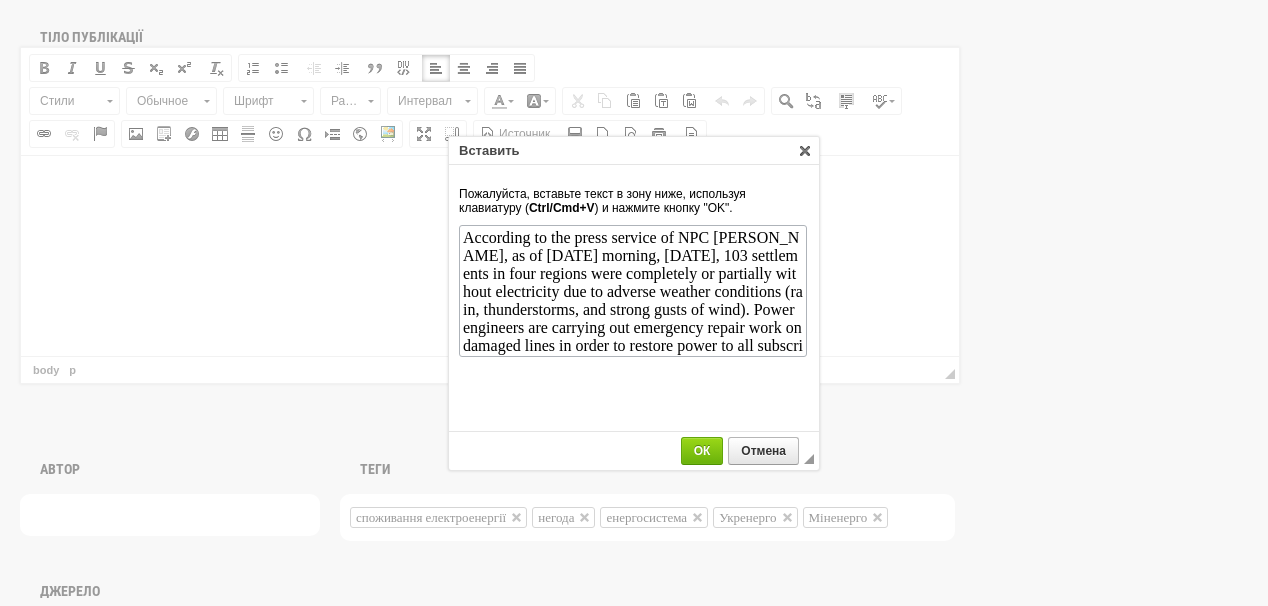 scroll, scrollTop: 19, scrollLeft: 0, axis: vertical 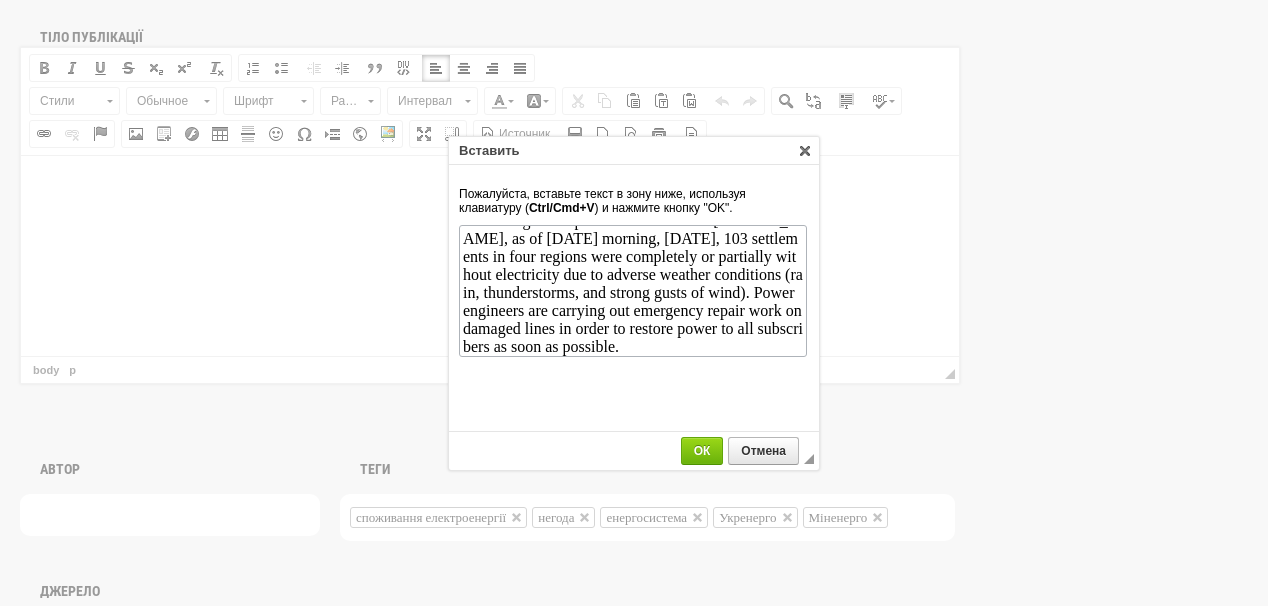 click on "◢ ОК Отмена" at bounding box center (634, 451) 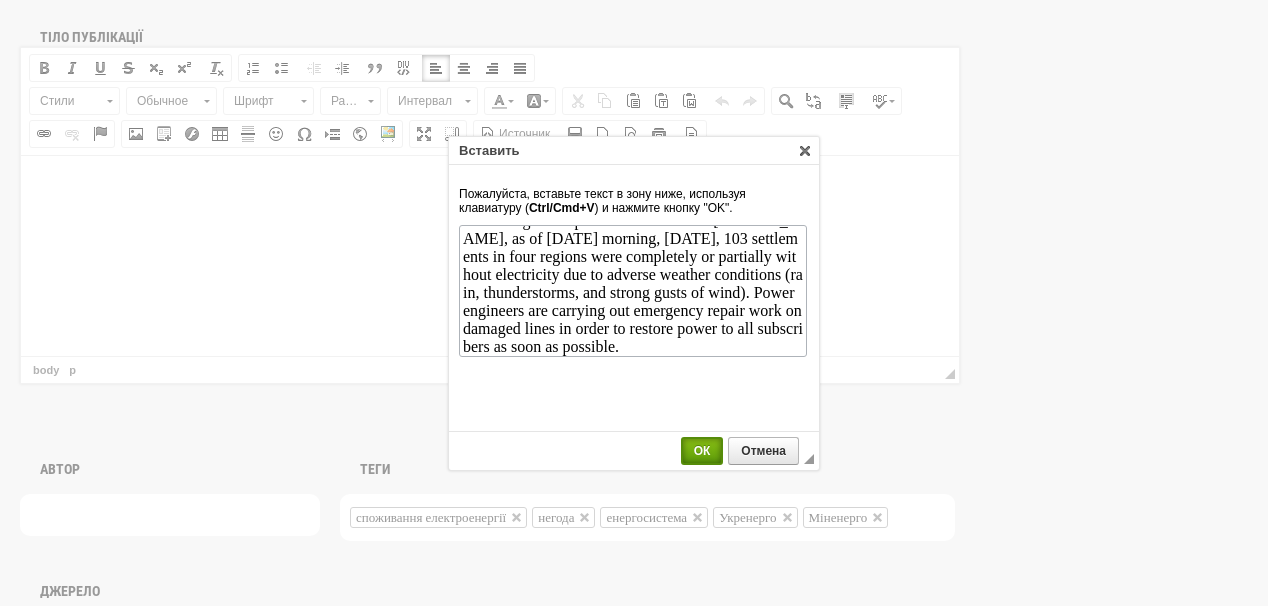click on "ОК" at bounding box center (702, 451) 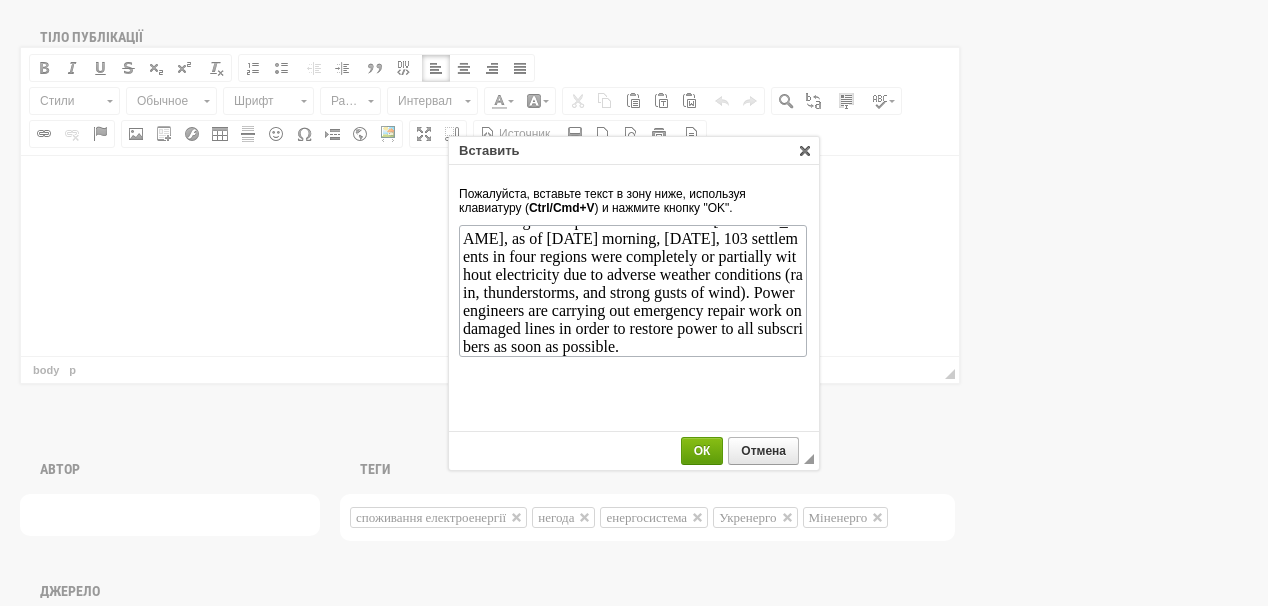 scroll, scrollTop: 0, scrollLeft: 0, axis: both 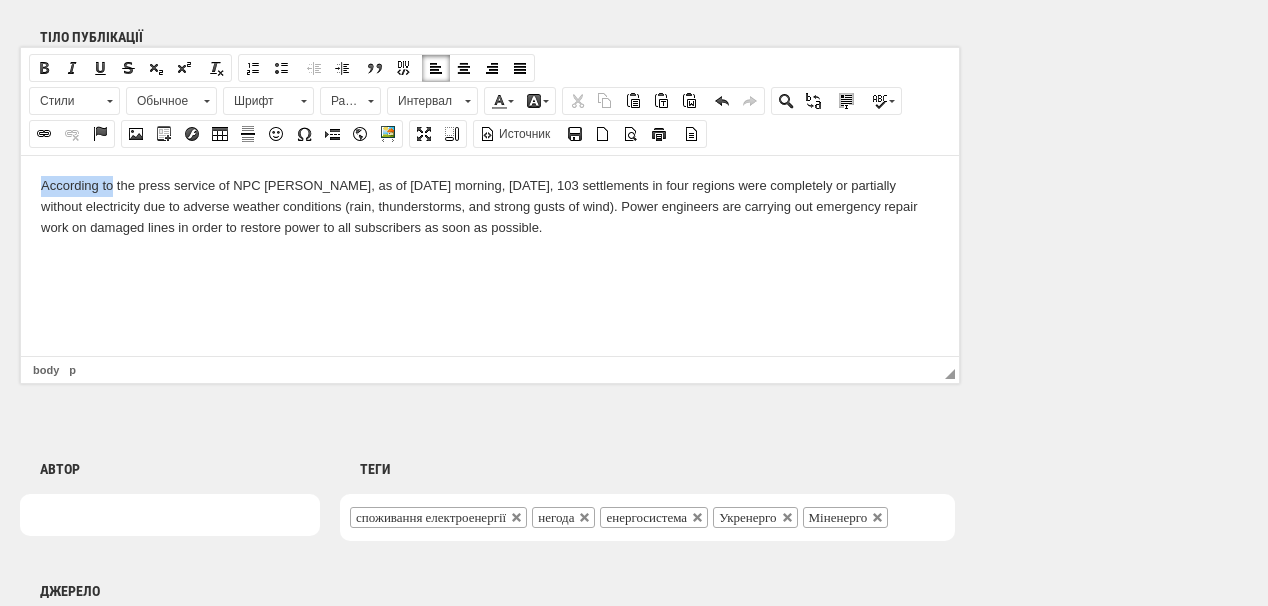drag, startPoint x: 42, startPoint y: 187, endPoint x: 107, endPoint y: 174, distance: 66.287254 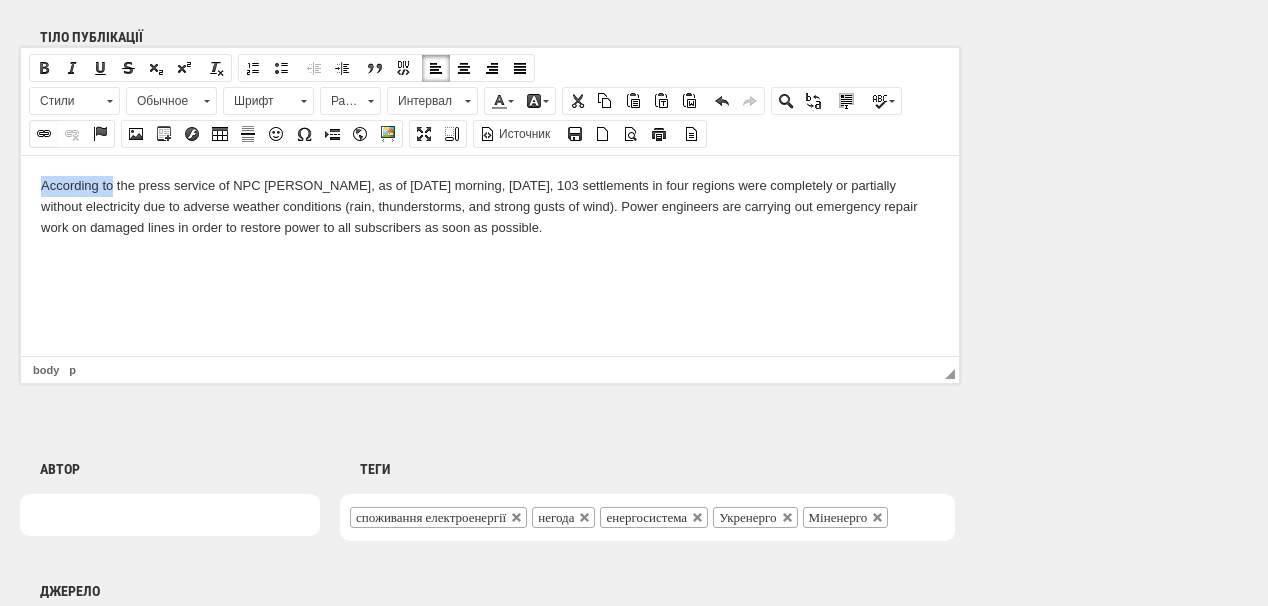 click at bounding box center (44, 134) 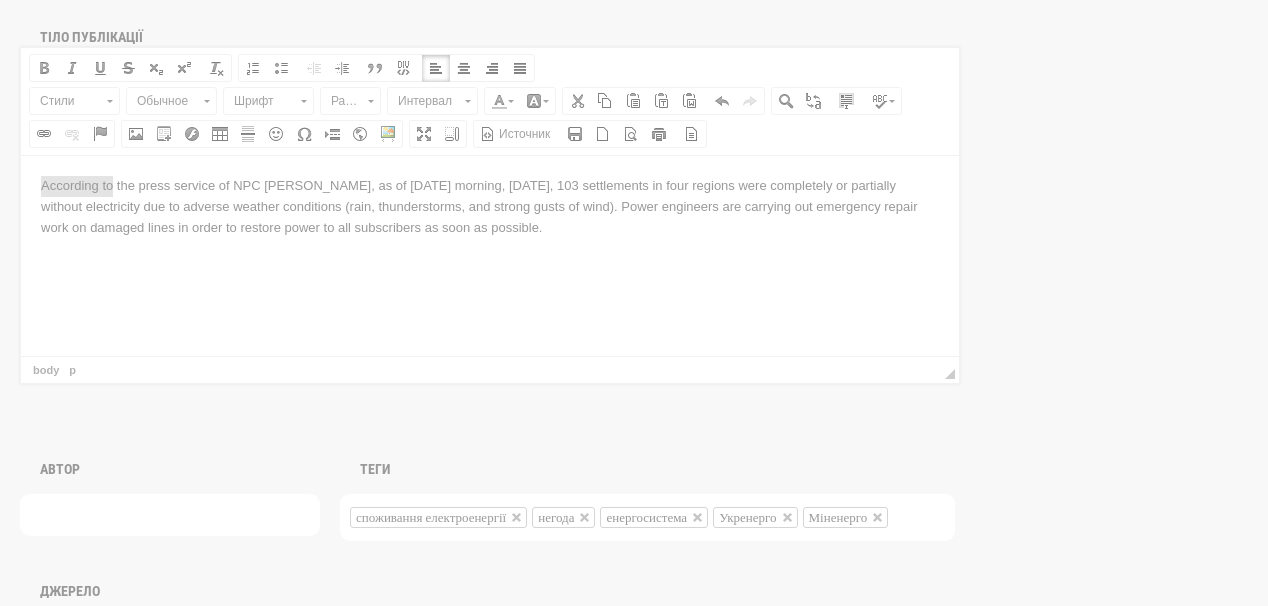 scroll, scrollTop: 0, scrollLeft: 0, axis: both 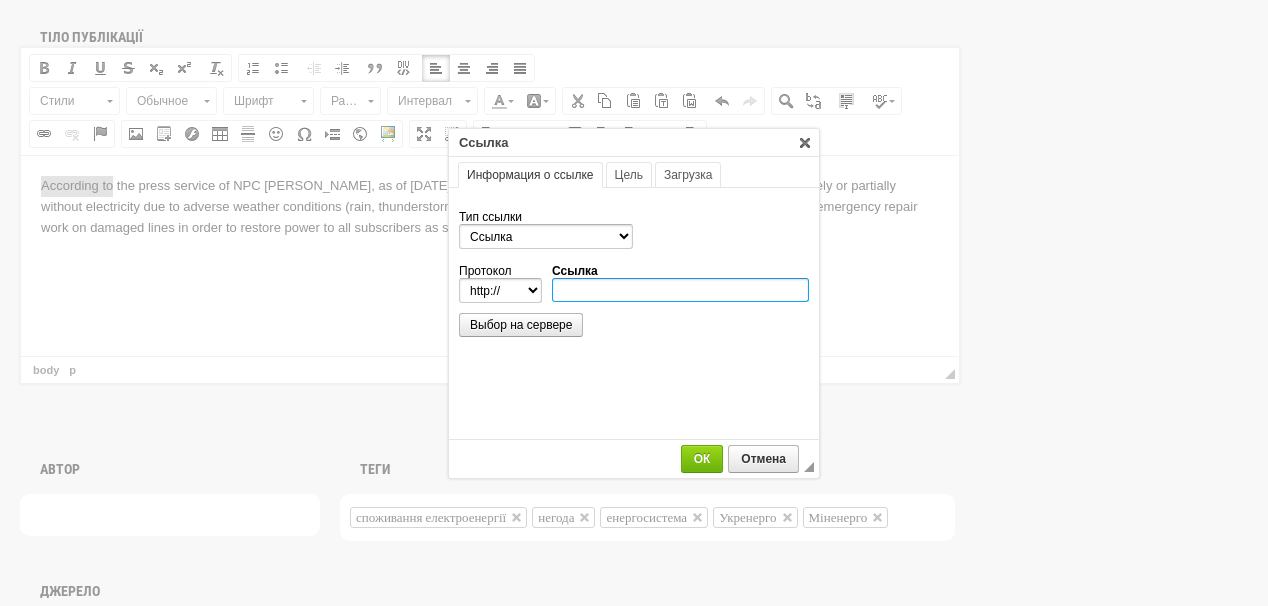 click on "Ссылка" at bounding box center [680, 290] 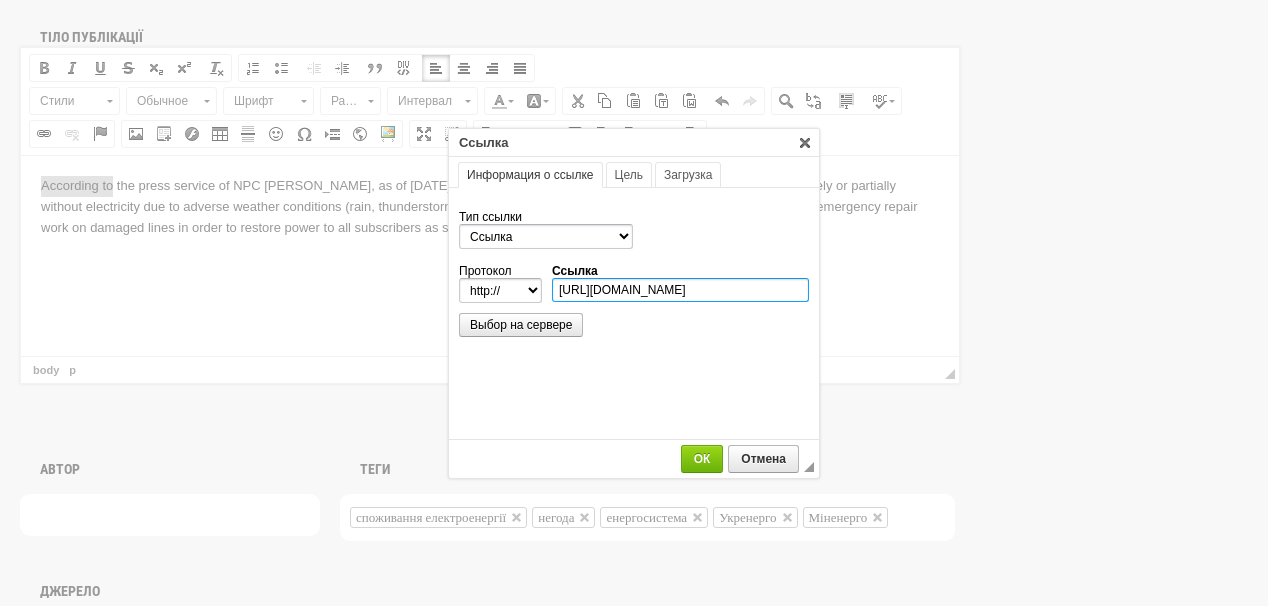 scroll, scrollTop: 0, scrollLeft: 632, axis: horizontal 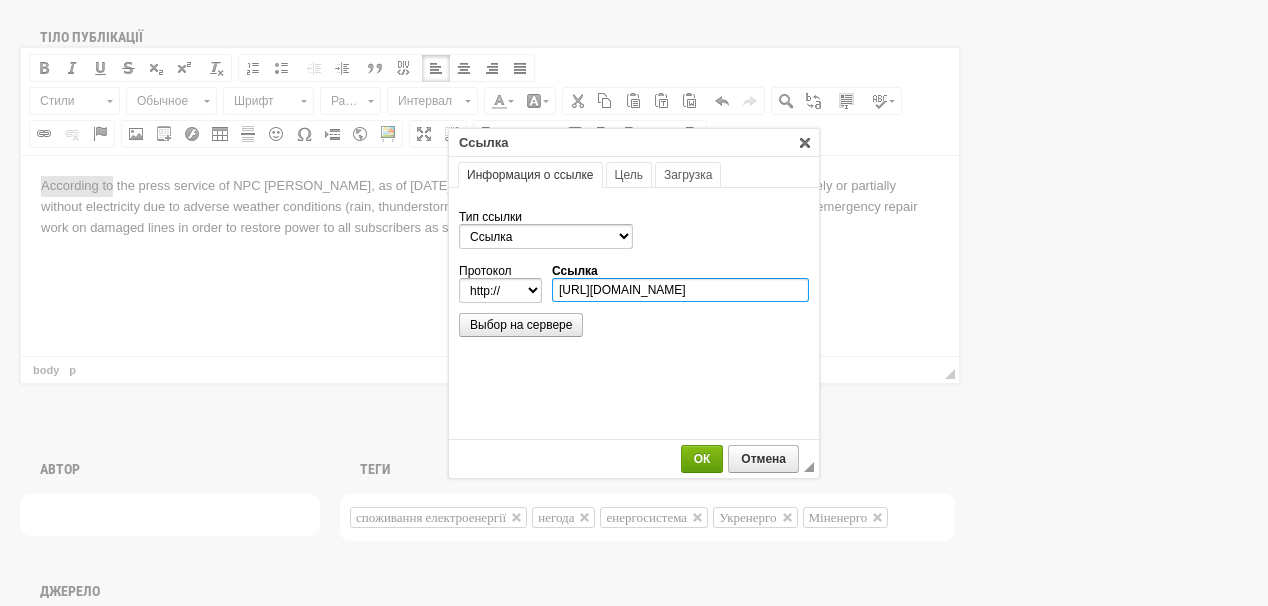 type on "https://www.facebook.com/npcukrenergo/posts/pfbid0vqoA8wt76ijmkbicoLnWBt6iX2R8hZkYKMCH5ZVcSTdx9Yw8XMpYkNno3yrr3iQhl?rdid=m7vI2mqE9OZAJhvY#" 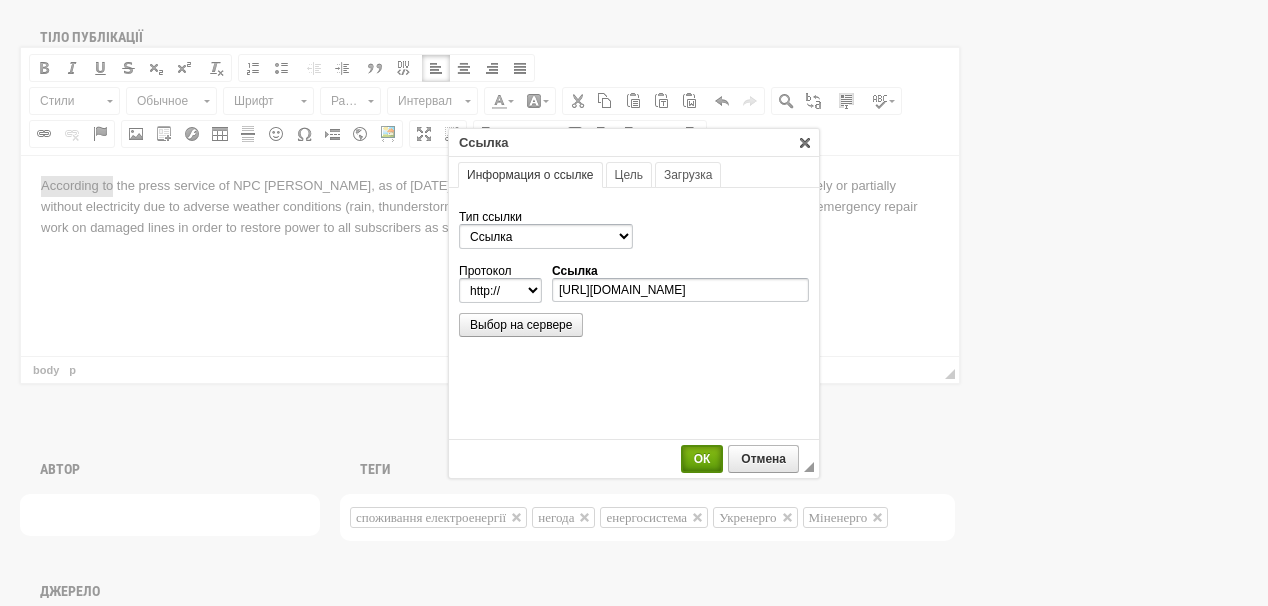 select on "https://" 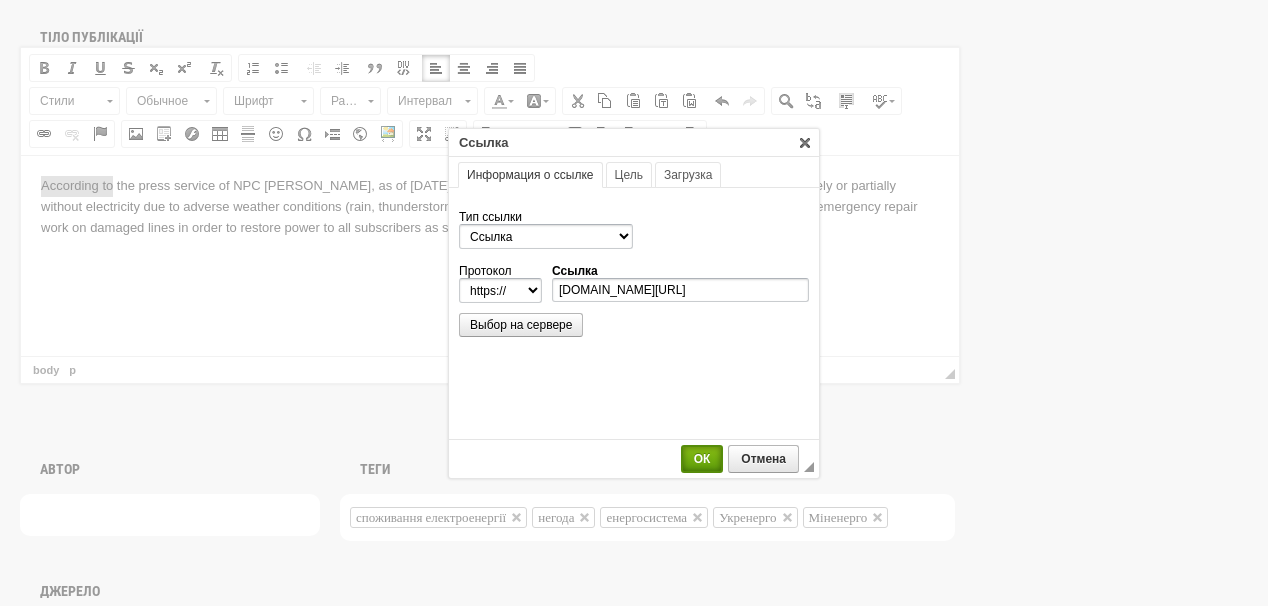 scroll, scrollTop: 0, scrollLeft: 0, axis: both 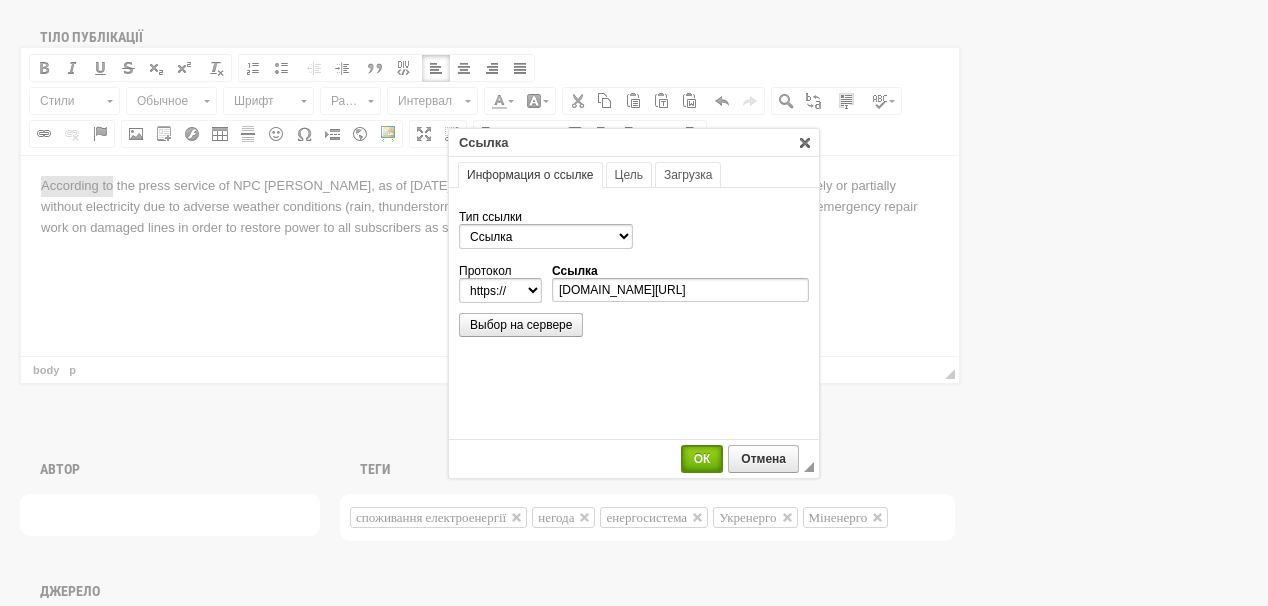 click on "ОК" at bounding box center (702, 459) 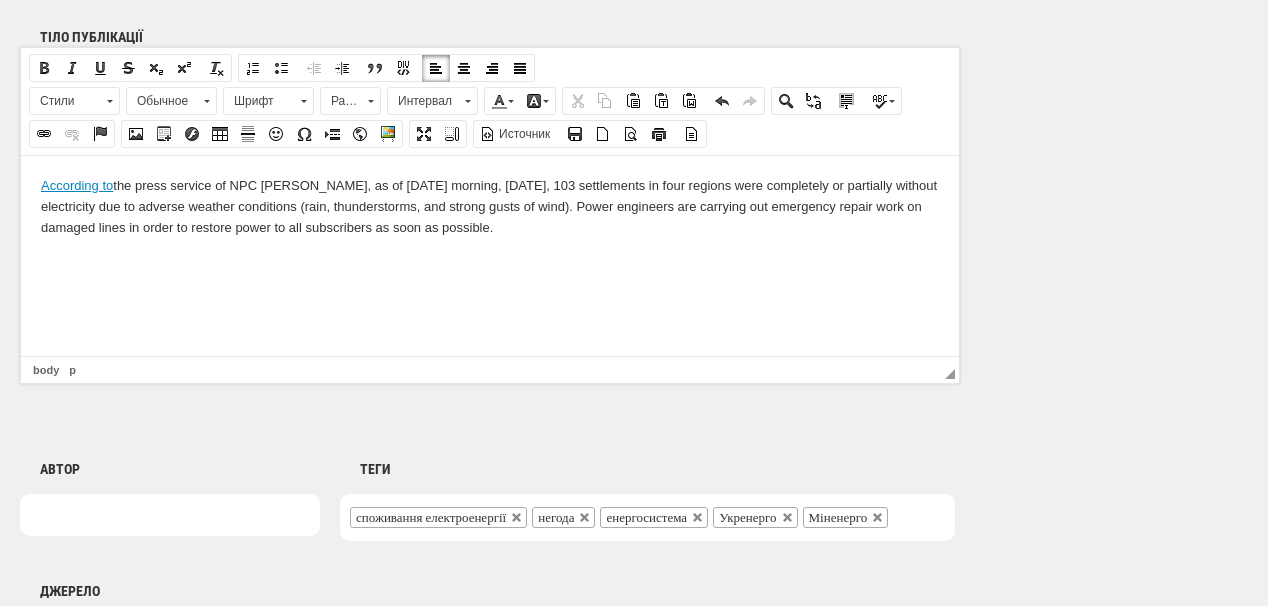click on "According to  the press service of NPC Ukrenergo, as of Tuesday morning, July 1, 103 settlements in four regions were completely or partially without electricity due to adverse weather conditions (rain, thunderstorms, and strong gusts of wind). Power engineers are carrying out emergency repair work on damaged lines in order to restore power to all subscribers as soon as possible." at bounding box center [490, 206] 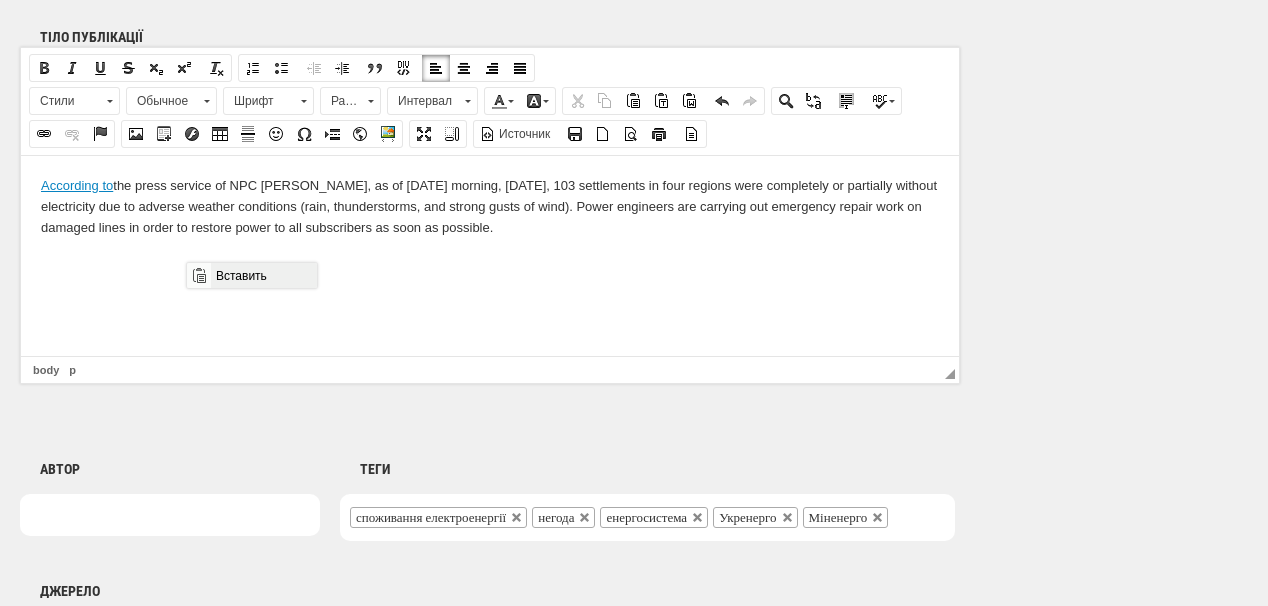 click on "Вставить" at bounding box center (263, 275) 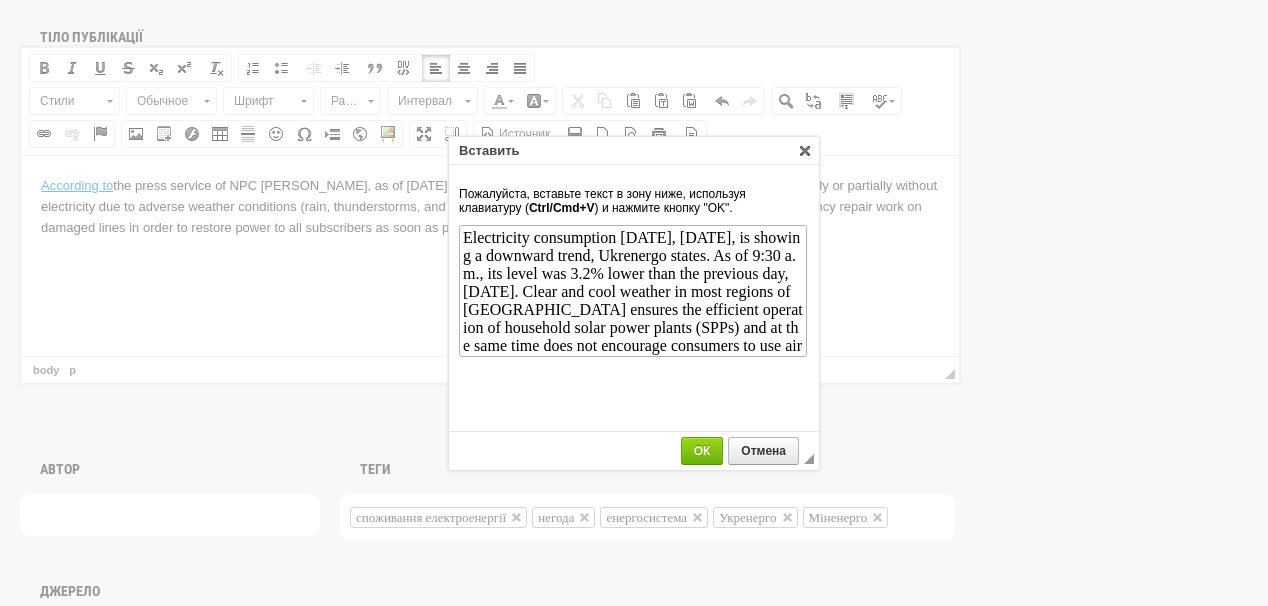scroll, scrollTop: 19, scrollLeft: 0, axis: vertical 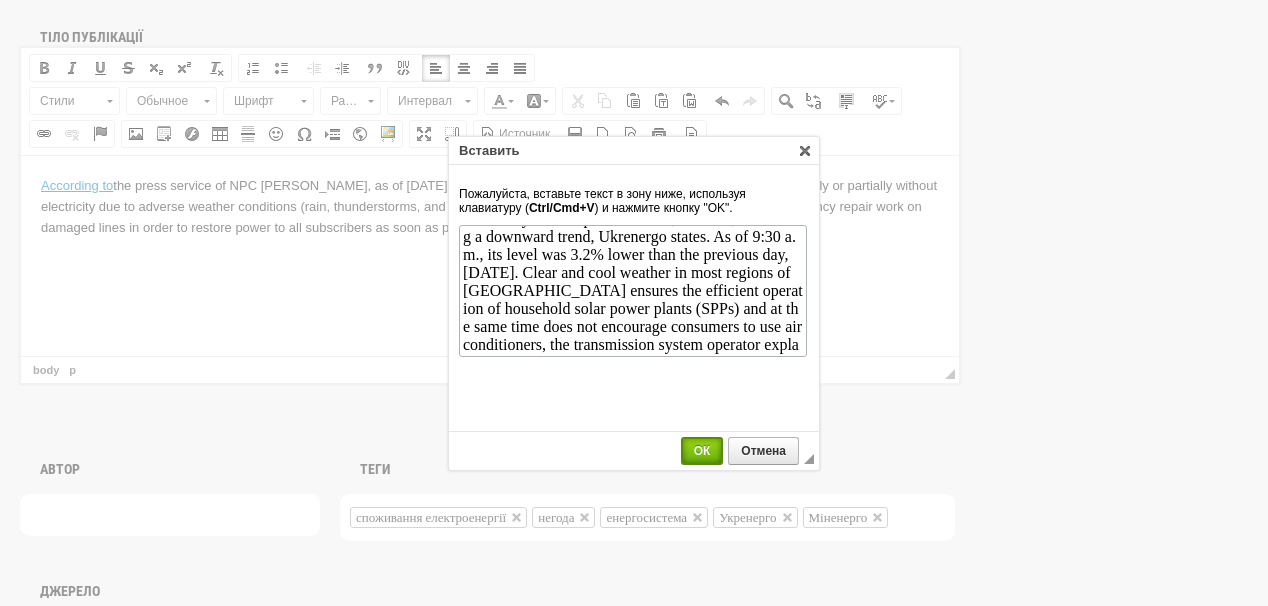 click on "ОК" at bounding box center (702, 451) 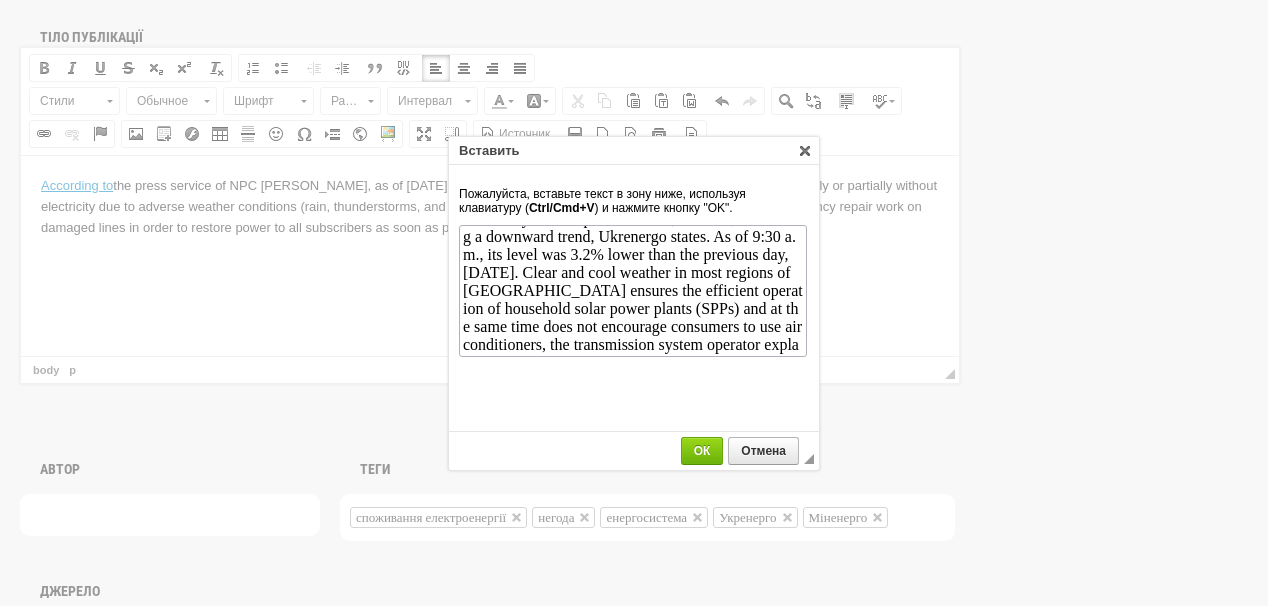scroll, scrollTop: 0, scrollLeft: 0, axis: both 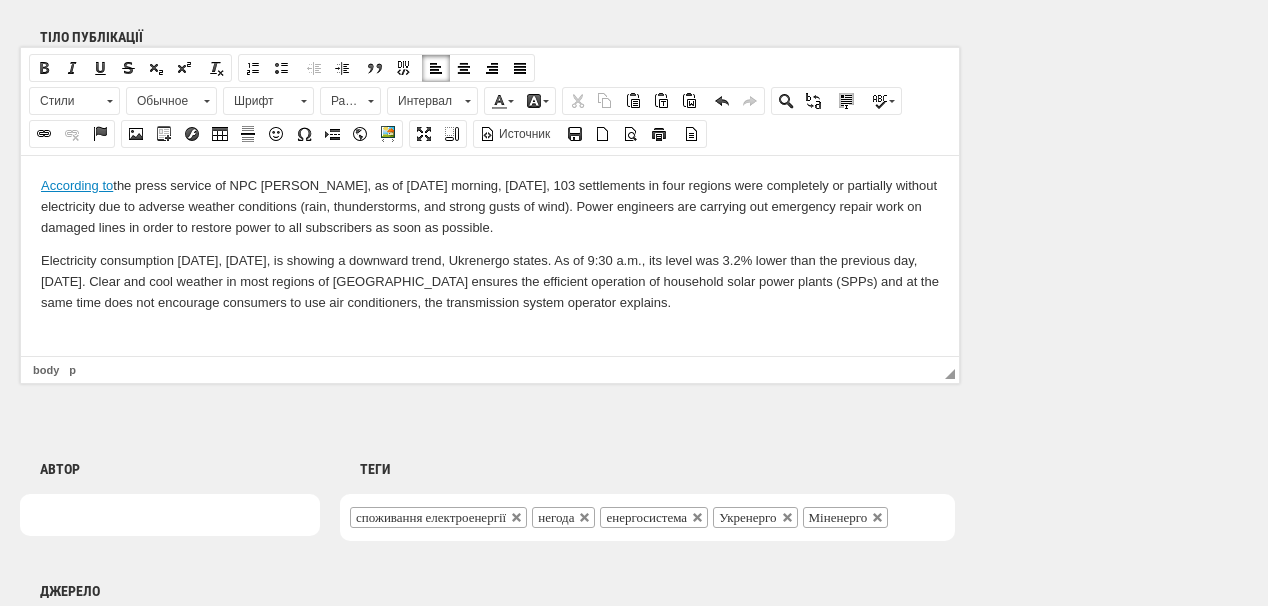 click at bounding box center (490, 336) 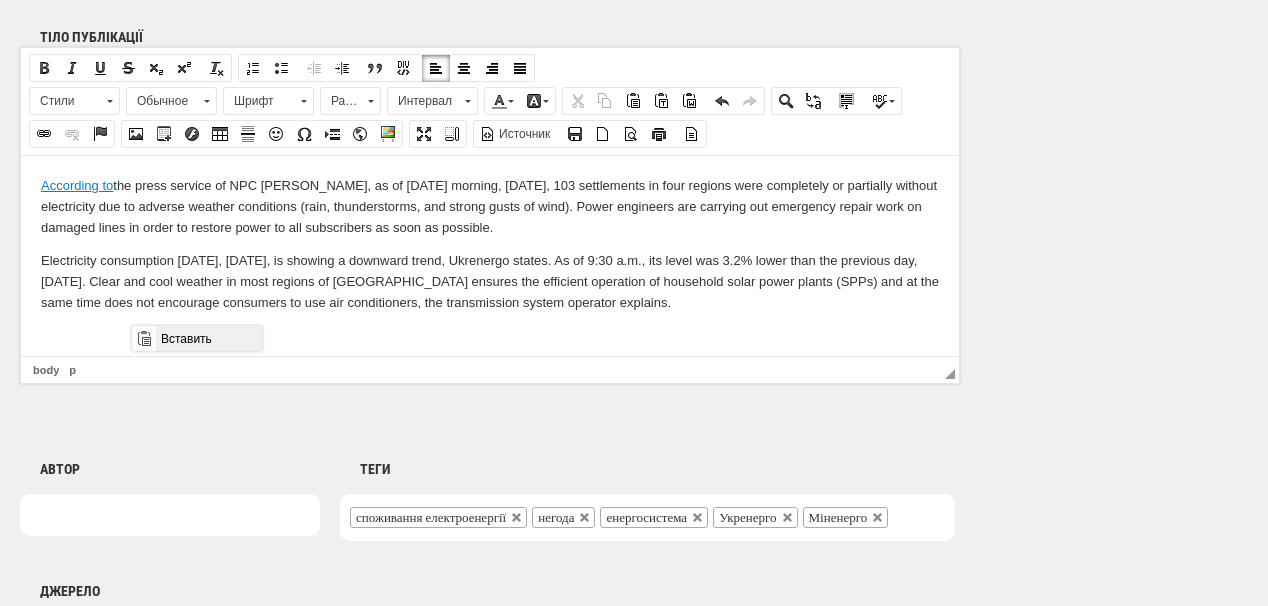 click on "Вставить" at bounding box center [208, 338] 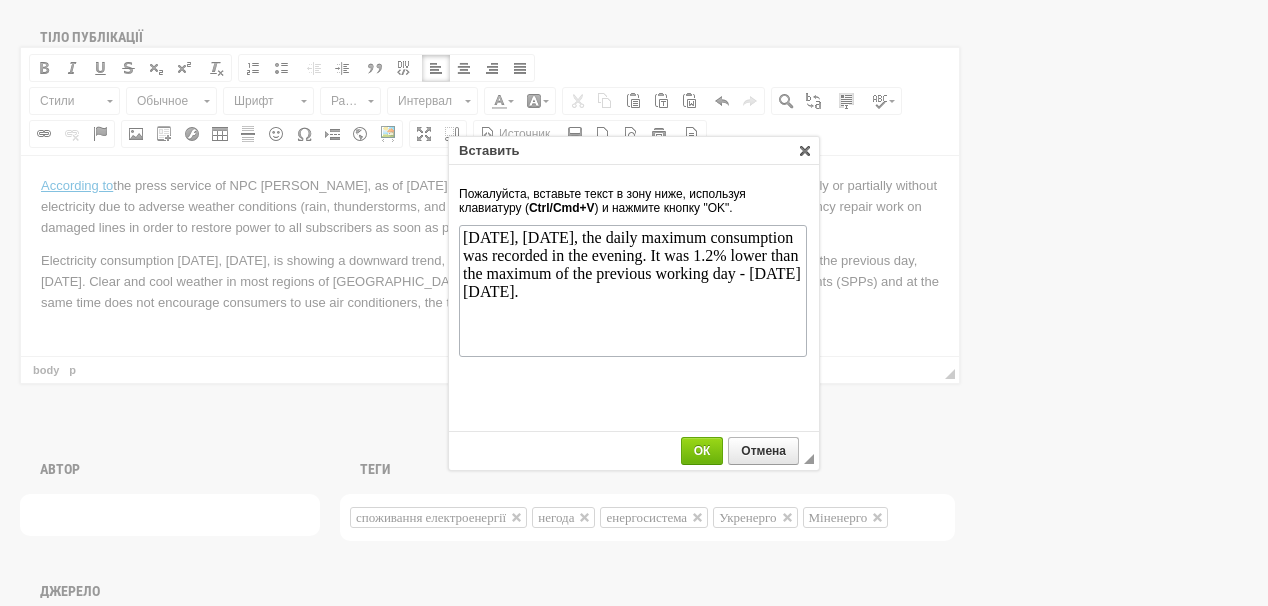 scroll, scrollTop: 0, scrollLeft: 0, axis: both 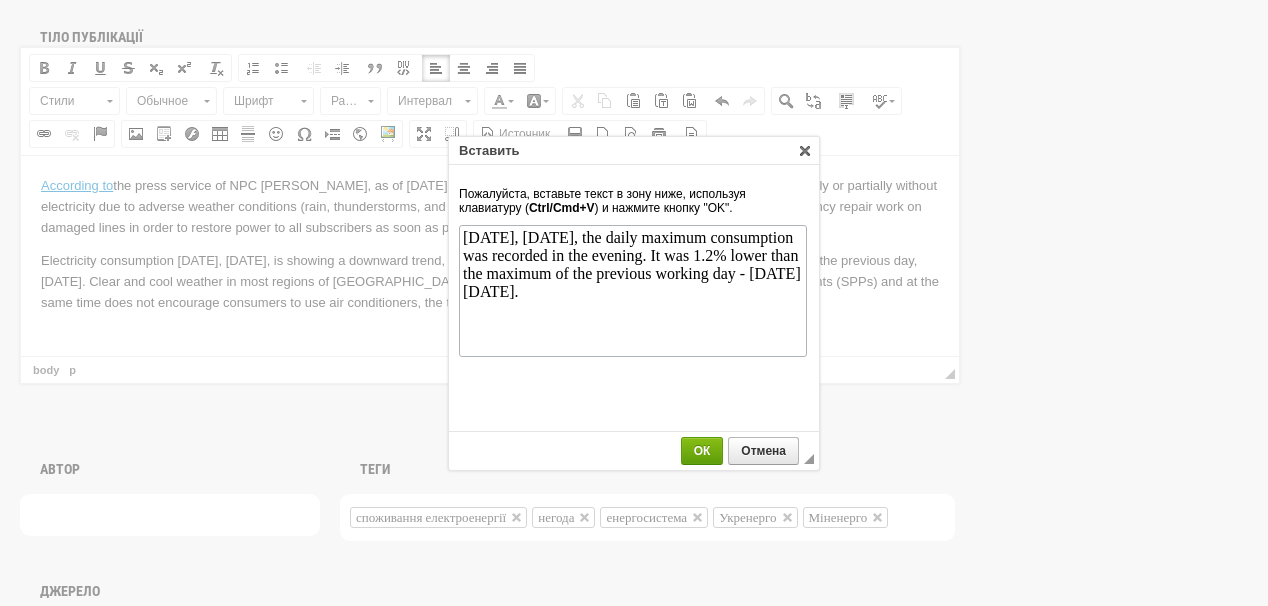 click on "ОК" at bounding box center [702, 451] 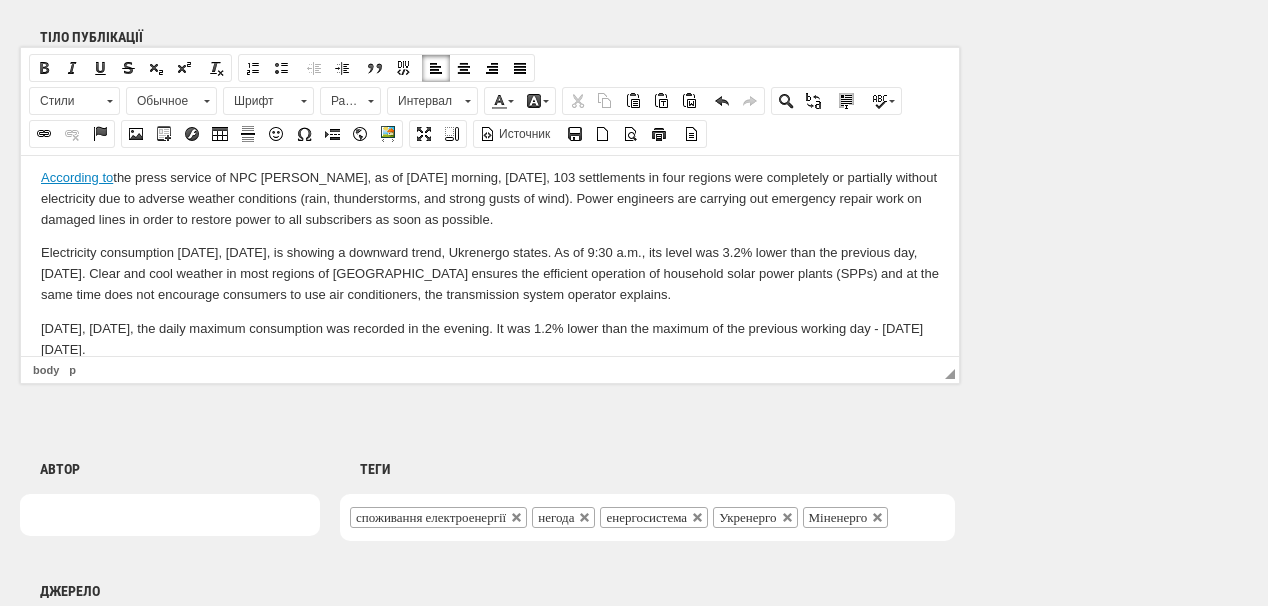 scroll, scrollTop: 42, scrollLeft: 0, axis: vertical 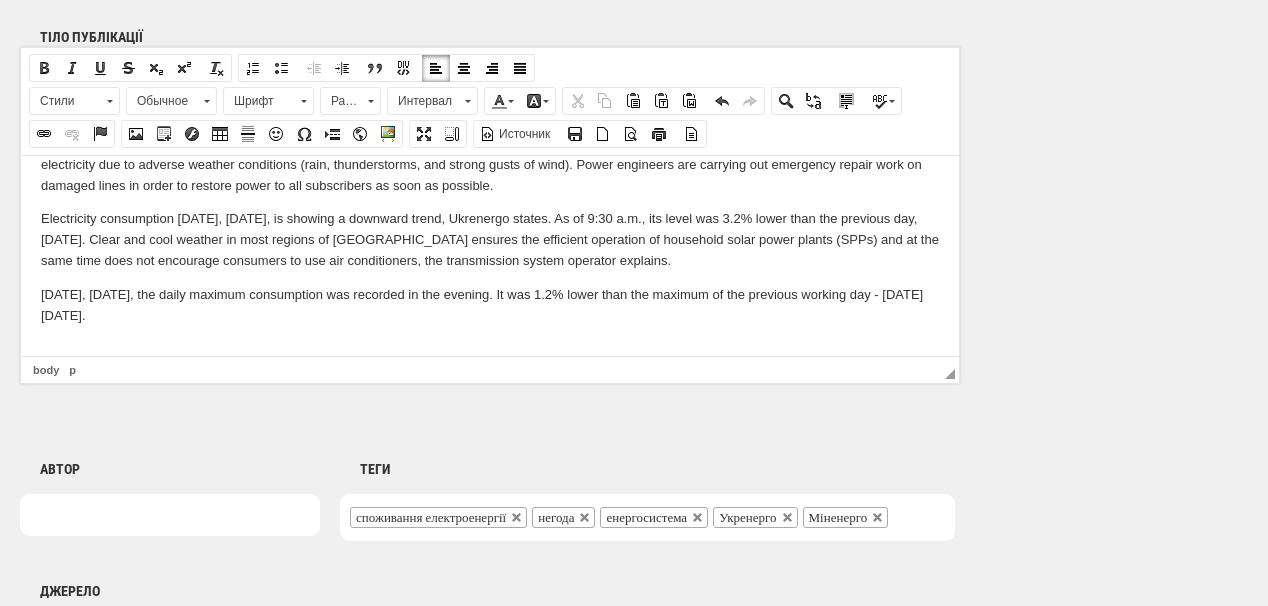 click at bounding box center [490, 348] 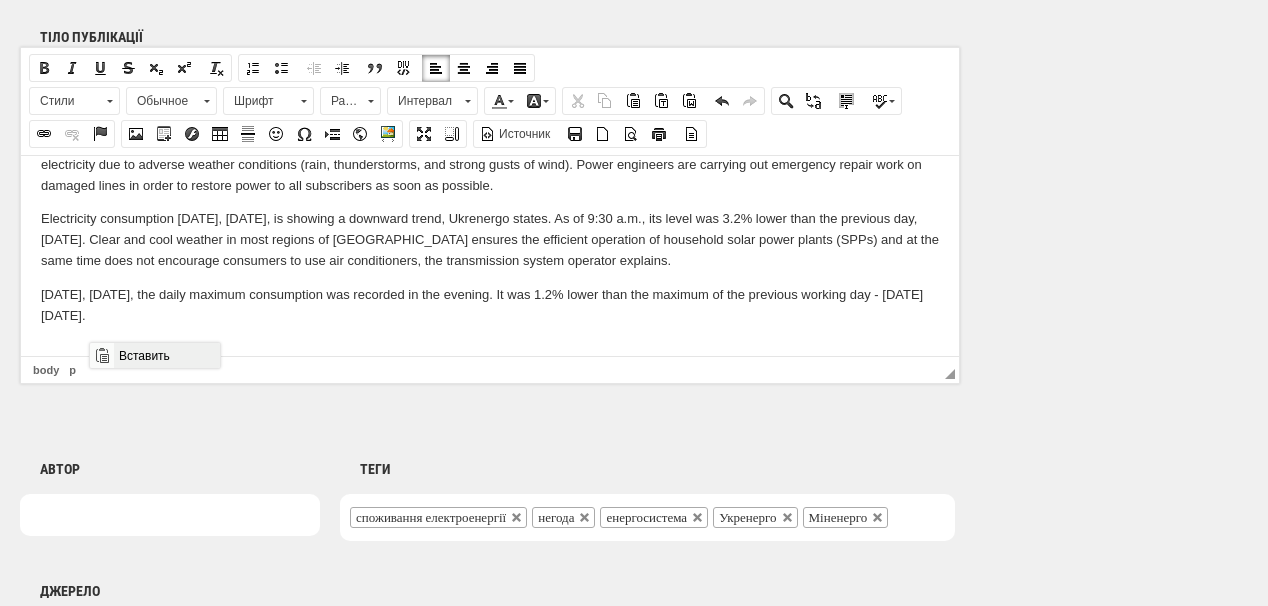 click on "Вставить" at bounding box center (166, 355) 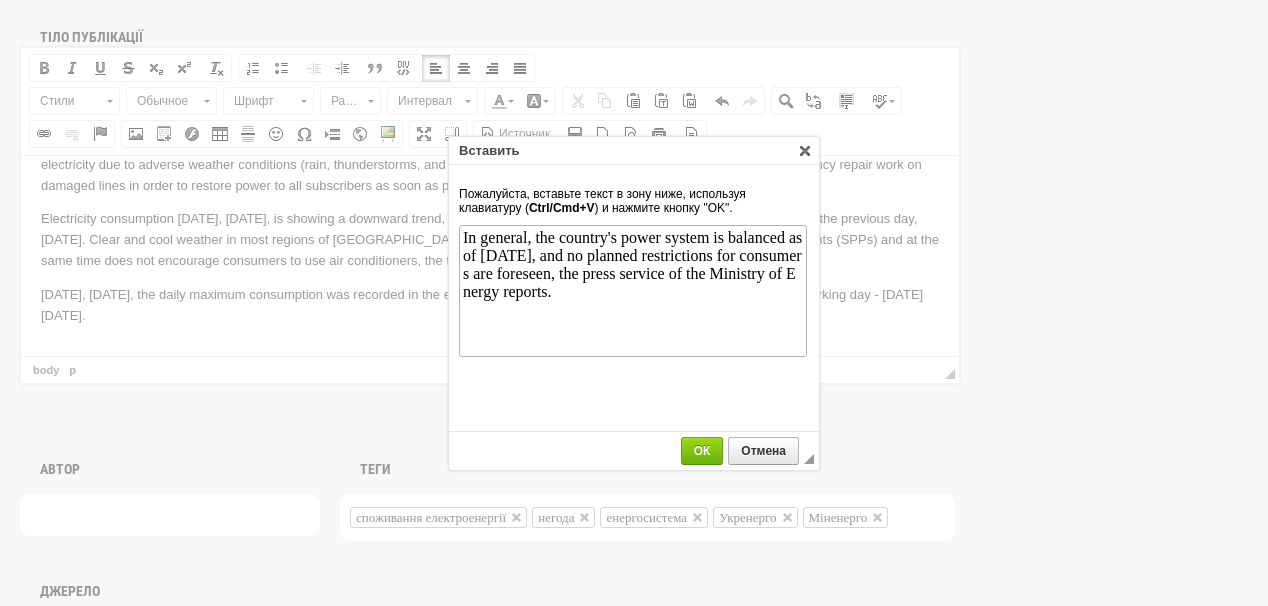 scroll, scrollTop: 0, scrollLeft: 0, axis: both 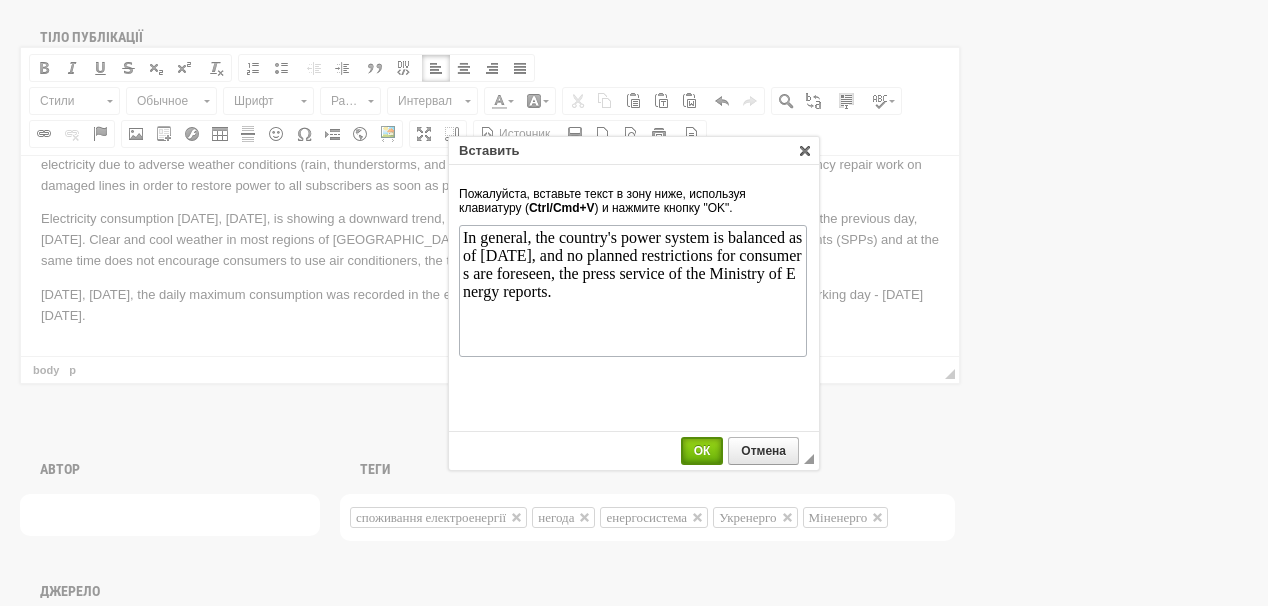 click on "ОК" at bounding box center (702, 451) 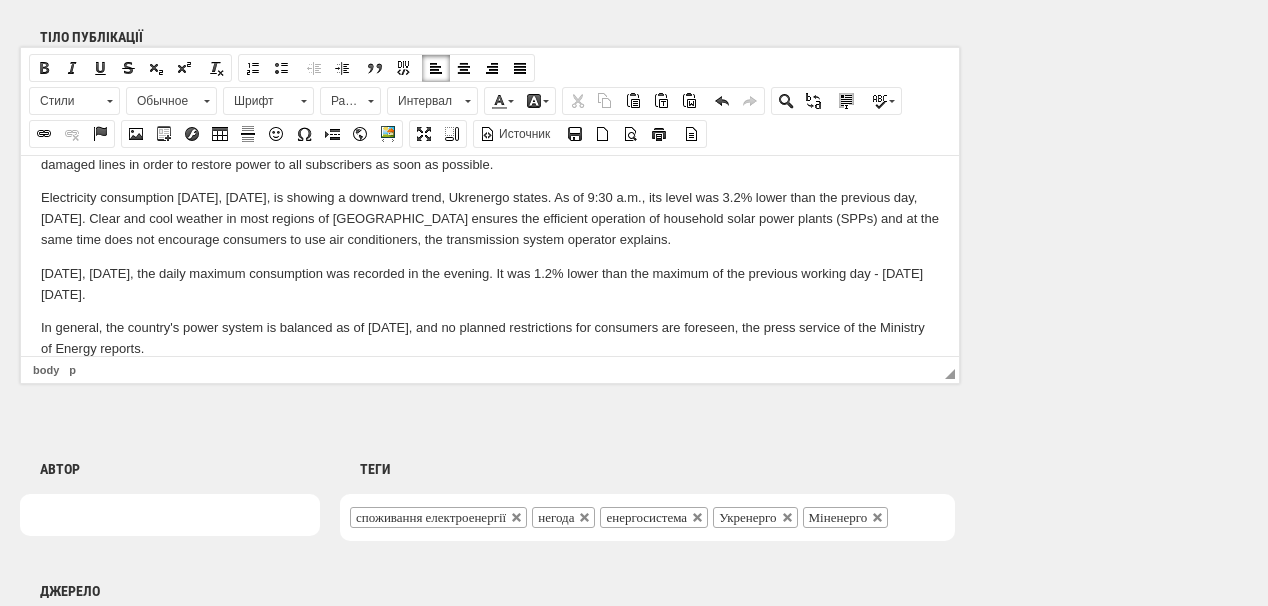 scroll, scrollTop: 97, scrollLeft: 0, axis: vertical 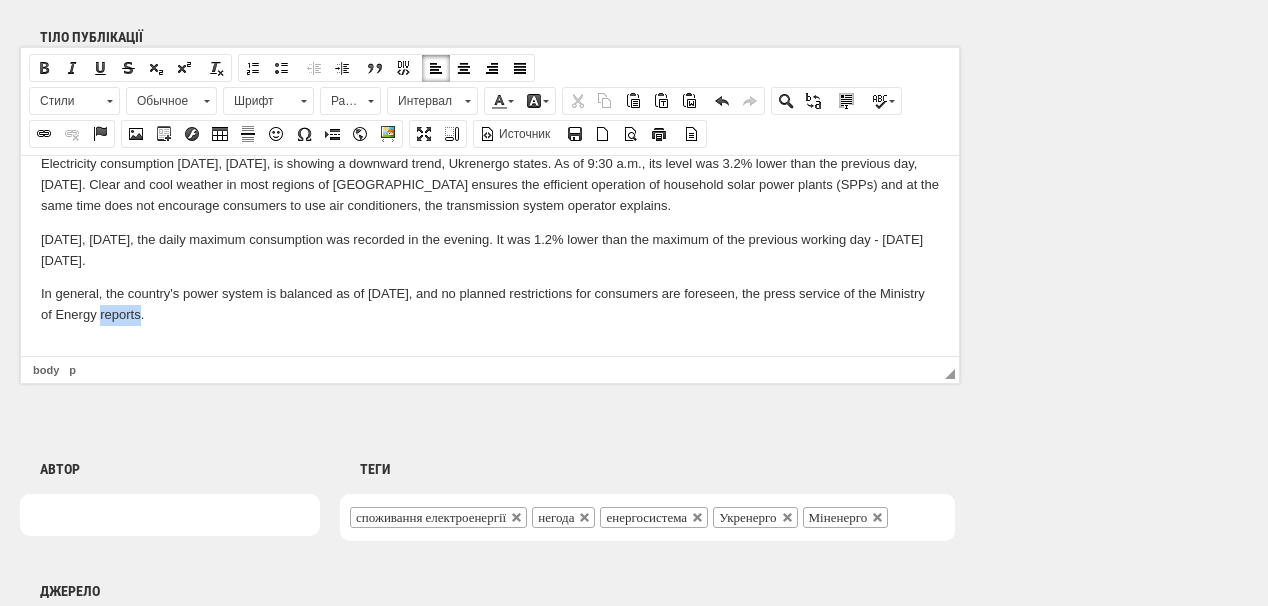 drag, startPoint x: 99, startPoint y: 316, endPoint x: 141, endPoint y: 320, distance: 42.190044 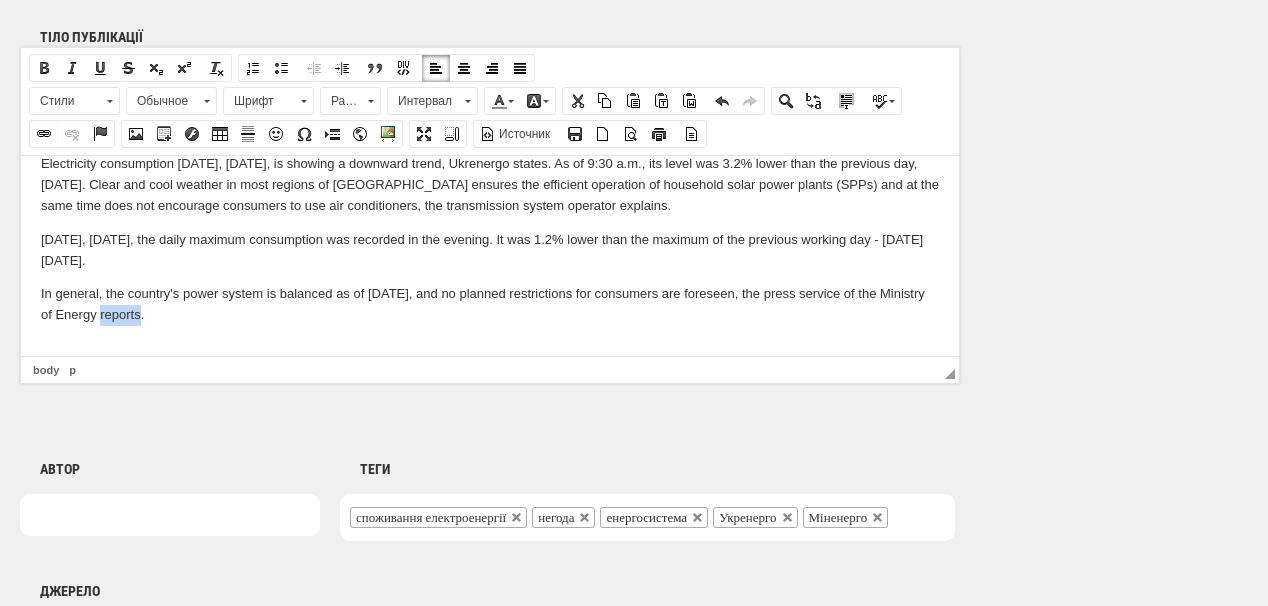 click at bounding box center [44, 134] 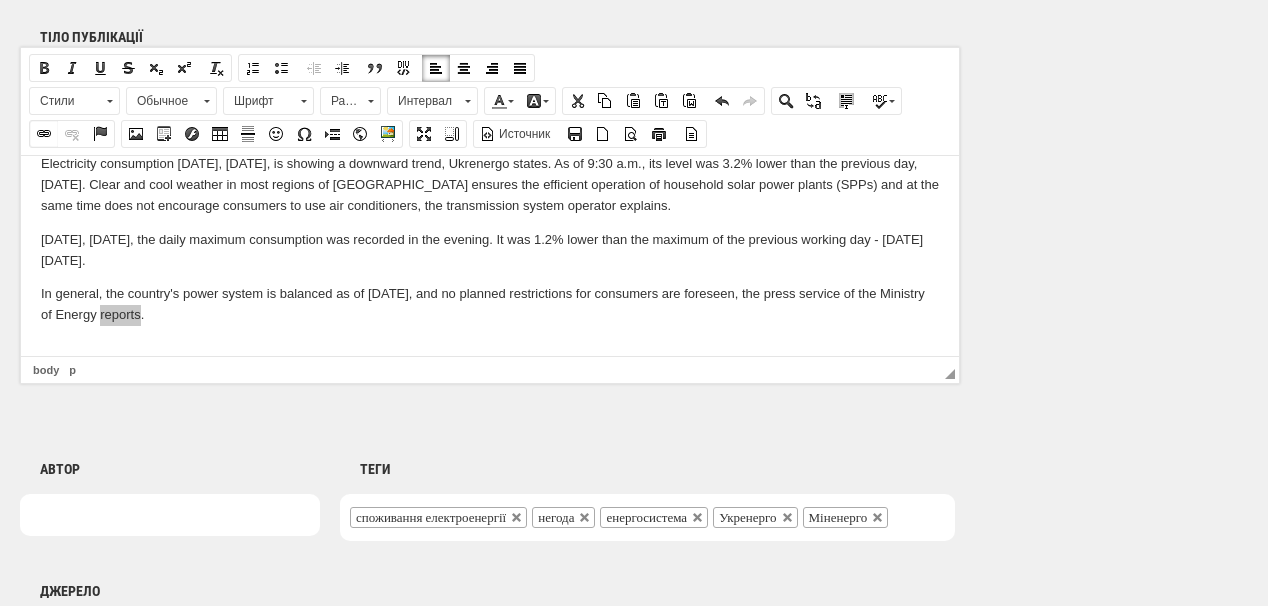 select on "http://" 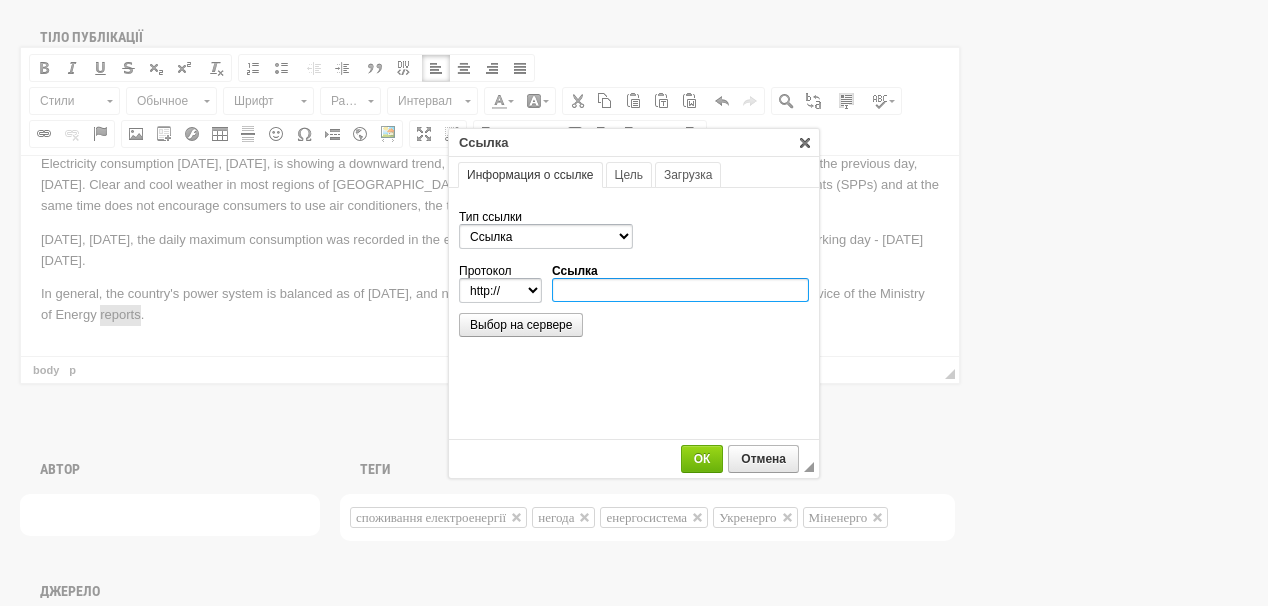 click on "Ссылка" at bounding box center (680, 290) 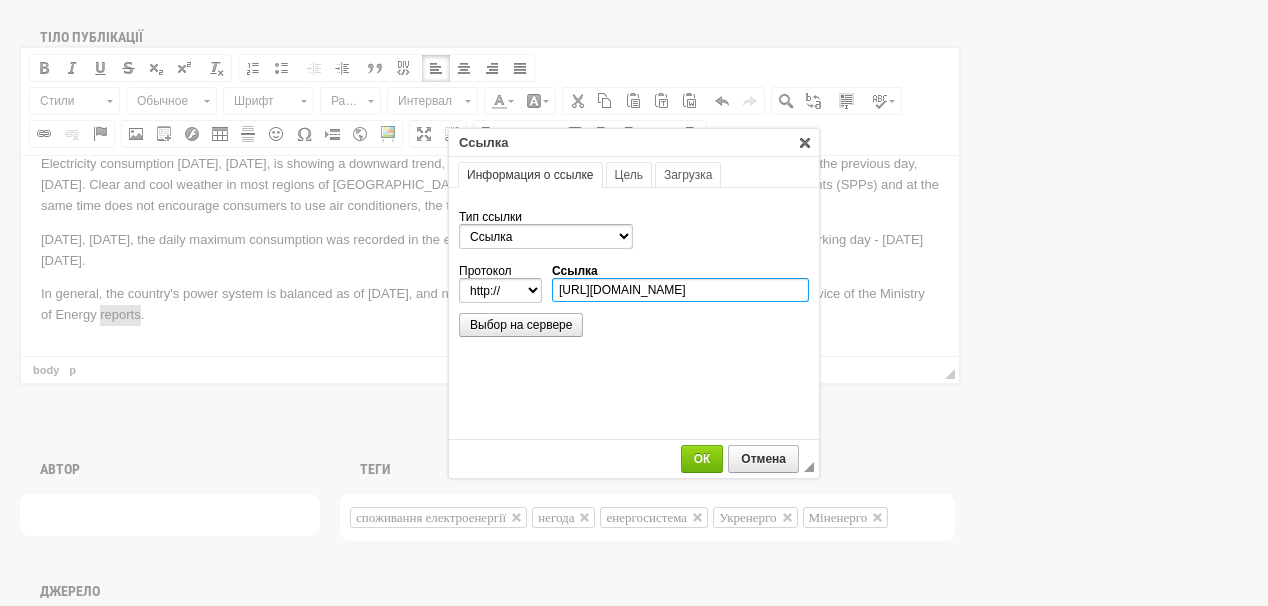 scroll, scrollTop: 0, scrollLeft: 144, axis: horizontal 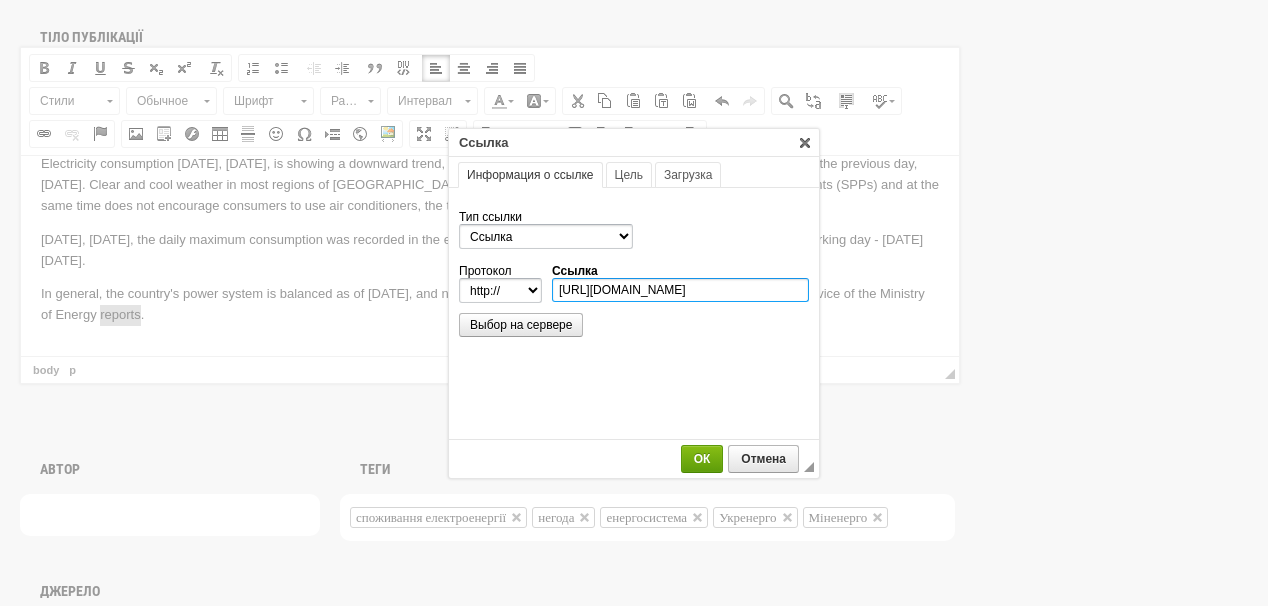 type on "https://www.mev.gov.ua/novyna/sytuatsiya-v-enerhosystemi-na-01-lypnya" 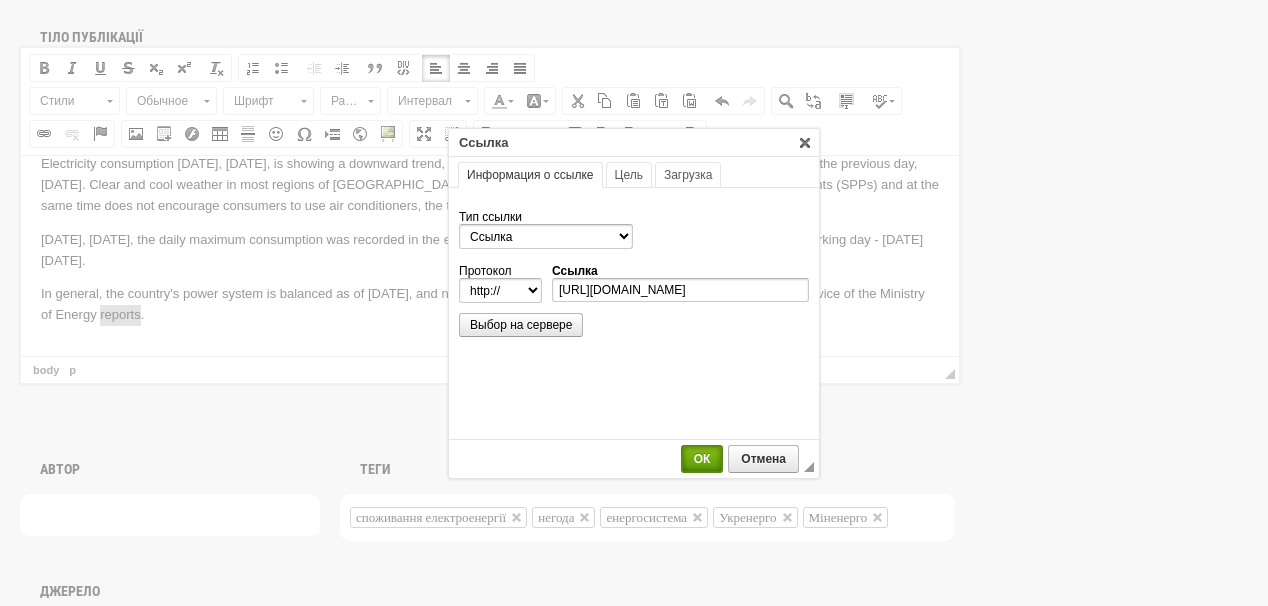 select on "https://" 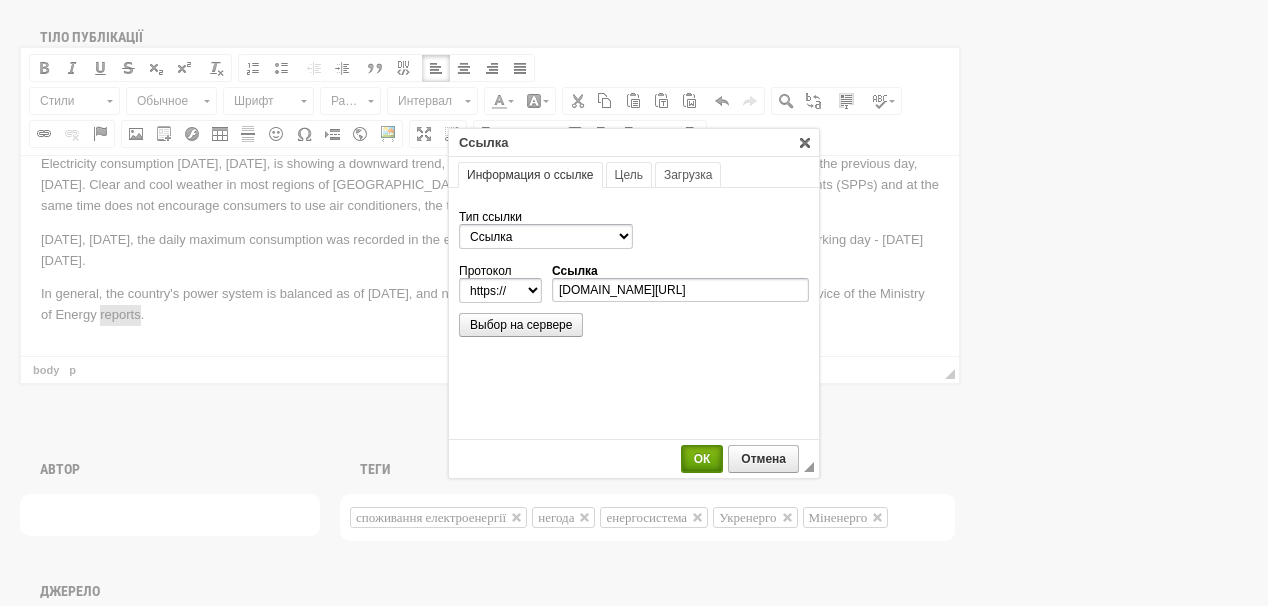 scroll, scrollTop: 0, scrollLeft: 0, axis: both 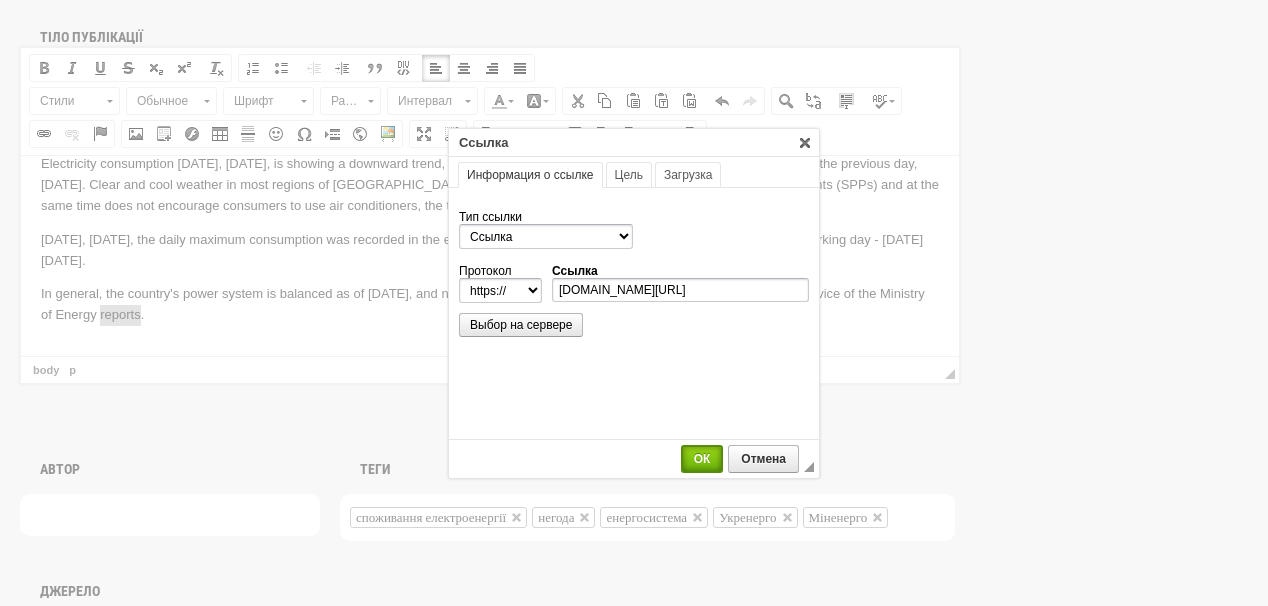 click on "ОК" at bounding box center (702, 459) 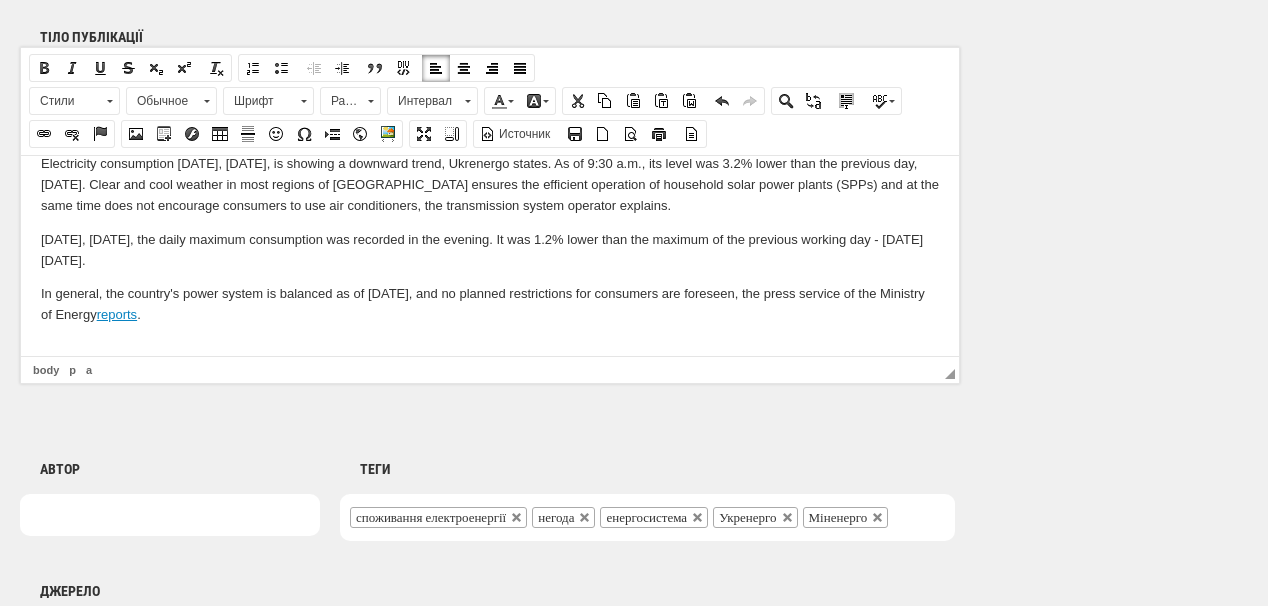 click on "In general, the country's power system is balanced as of July 1, and no planned restrictions for consumers are foreseen, the press service of the Ministry of Energy  reports ." at bounding box center [490, 304] 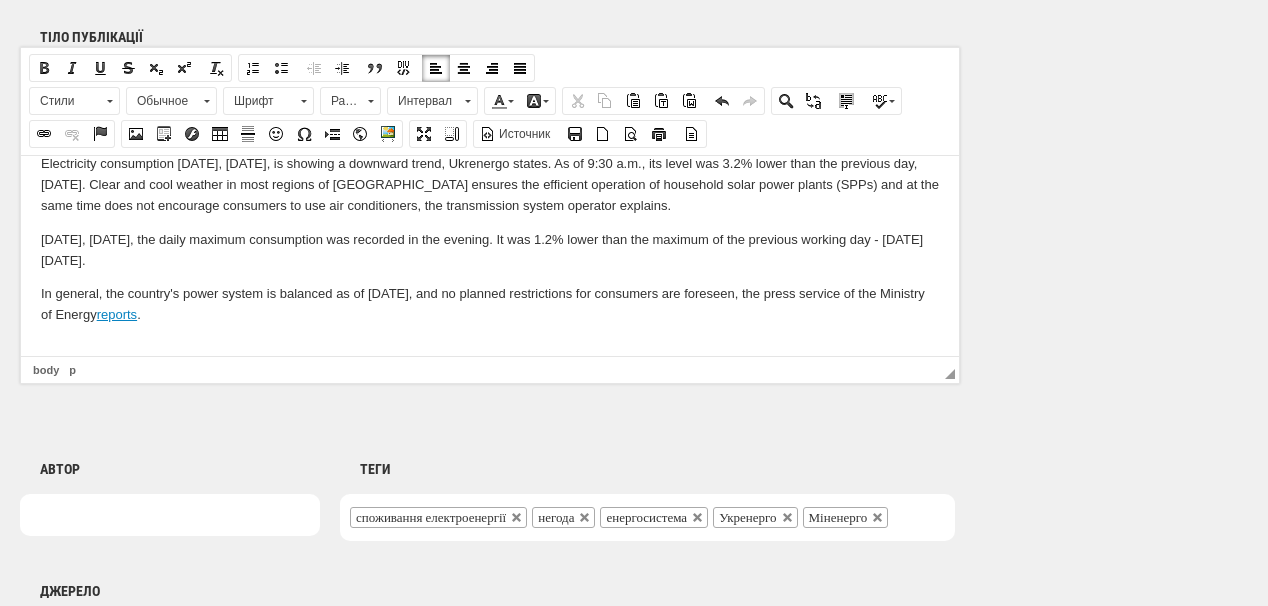 click at bounding box center (490, 348) 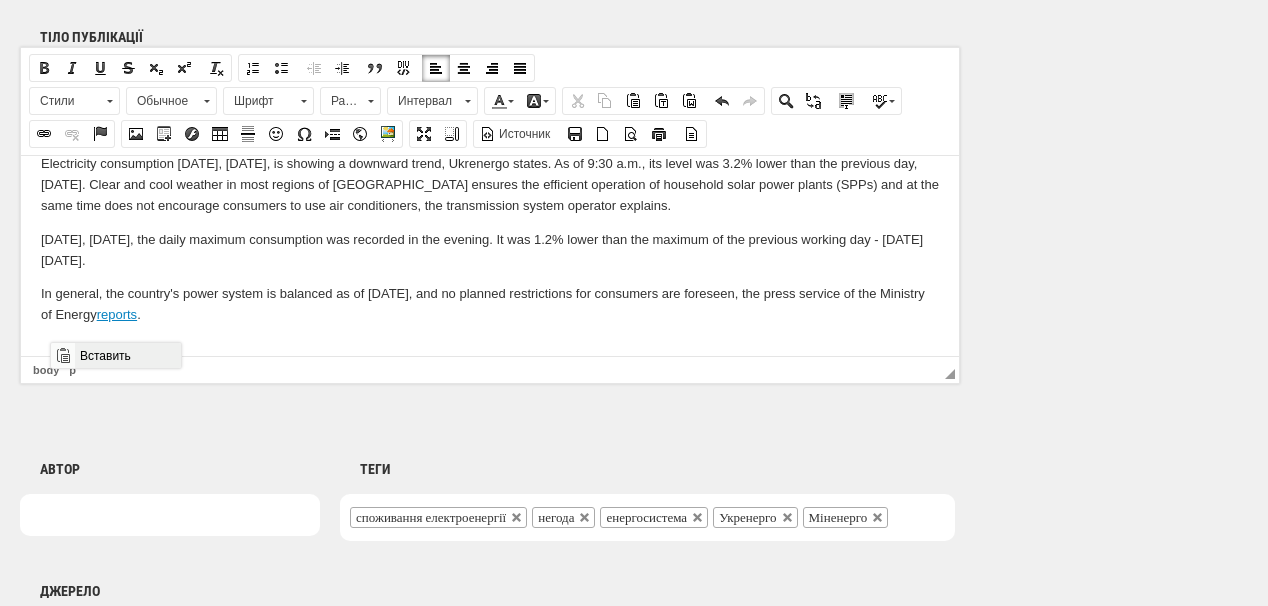 drag, startPoint x: 99, startPoint y: 350, endPoint x: 181, endPoint y: 687, distance: 346.83282 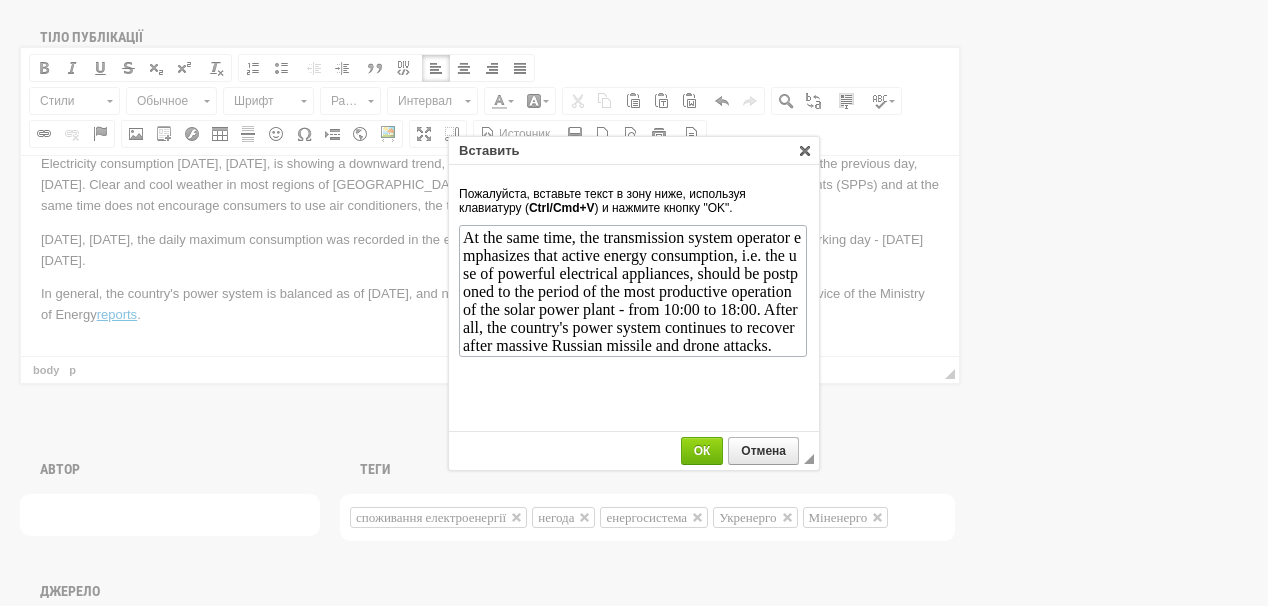 scroll, scrollTop: 19, scrollLeft: 0, axis: vertical 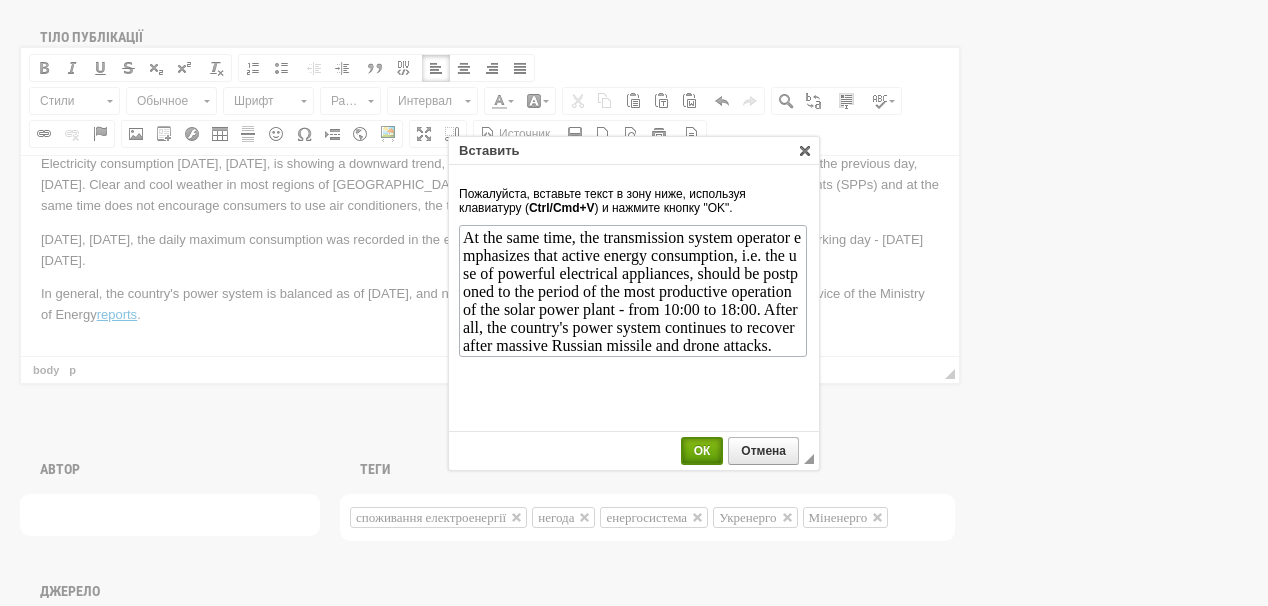 click on "ОК" at bounding box center (702, 451) 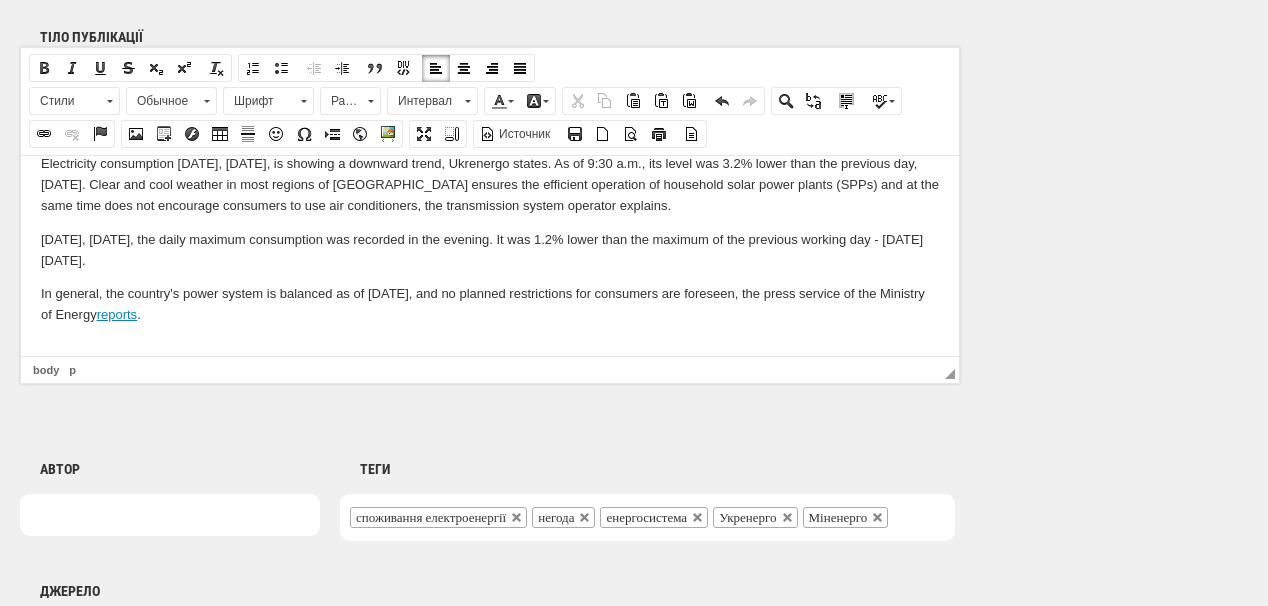 scroll, scrollTop: 0, scrollLeft: 0, axis: both 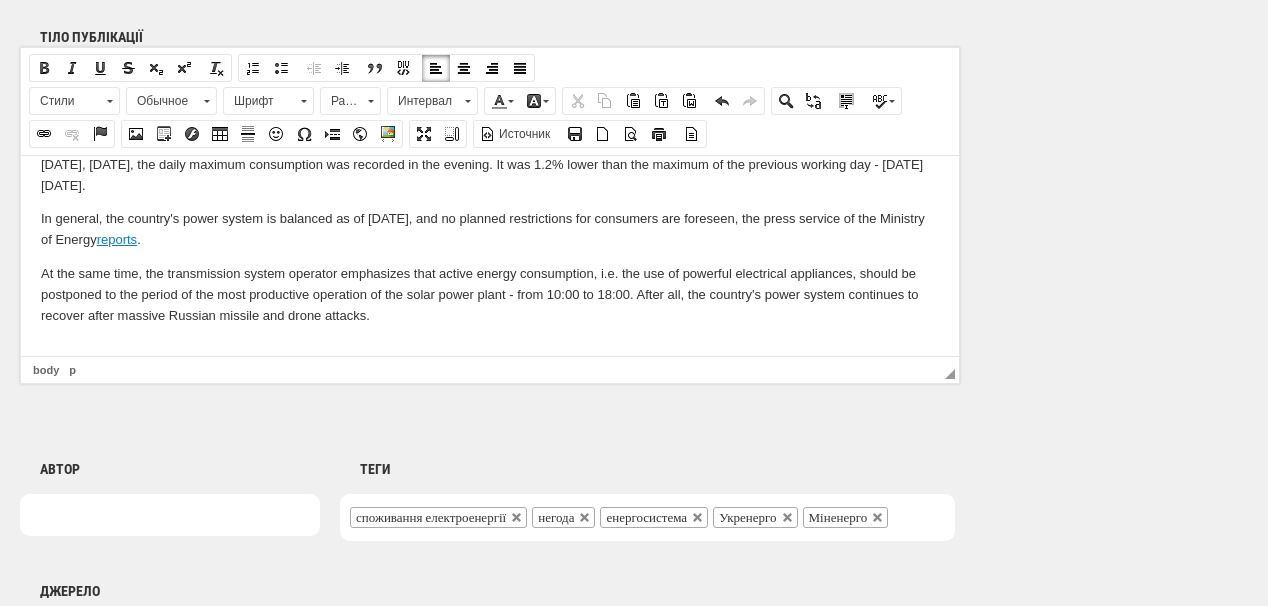 click at bounding box center (490, 348) 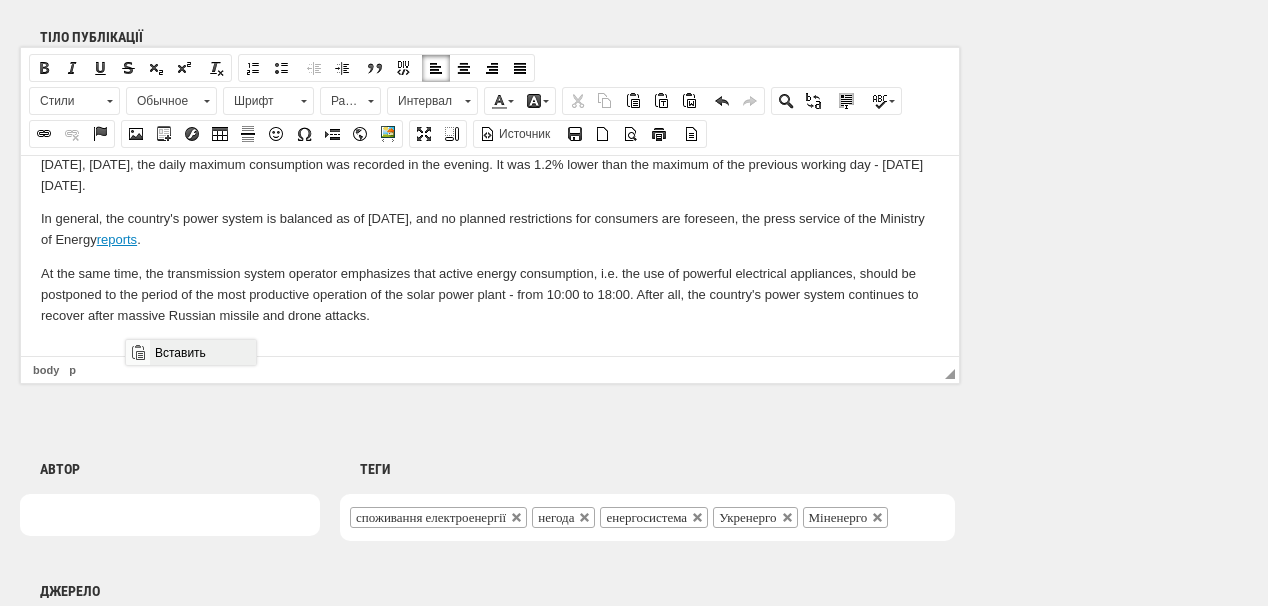 click on "Вставить" at bounding box center (202, 352) 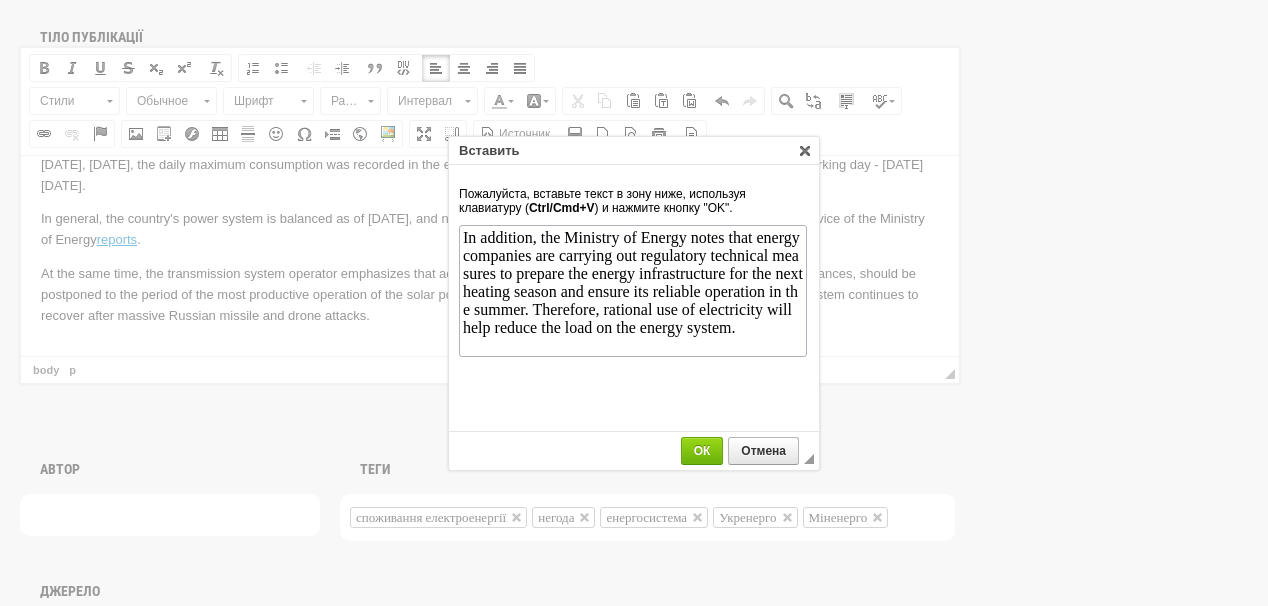 scroll, scrollTop: 0, scrollLeft: 0, axis: both 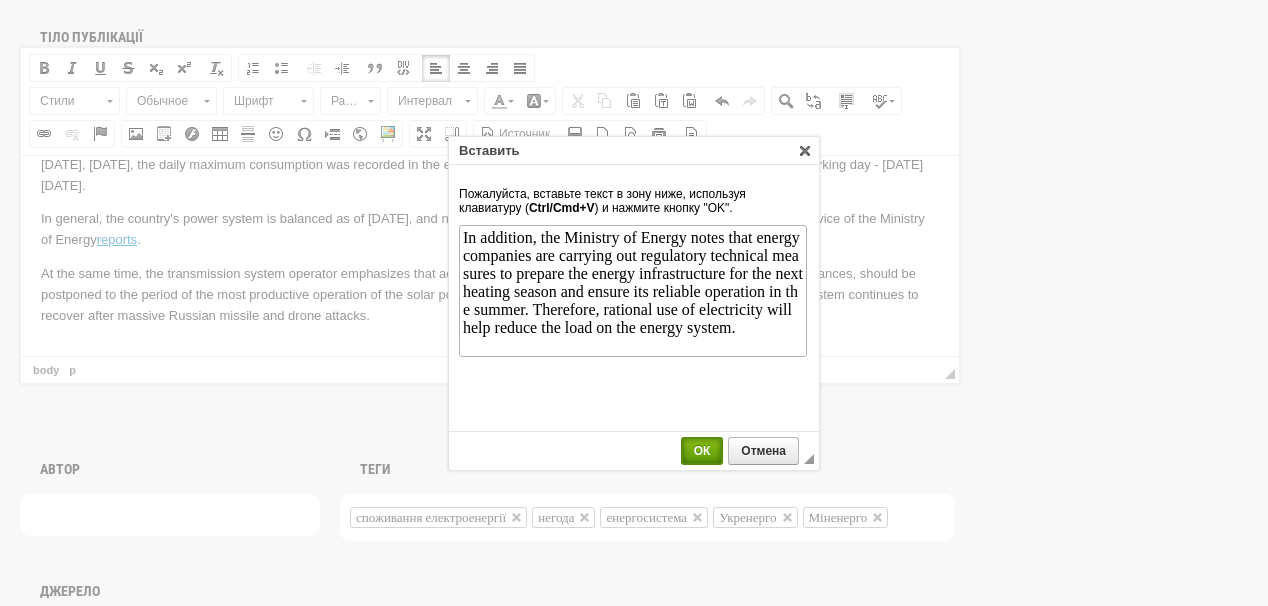 click on "ОК" at bounding box center [702, 451] 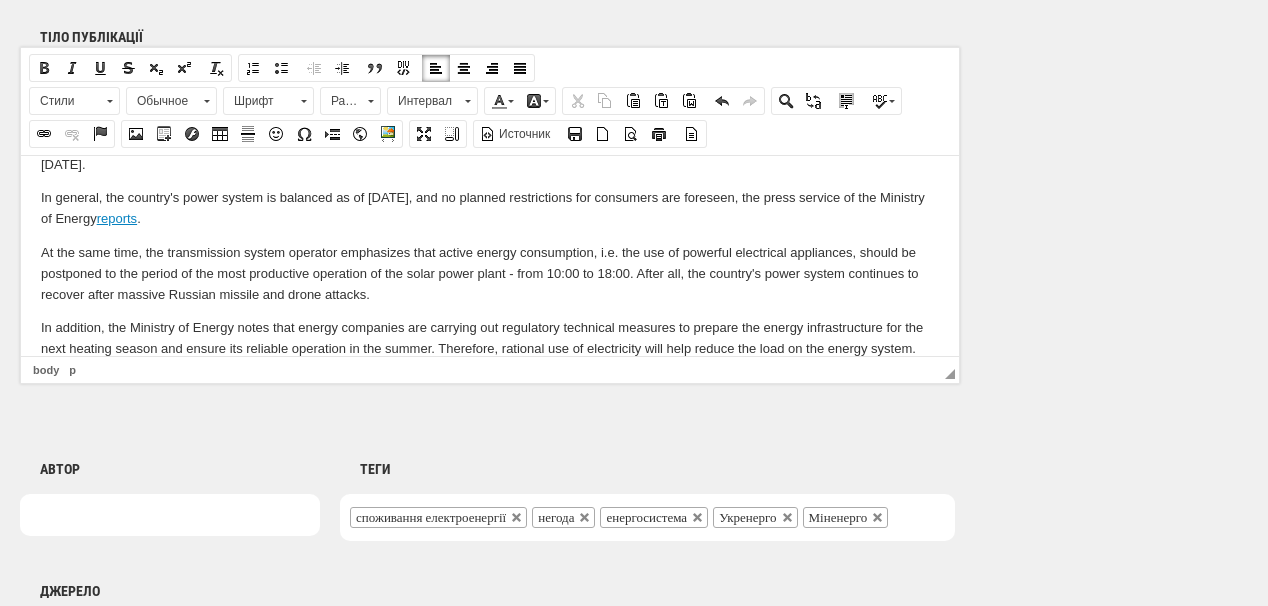 scroll, scrollTop: 227, scrollLeft: 0, axis: vertical 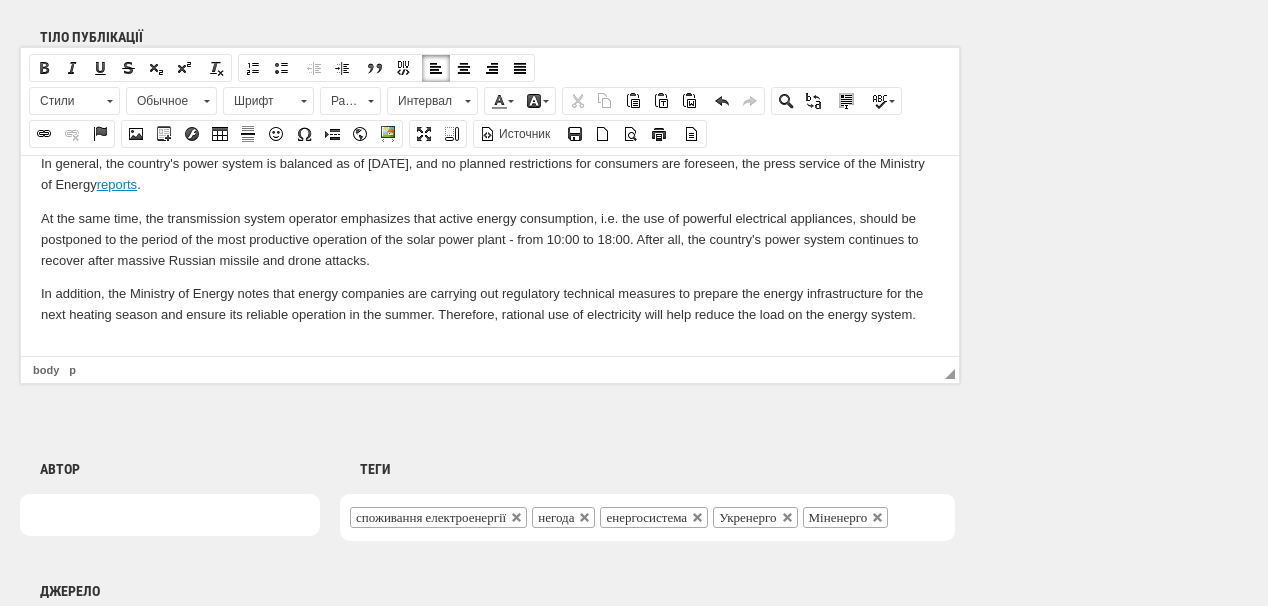 click at bounding box center [490, 348] 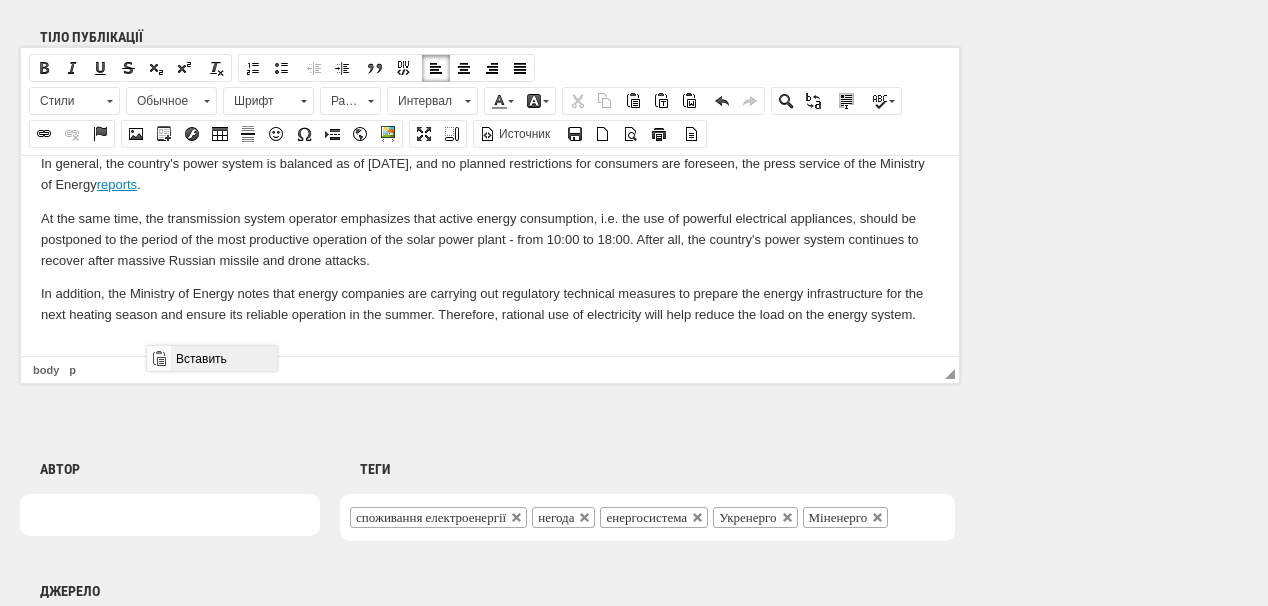 drag, startPoint x: 185, startPoint y: 356, endPoint x: 402, endPoint y: 689, distance: 397.46448 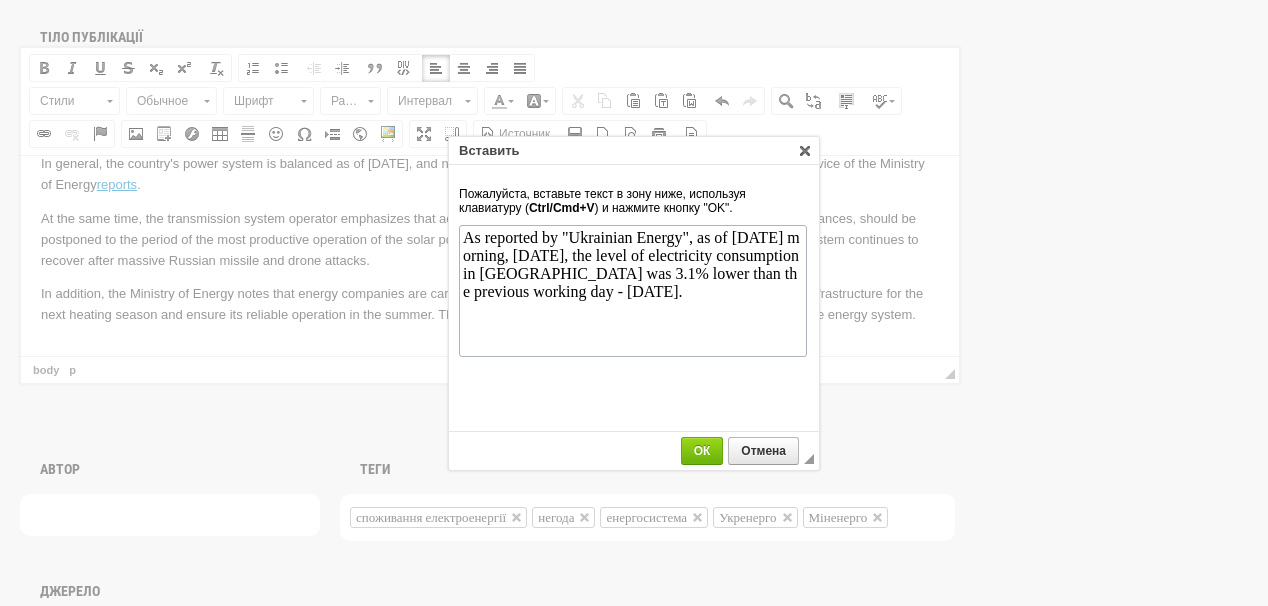 scroll, scrollTop: 0, scrollLeft: 0, axis: both 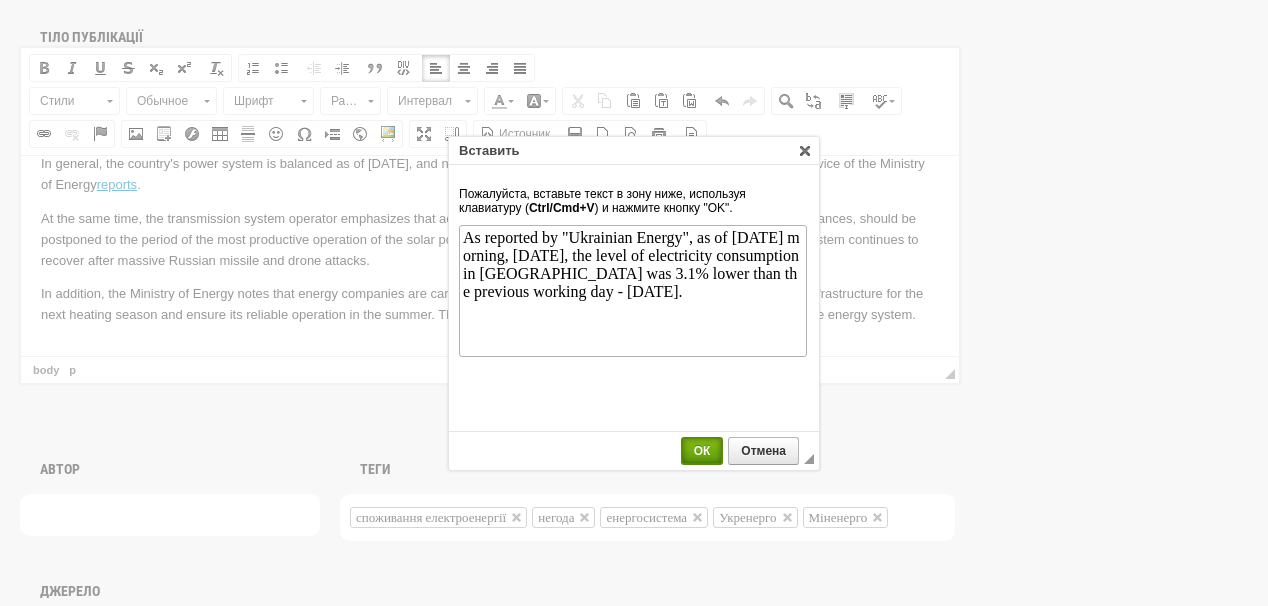 click on "ОК" at bounding box center (702, 451) 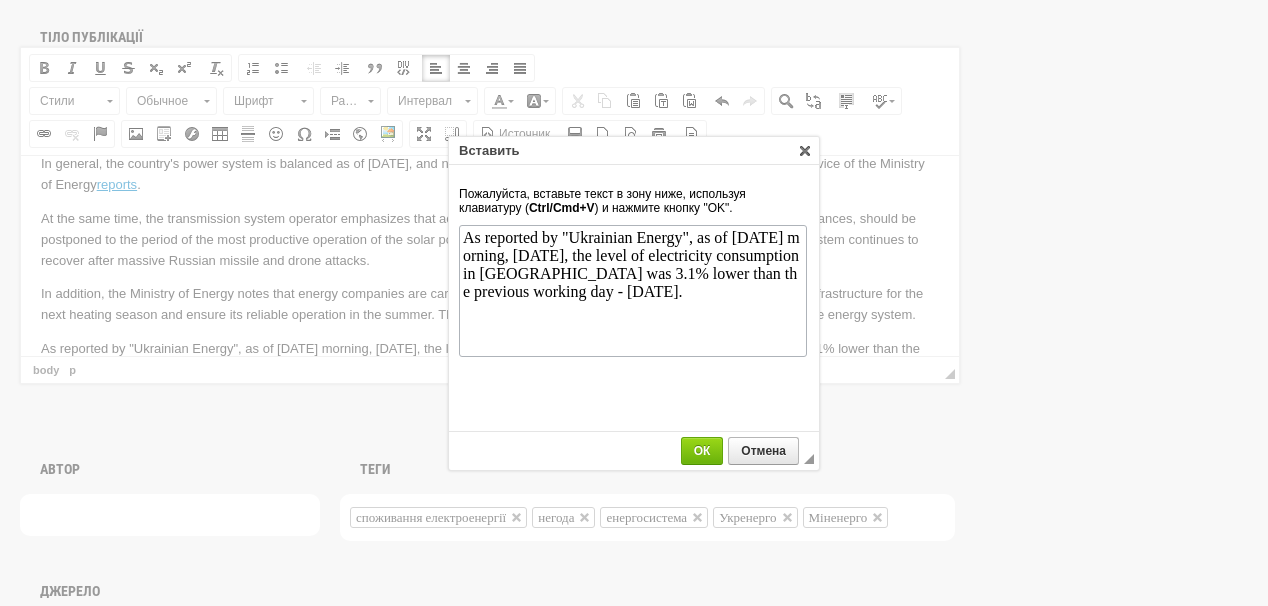scroll, scrollTop: 248, scrollLeft: 0, axis: vertical 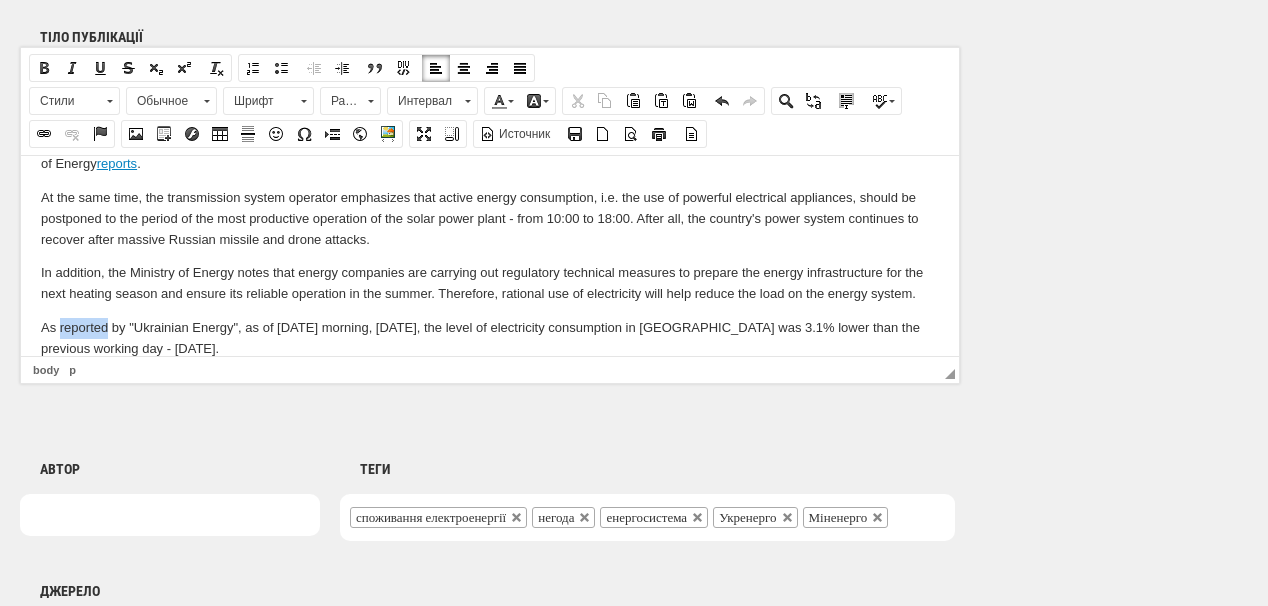 drag, startPoint x: 58, startPoint y: 323, endPoint x: 55, endPoint y: 206, distance: 117.03845 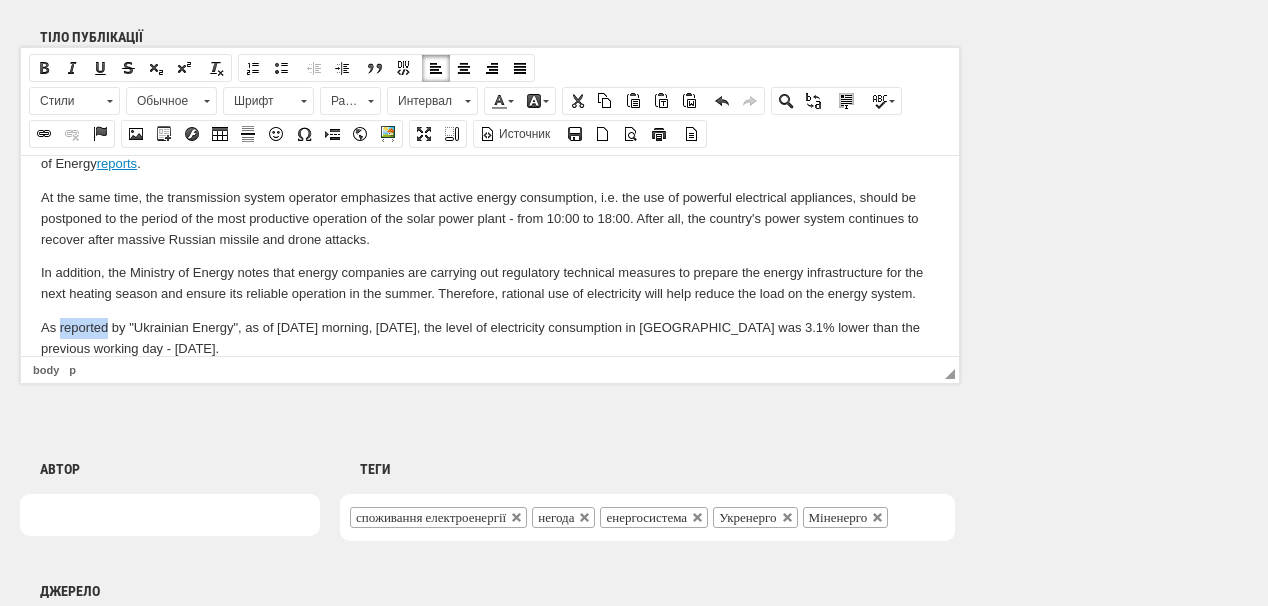click at bounding box center [44, 134] 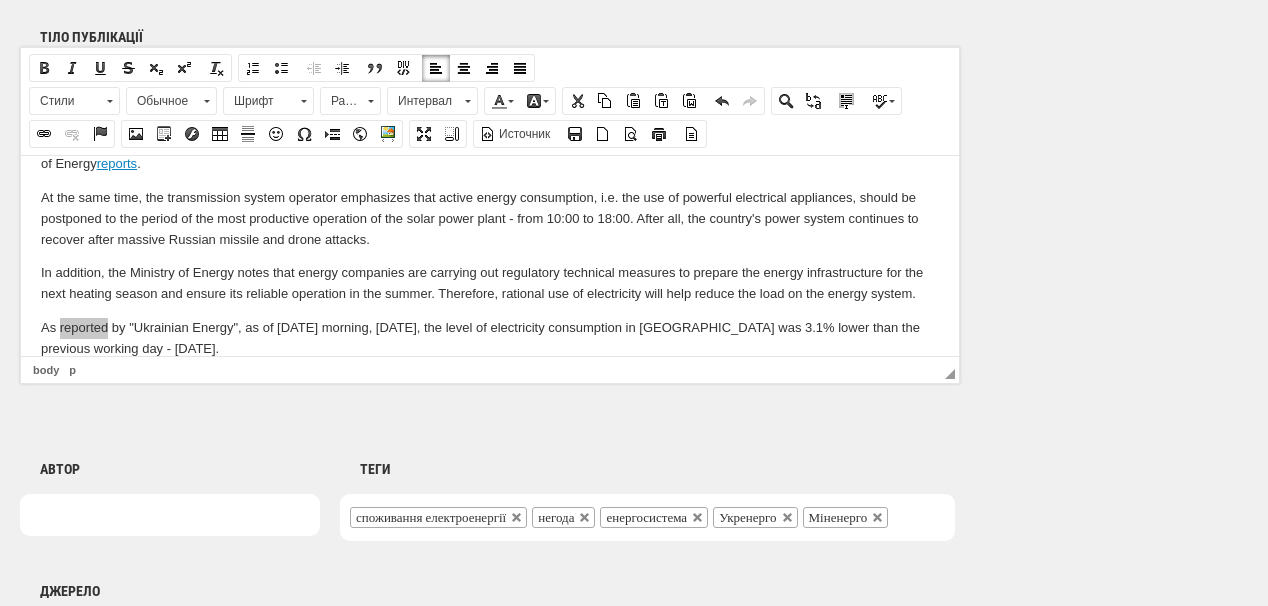 select on "http://" 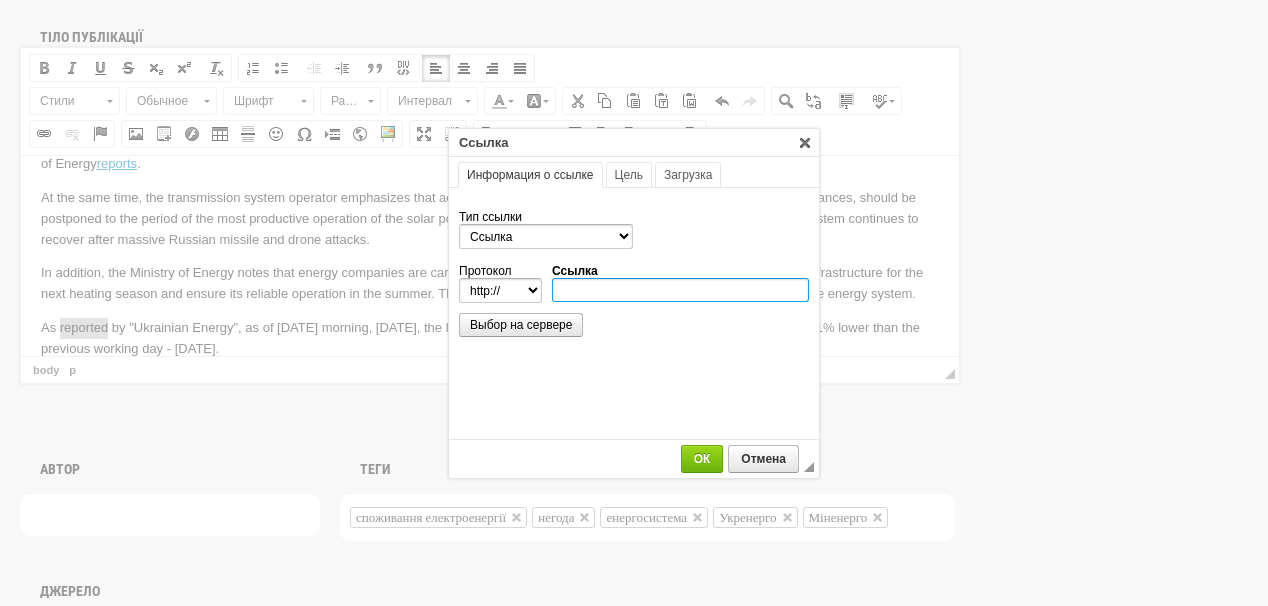 click on "Ссылка" at bounding box center (680, 290) 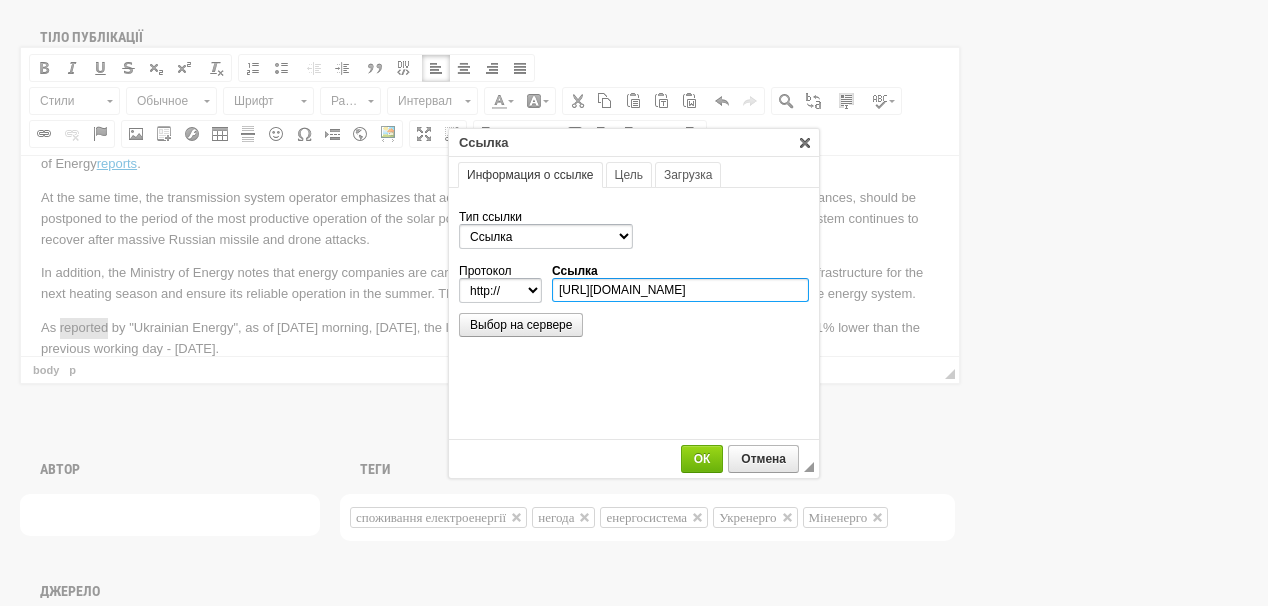 scroll, scrollTop: 0, scrollLeft: 207, axis: horizontal 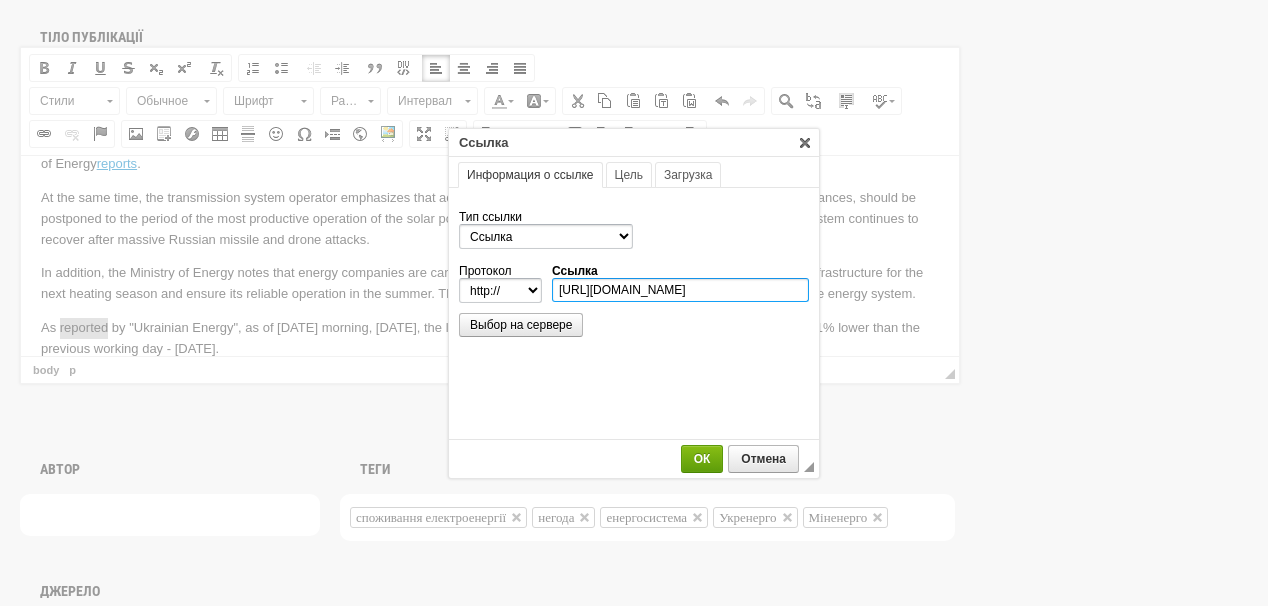 type on "https://ua-energy.org/en/posts/30-06-2025-3c23665d-641d-4448-8efb-d861700c8875" 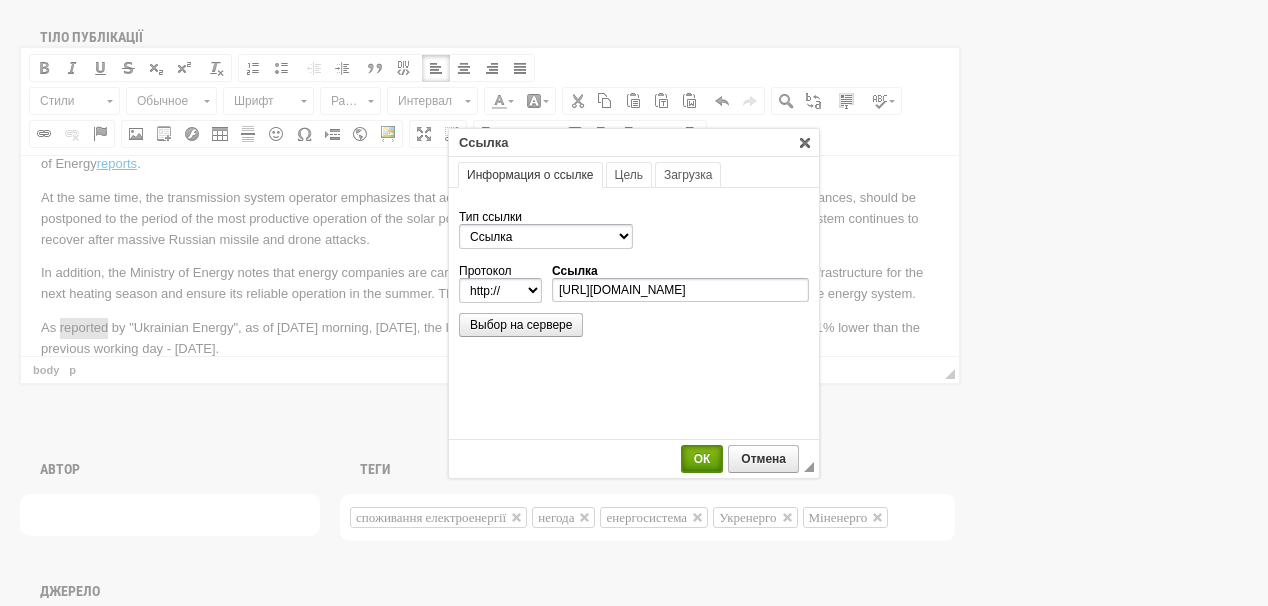 select on "https://" 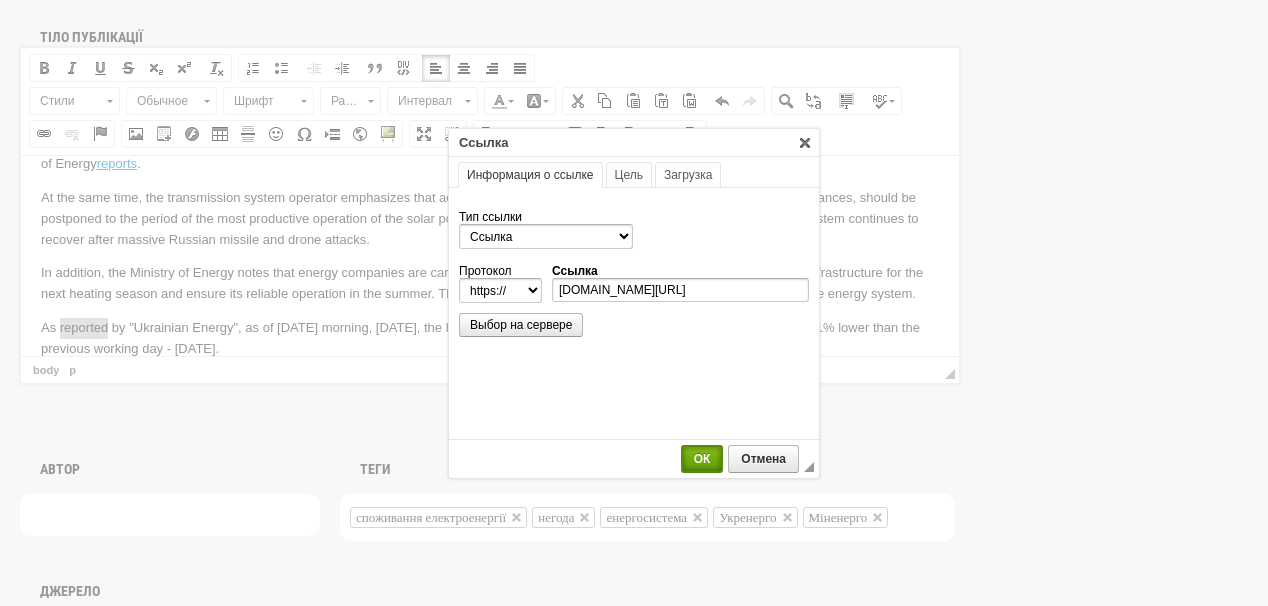 scroll, scrollTop: 0, scrollLeft: 0, axis: both 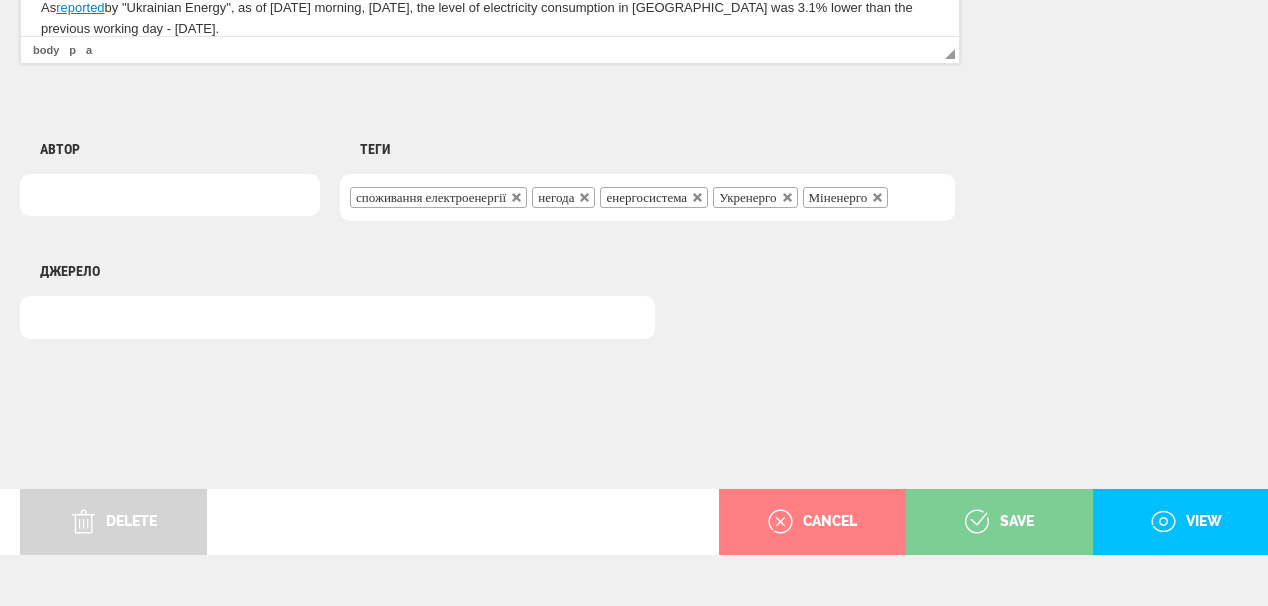 click on "save" at bounding box center (999, 522) 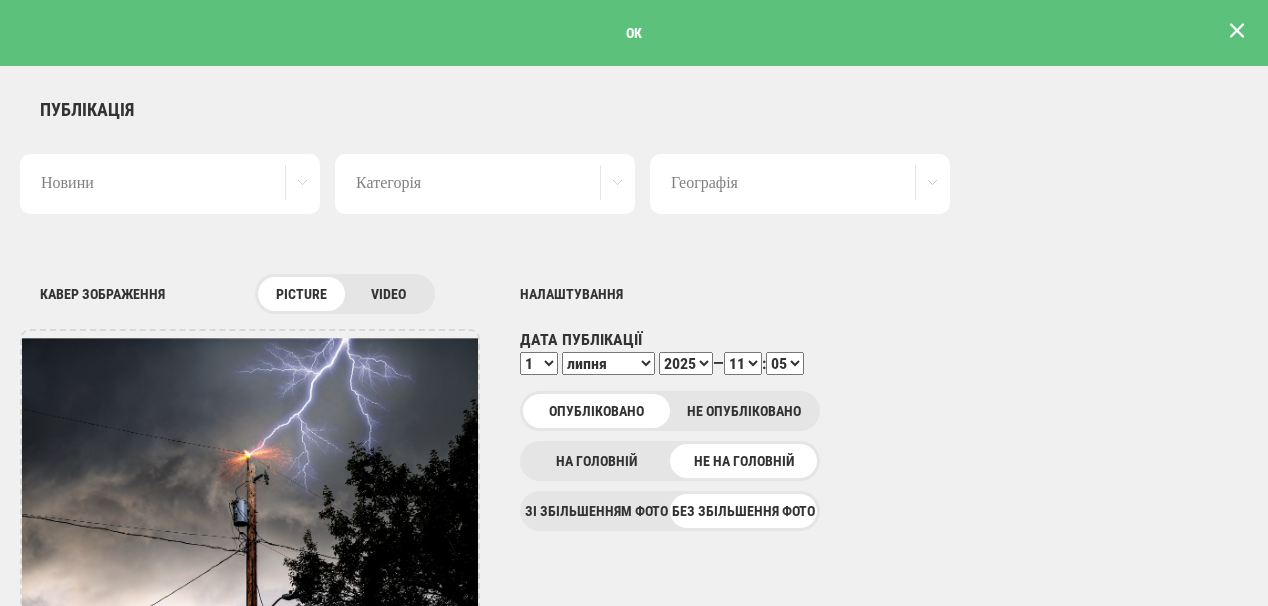 scroll, scrollTop: 0, scrollLeft: 0, axis: both 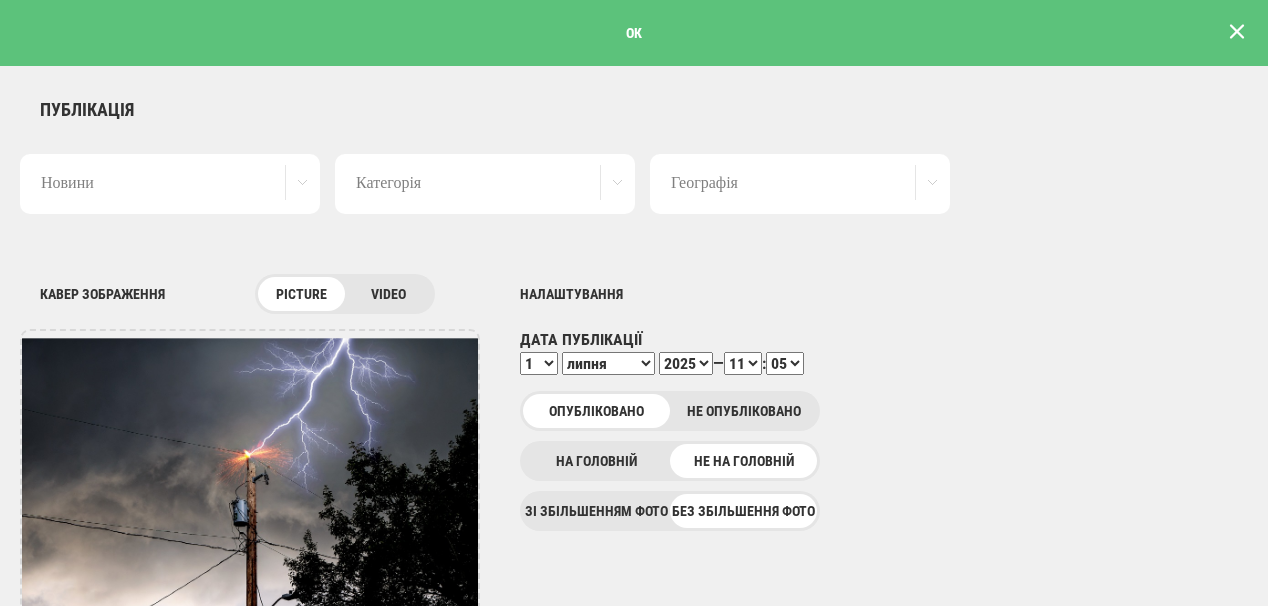 click at bounding box center [1237, 31] 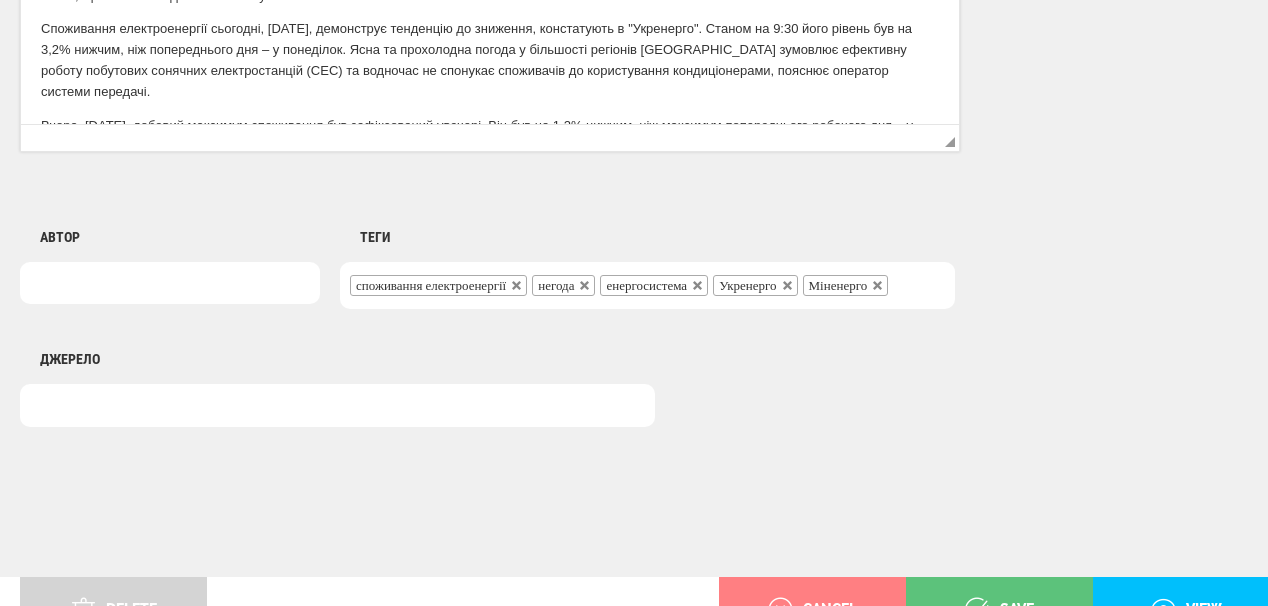 scroll, scrollTop: 1625, scrollLeft: 0, axis: vertical 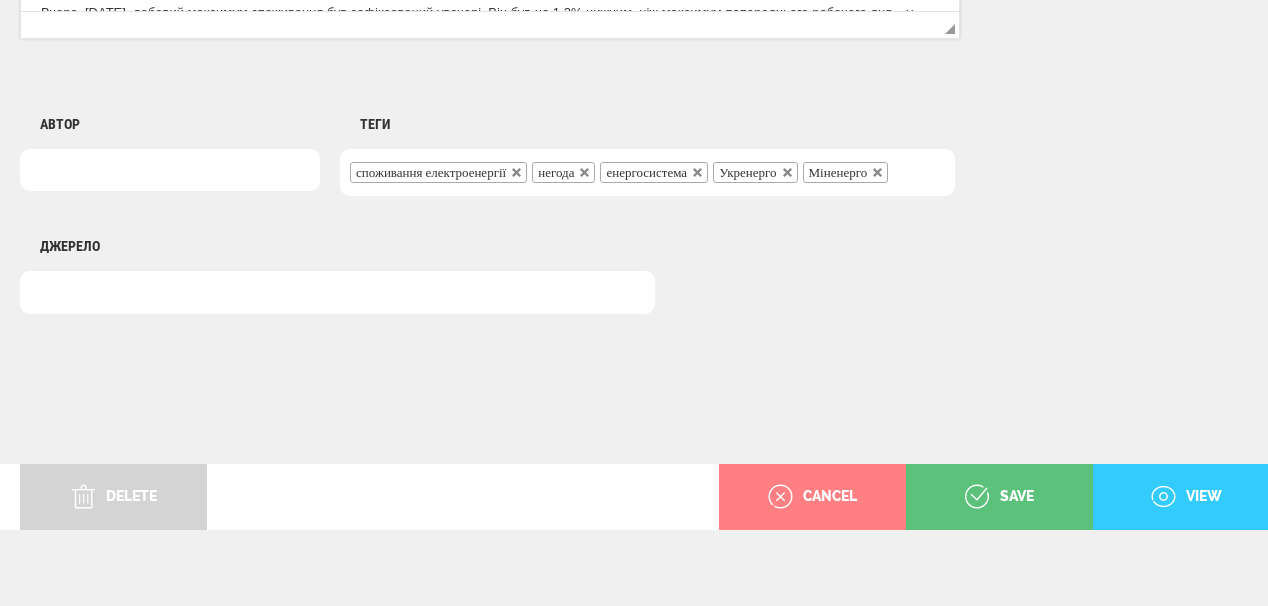 click on "view" at bounding box center (1186, 497) 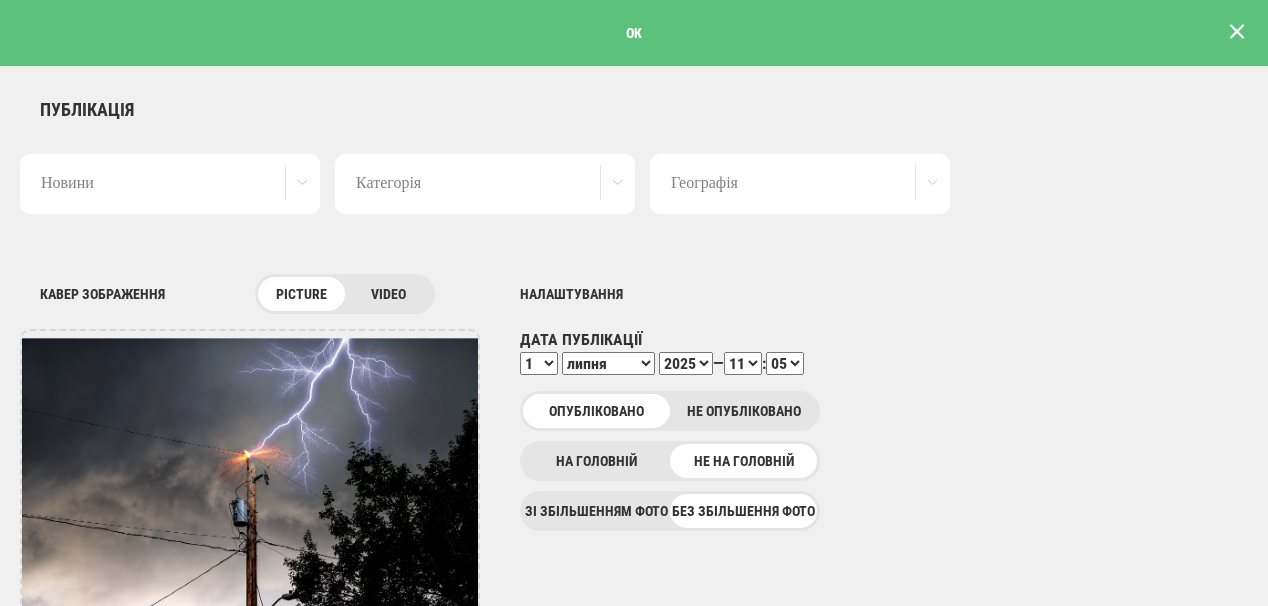 scroll, scrollTop: 1600, scrollLeft: 0, axis: vertical 